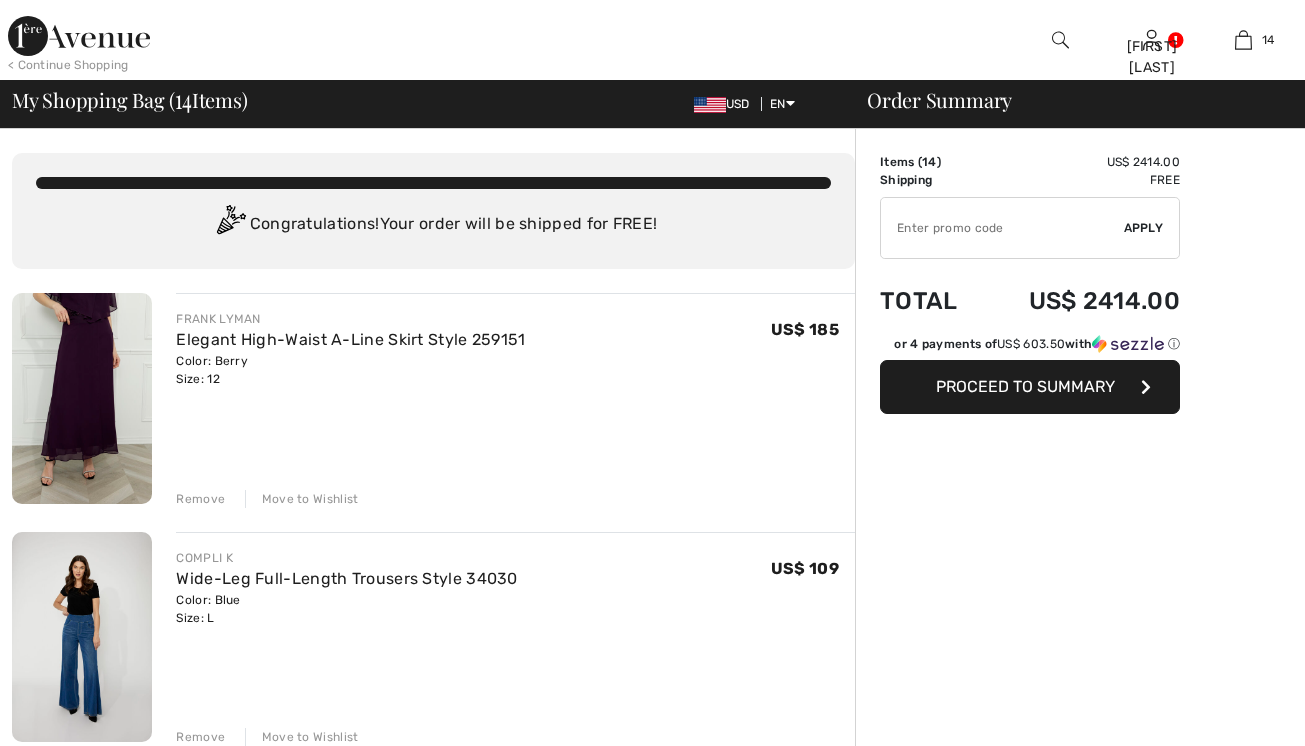 scroll, scrollTop: 0, scrollLeft: 0, axis: both 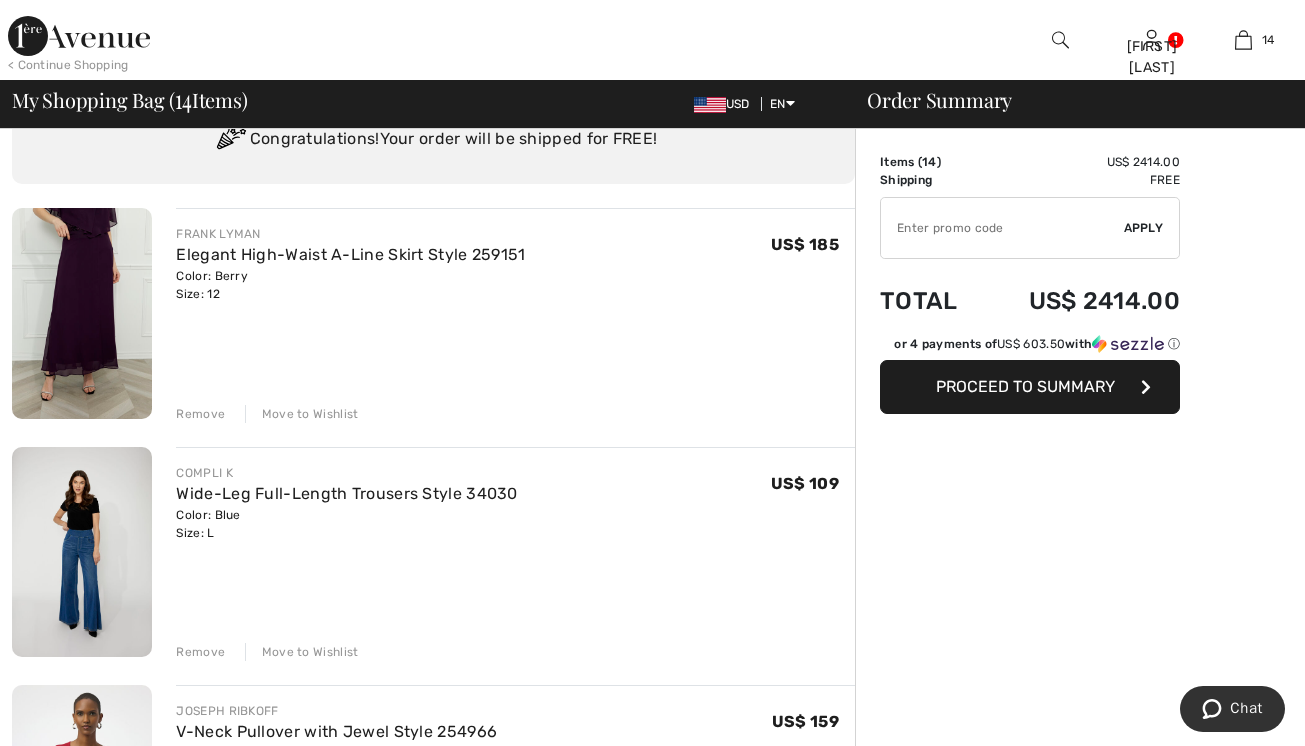 click on "Remove" at bounding box center [200, 414] 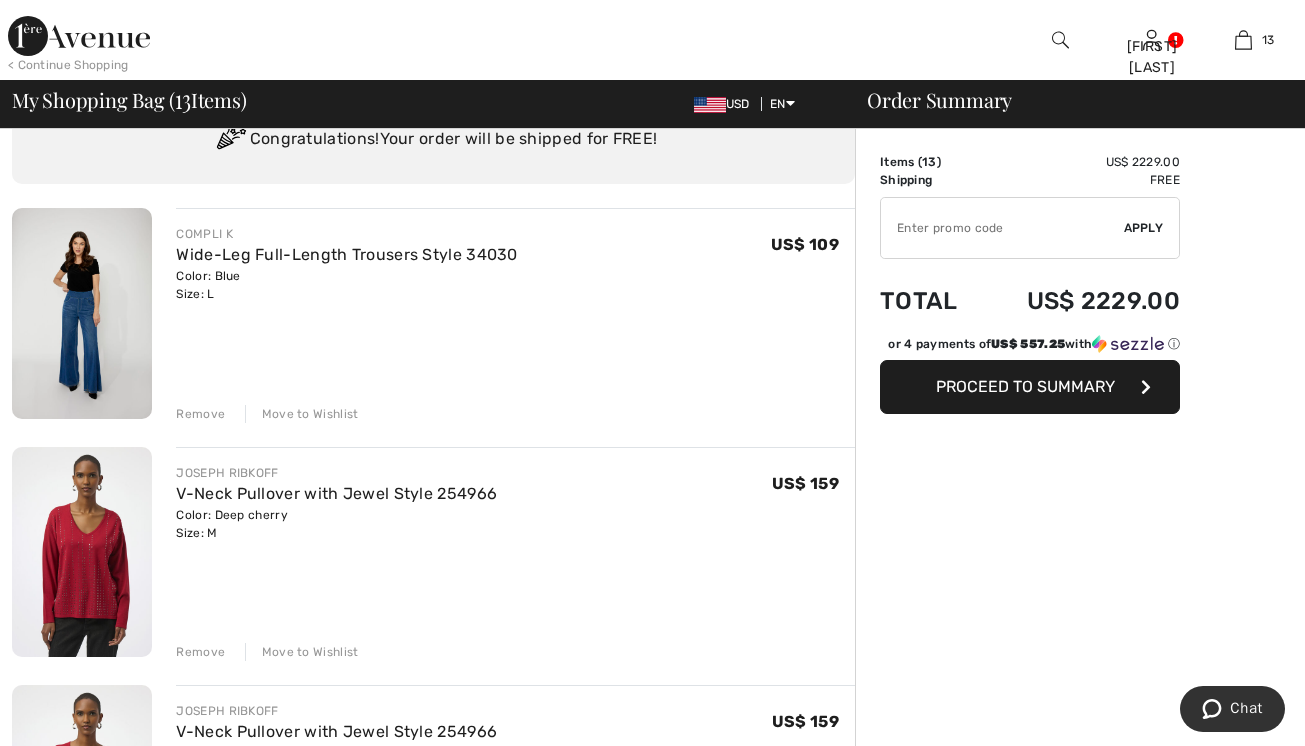 click on "Remove" at bounding box center (200, 414) 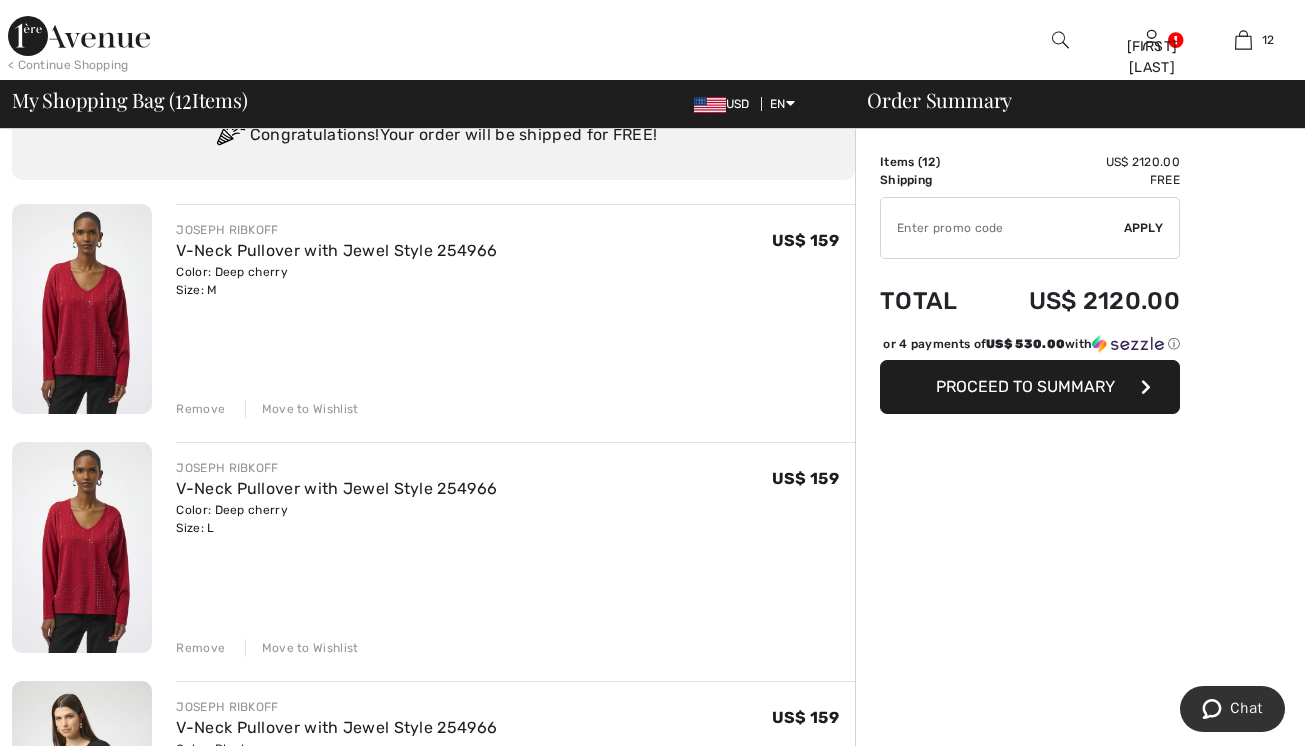 scroll, scrollTop: 93, scrollLeft: 0, axis: vertical 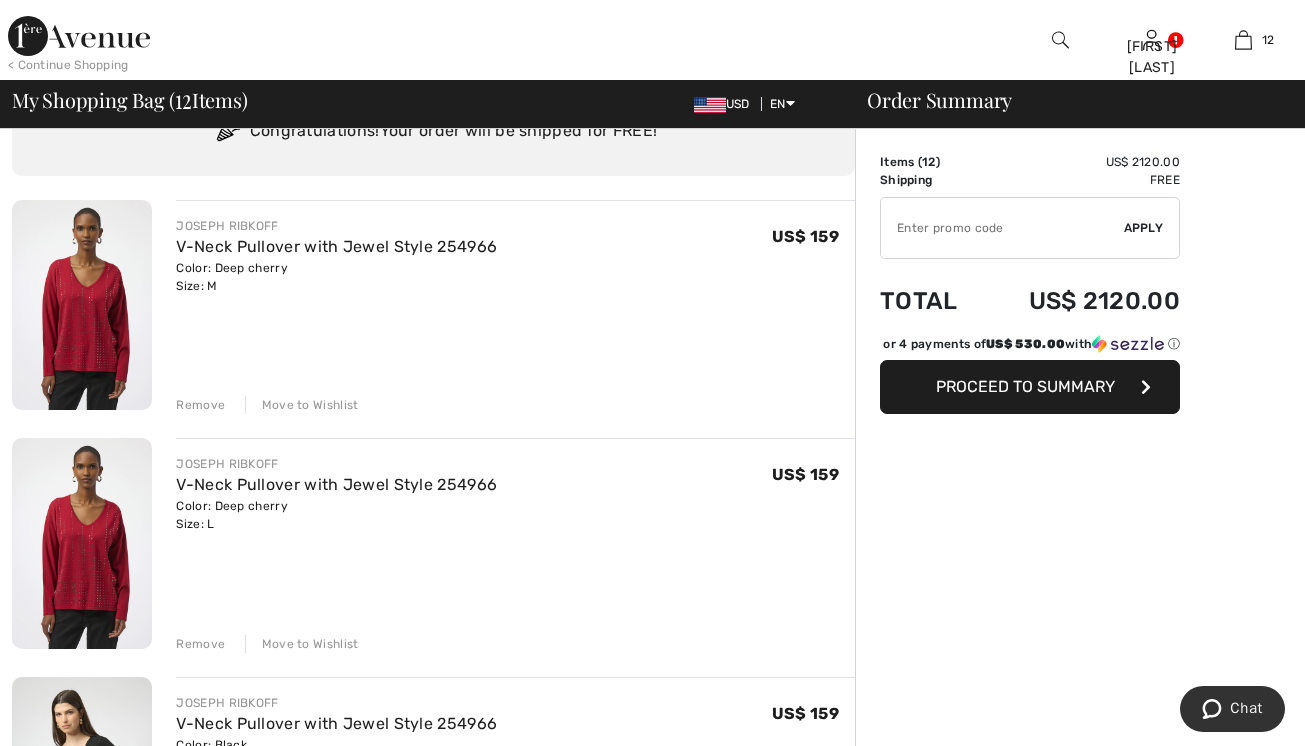 click on "Move to Wishlist" at bounding box center [302, 644] 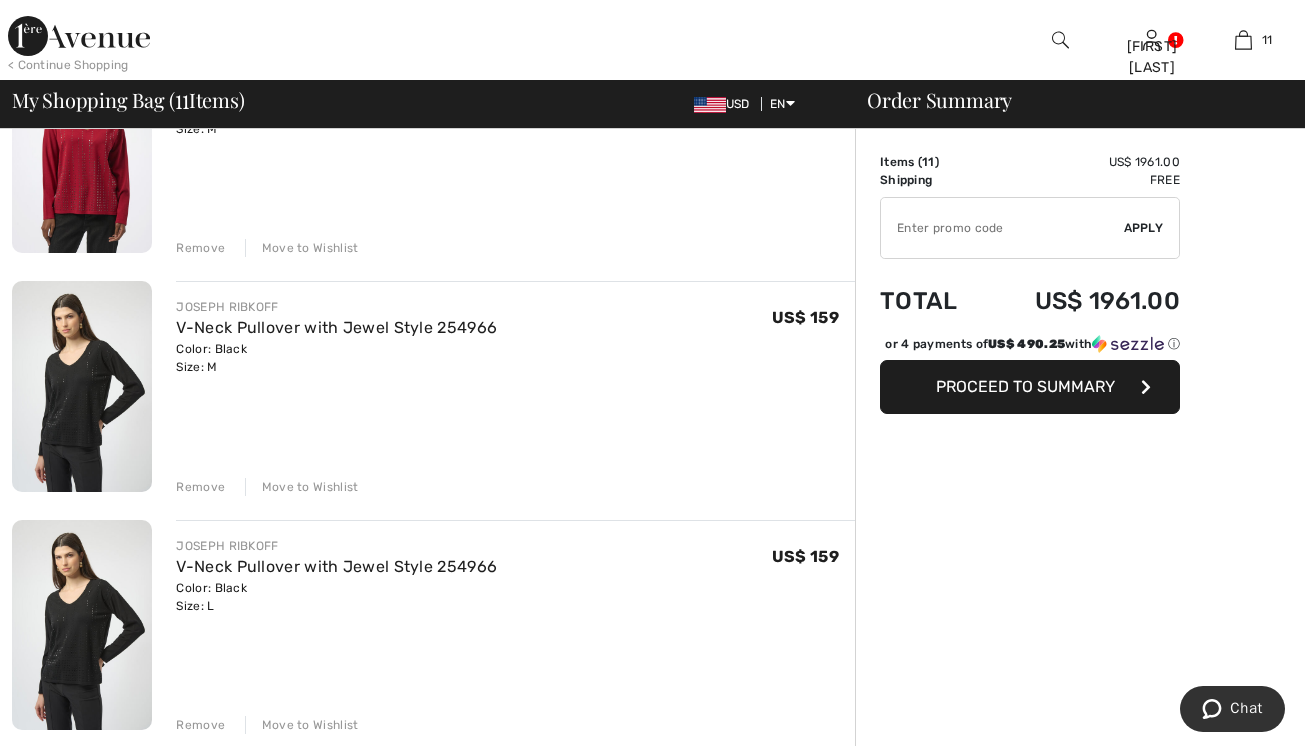 scroll, scrollTop: 423, scrollLeft: 0, axis: vertical 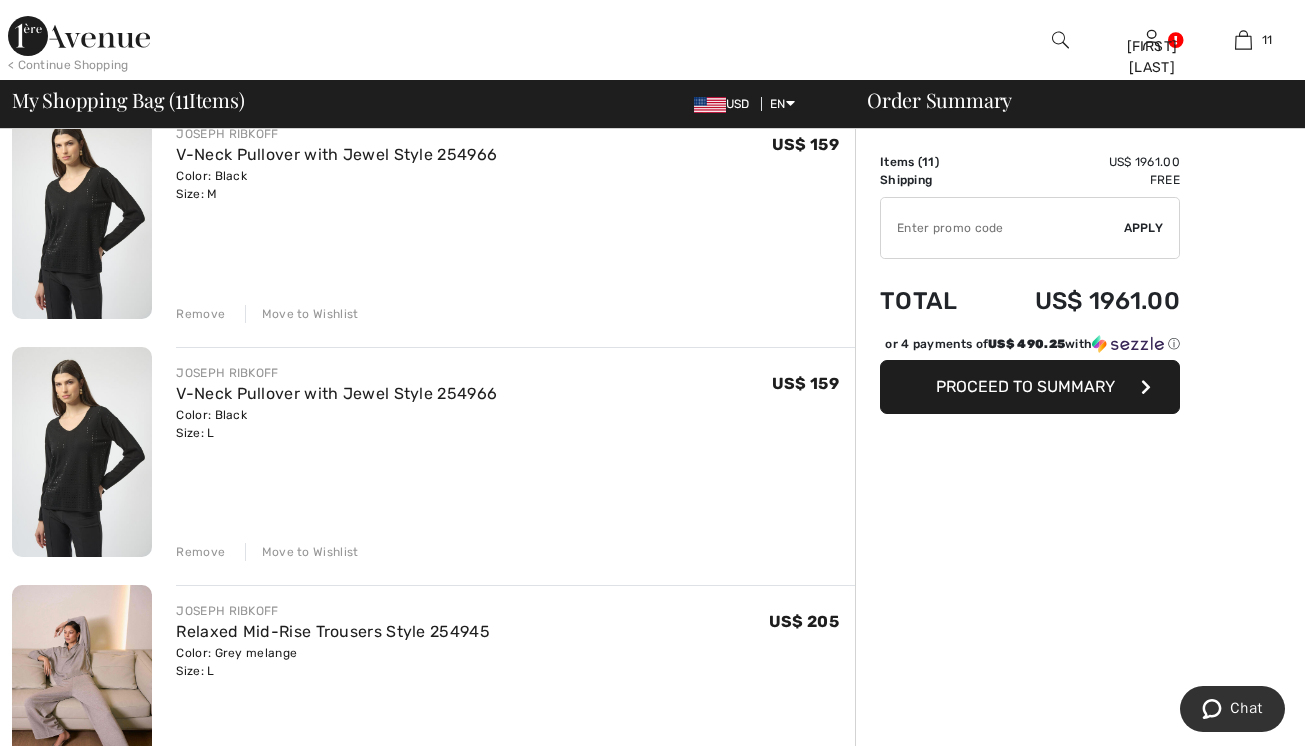 click on "Move to Wishlist" at bounding box center [302, 552] 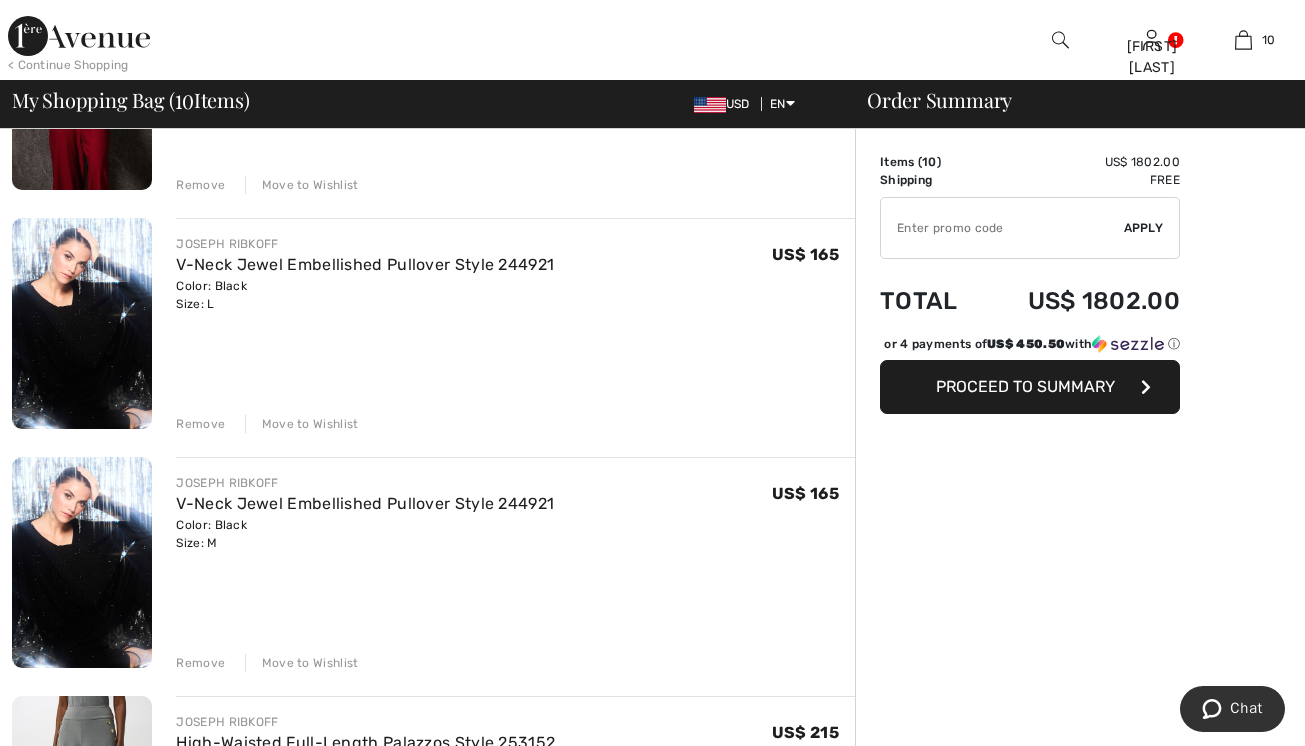 scroll, scrollTop: 1780, scrollLeft: 0, axis: vertical 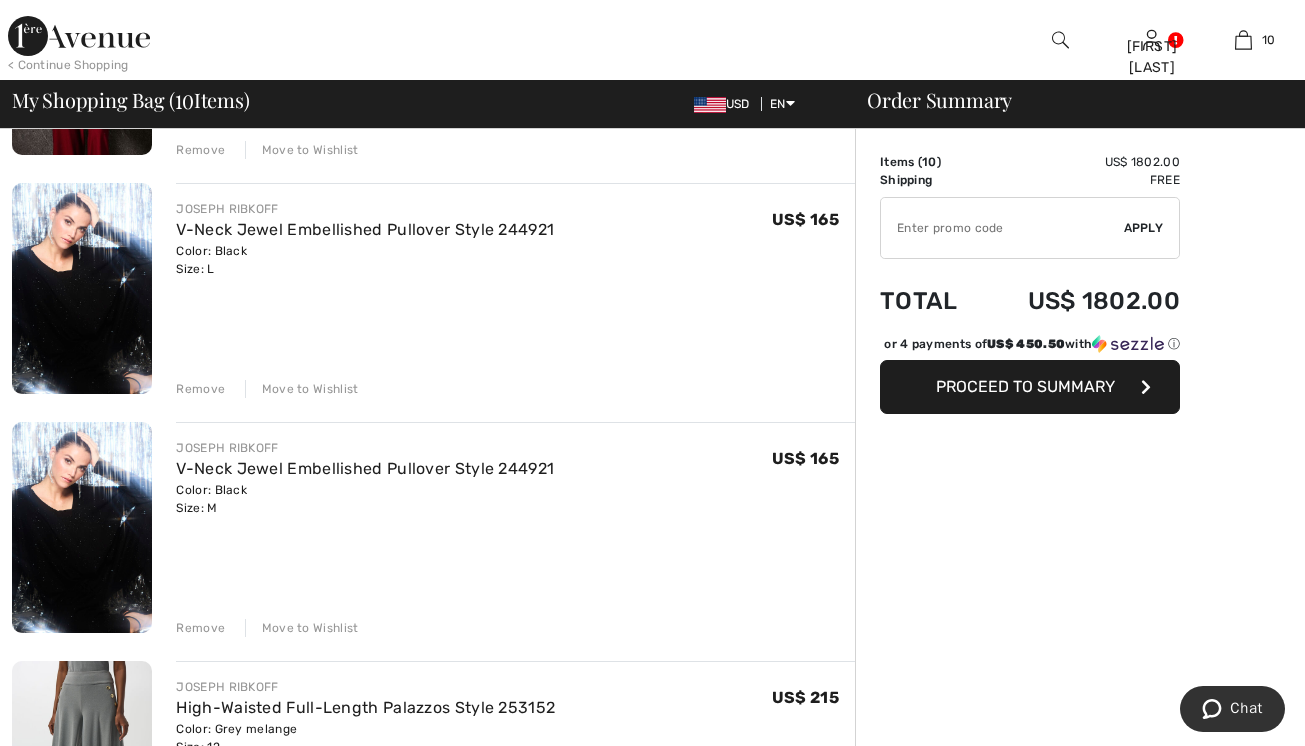 click at bounding box center (82, 527) 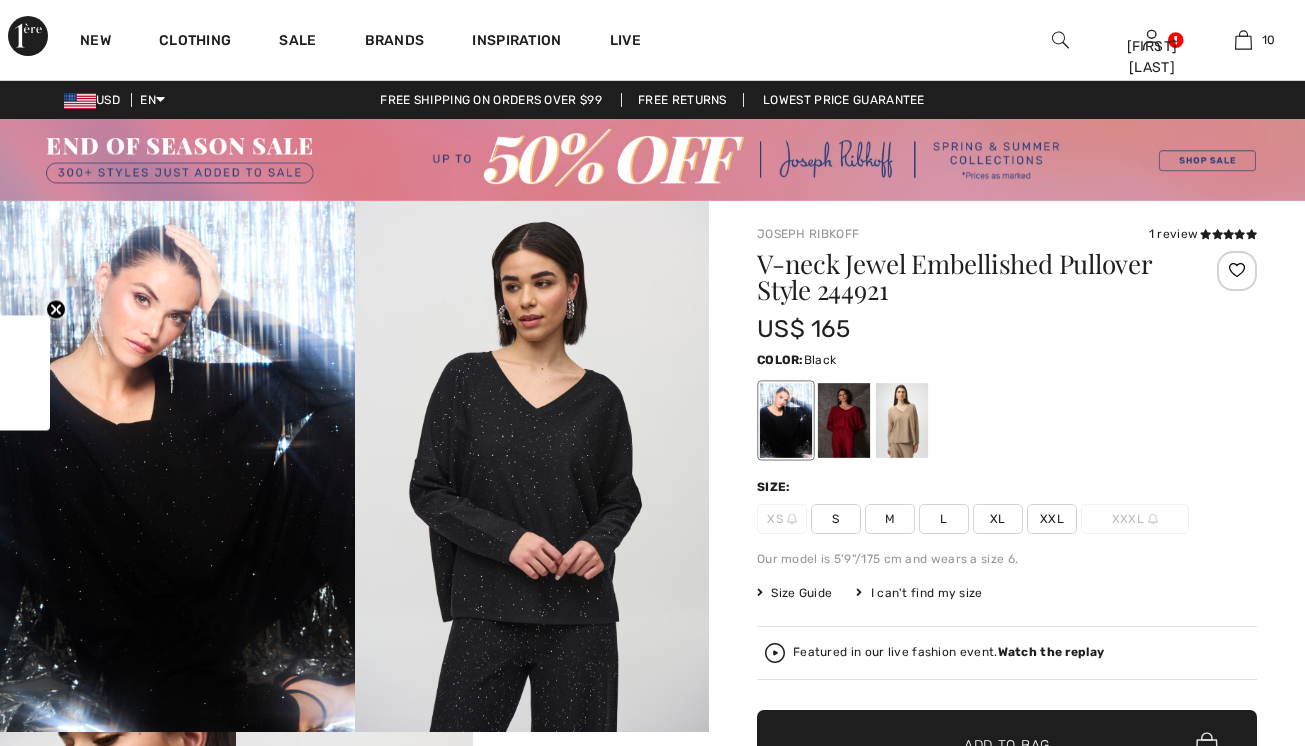checkbox on "true" 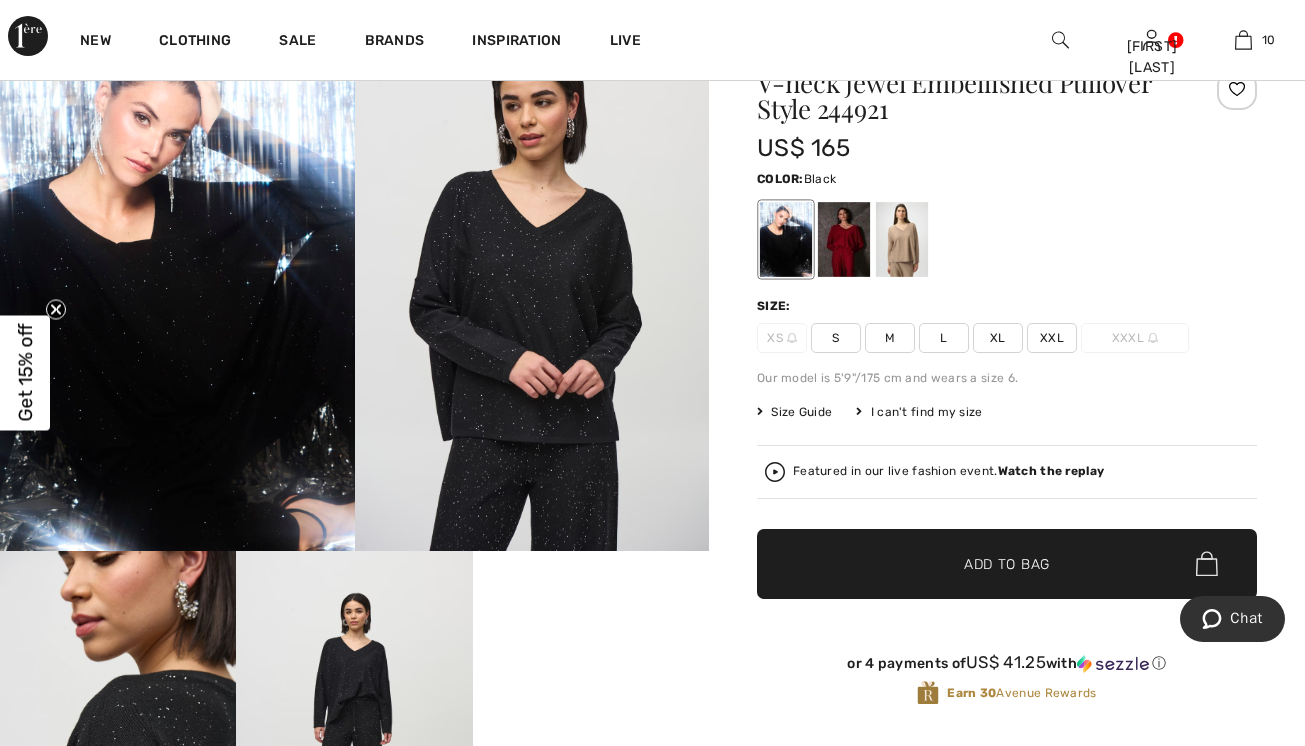 scroll, scrollTop: 0, scrollLeft: 0, axis: both 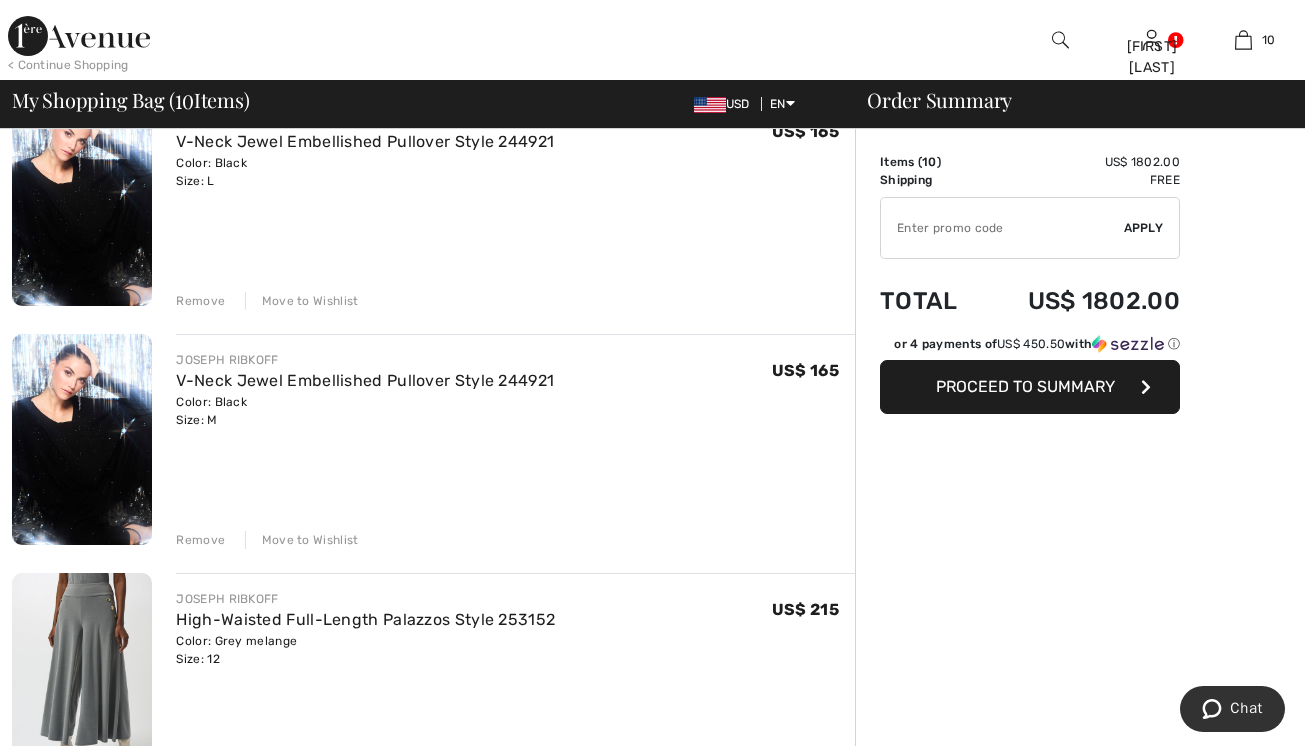click on "Move to Wishlist" at bounding box center [302, 301] 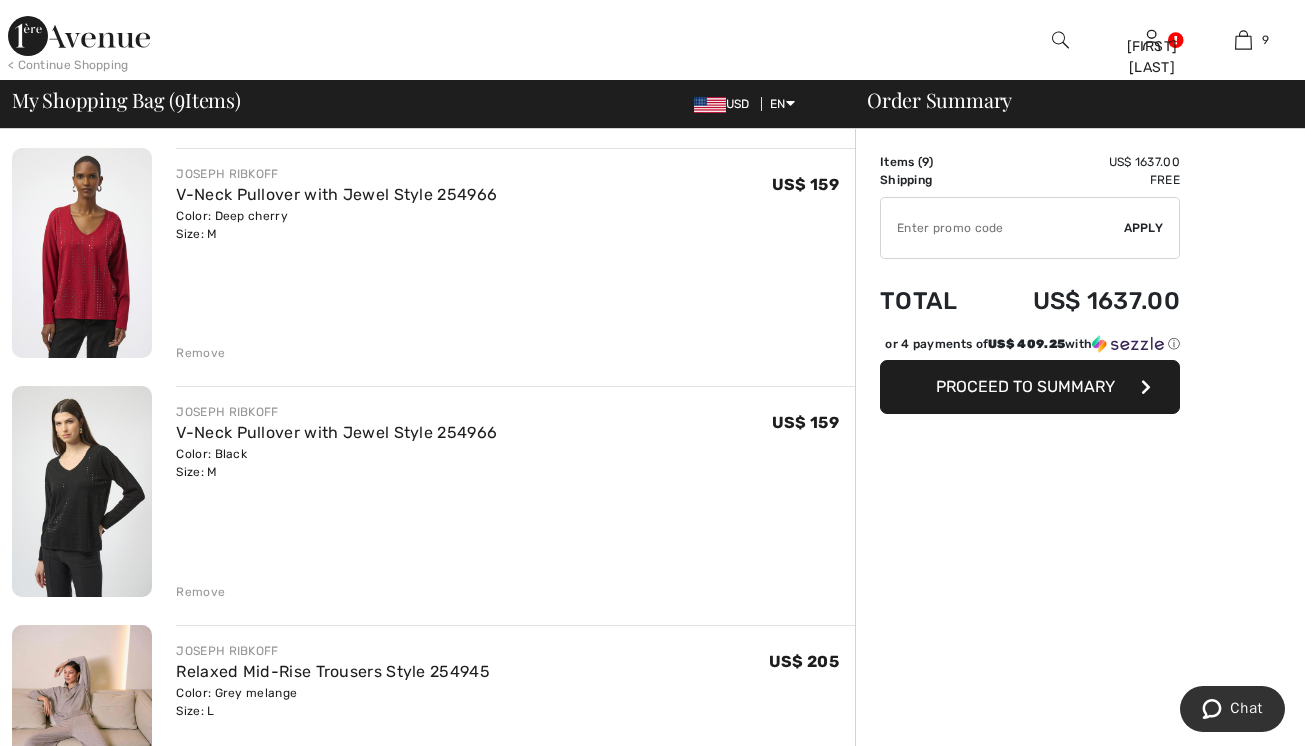 scroll, scrollTop: 248, scrollLeft: 0, axis: vertical 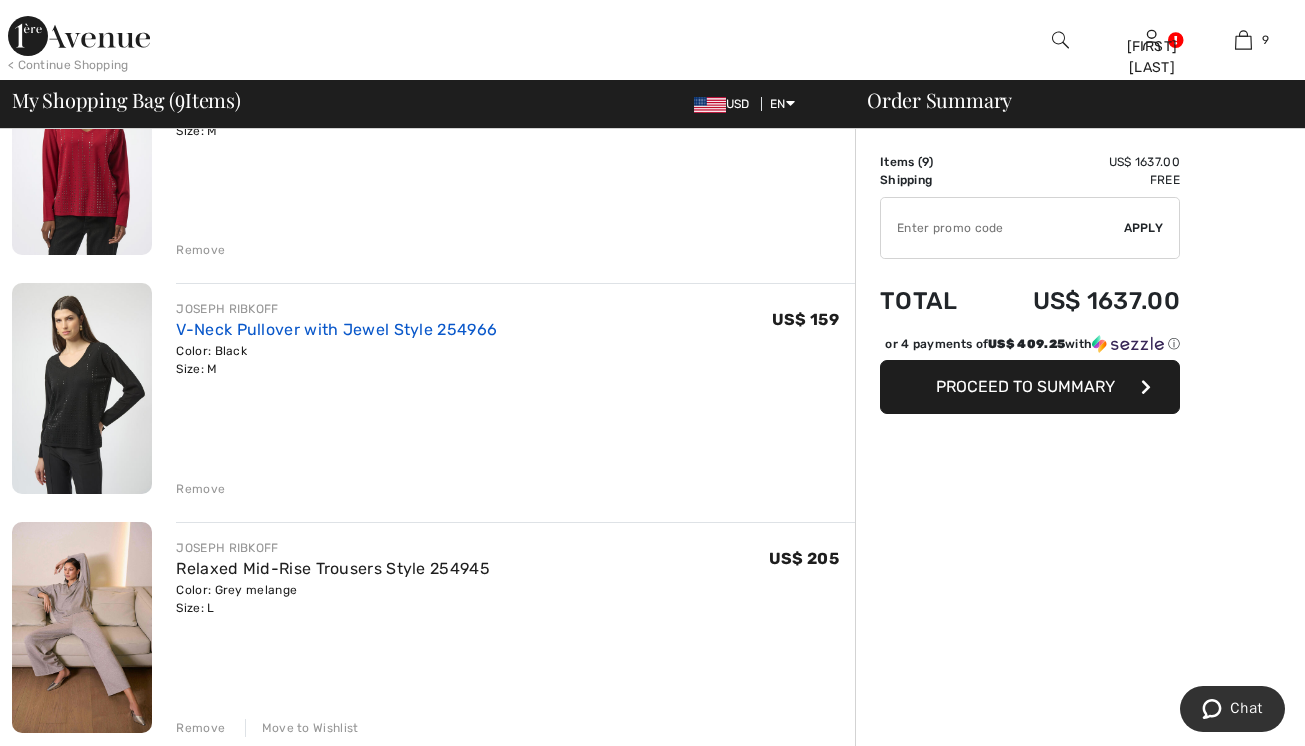 click on "V-Neck Pullover with Jewel Style 254966" at bounding box center [336, 329] 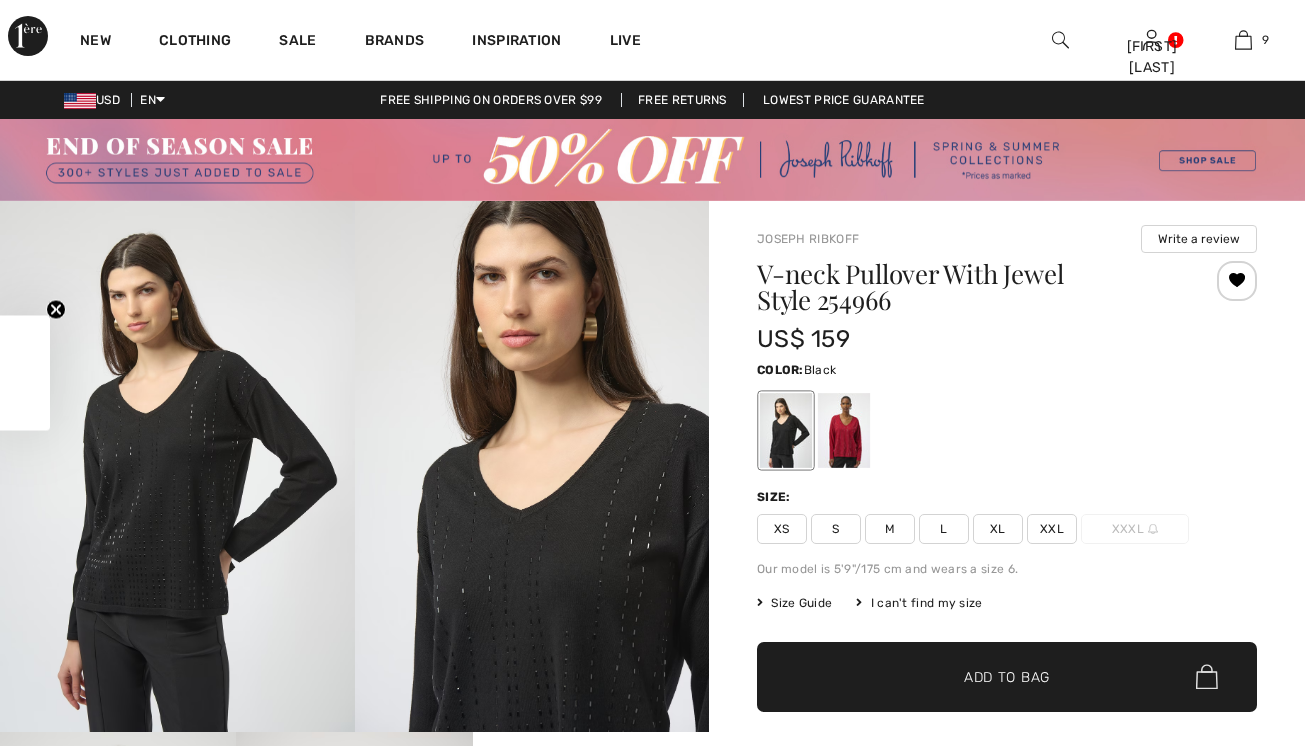 checkbox on "true" 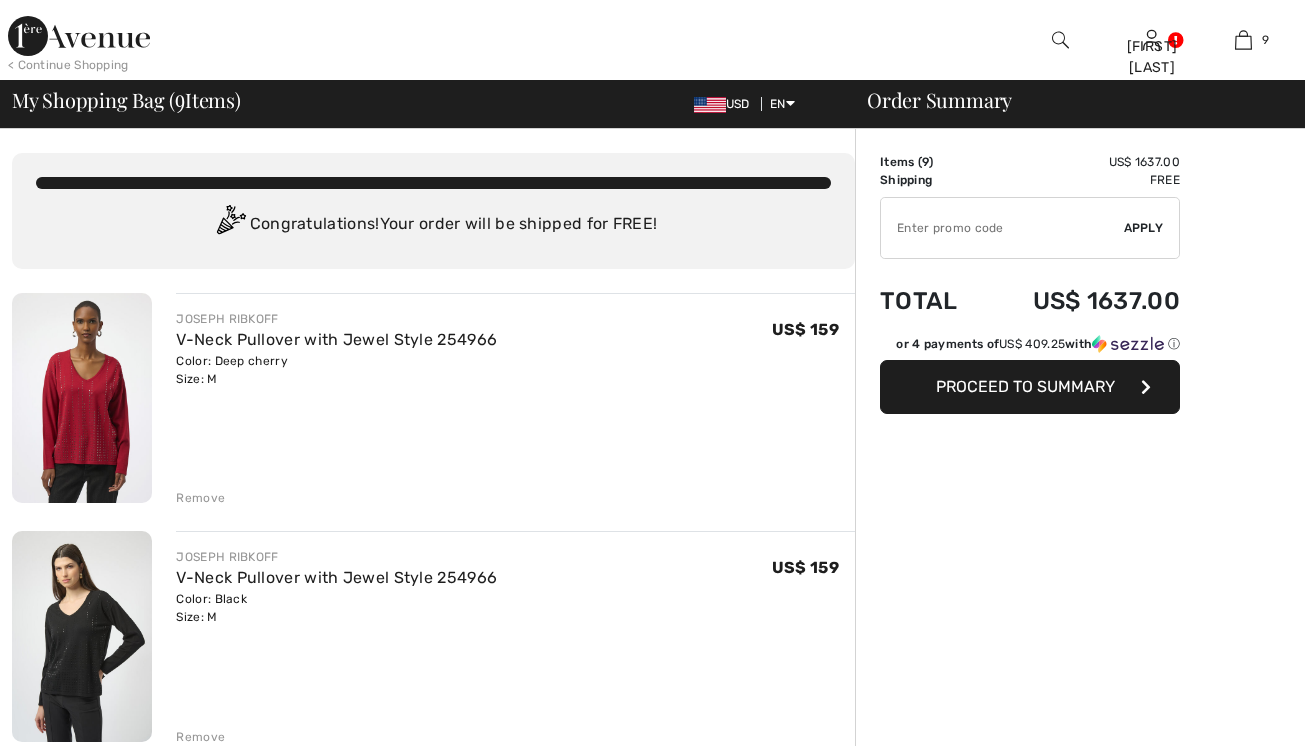 scroll, scrollTop: 553, scrollLeft: 0, axis: vertical 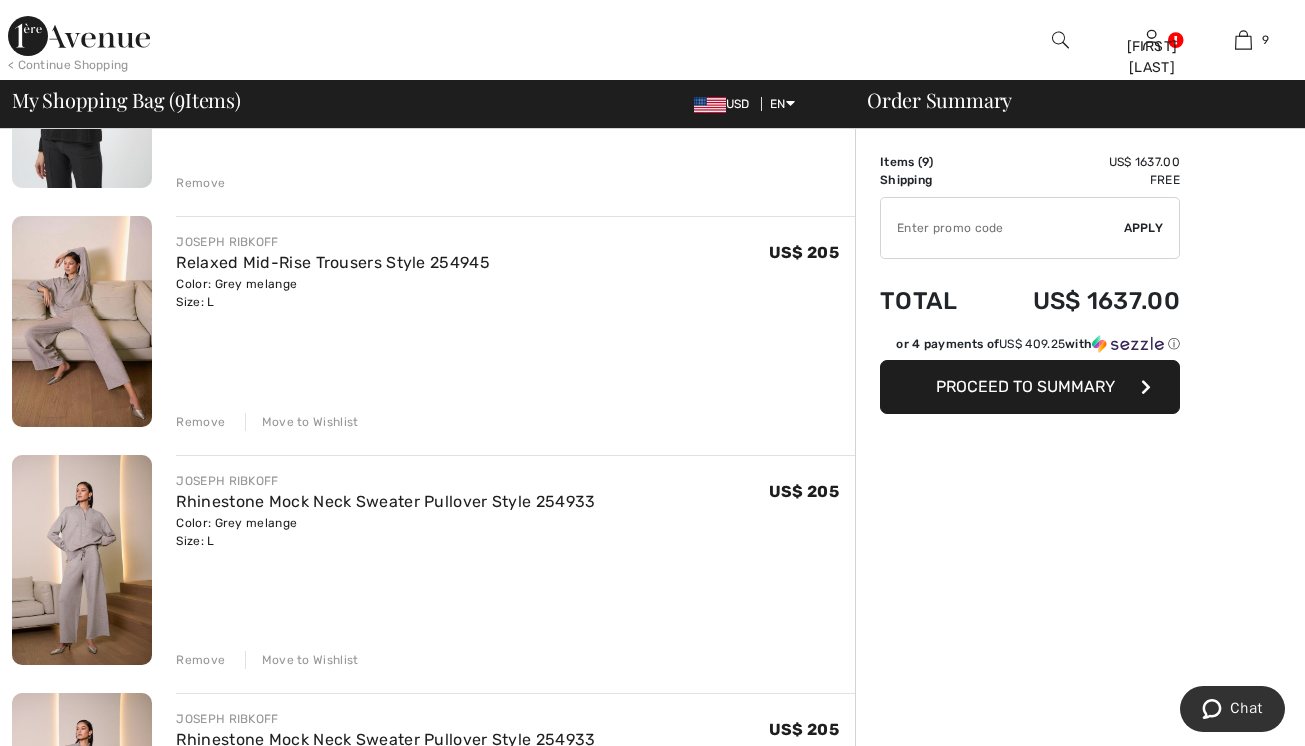 click on "Move to Wishlist" at bounding box center [302, 422] 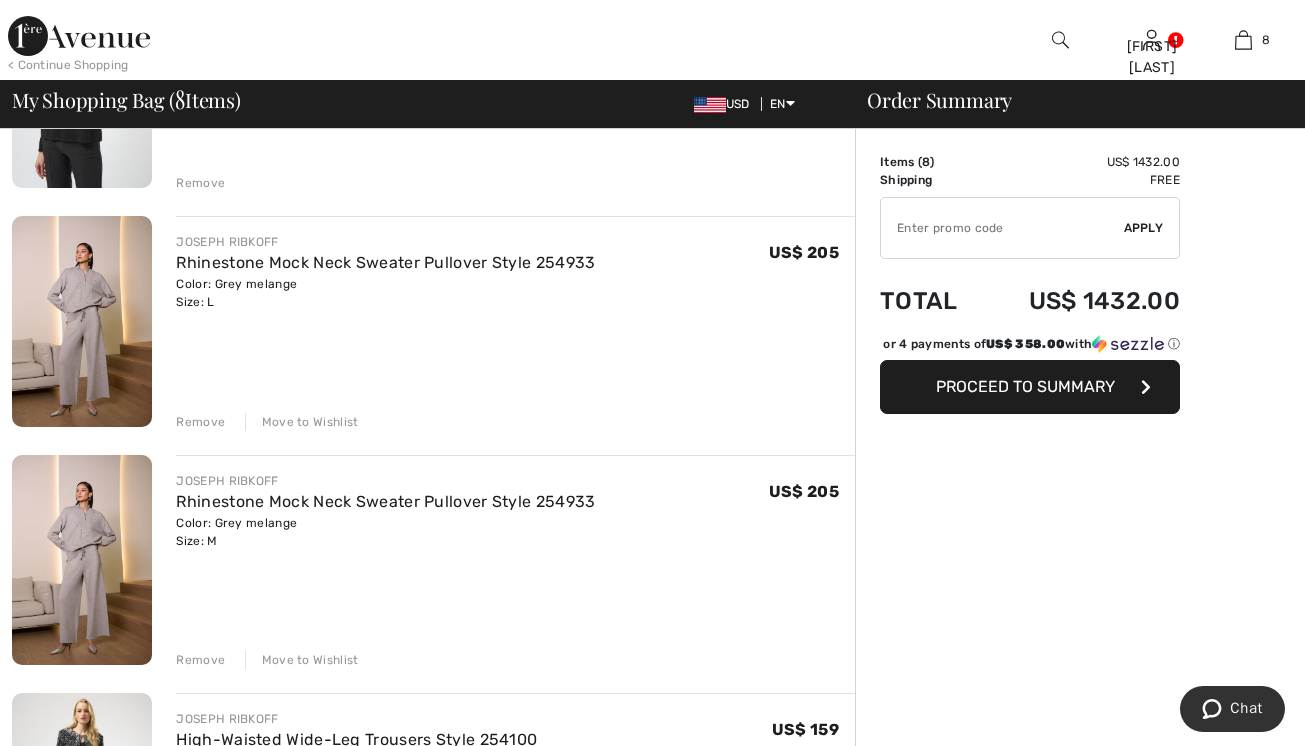 click on "Move to Wishlist" at bounding box center [302, 422] 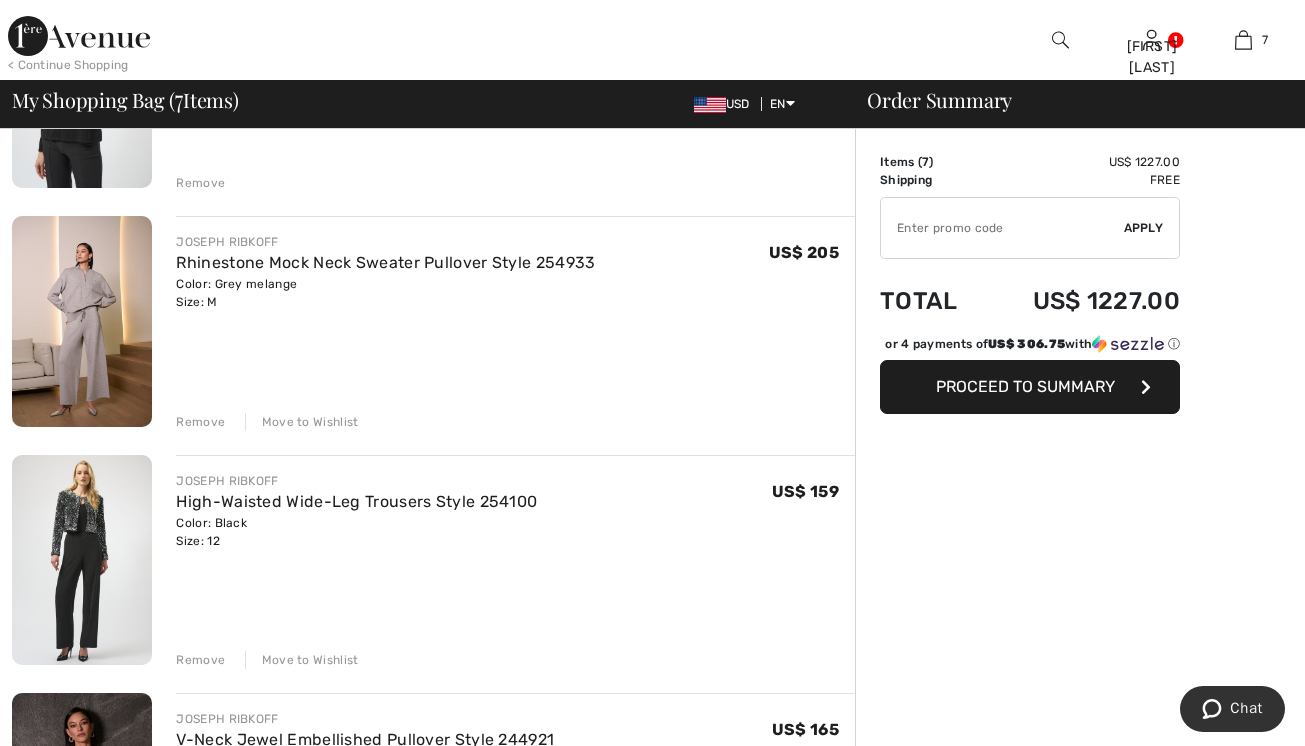 click on "Move to Wishlist" at bounding box center [302, 422] 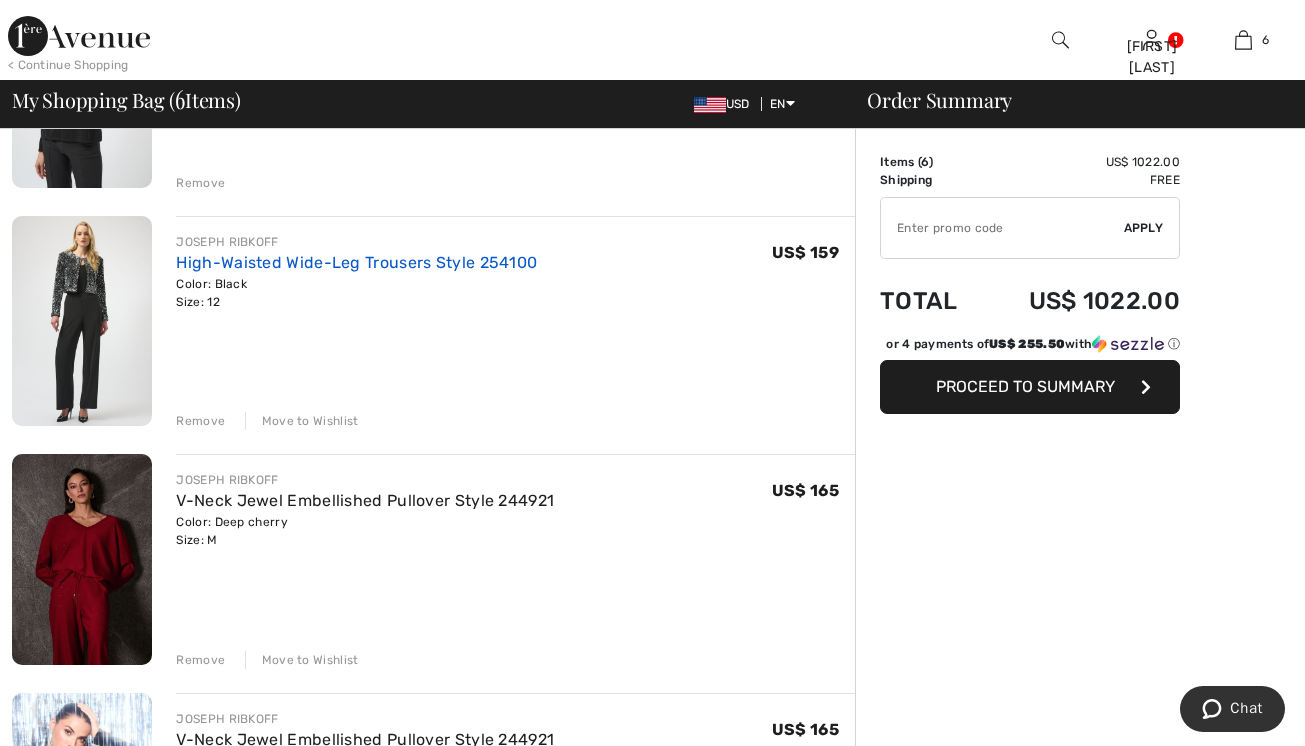 click on "High-Waisted Wide-Leg Trousers Style 254100" at bounding box center [356, 262] 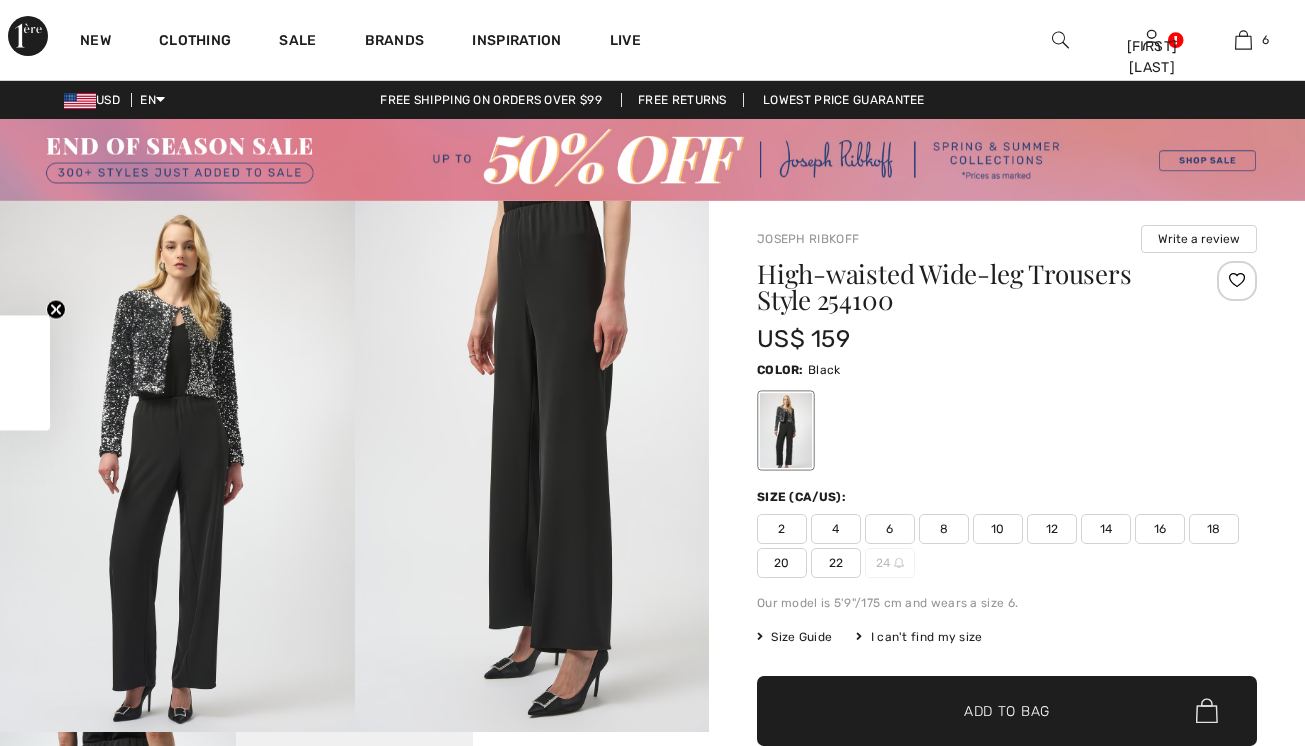 checkbox on "true" 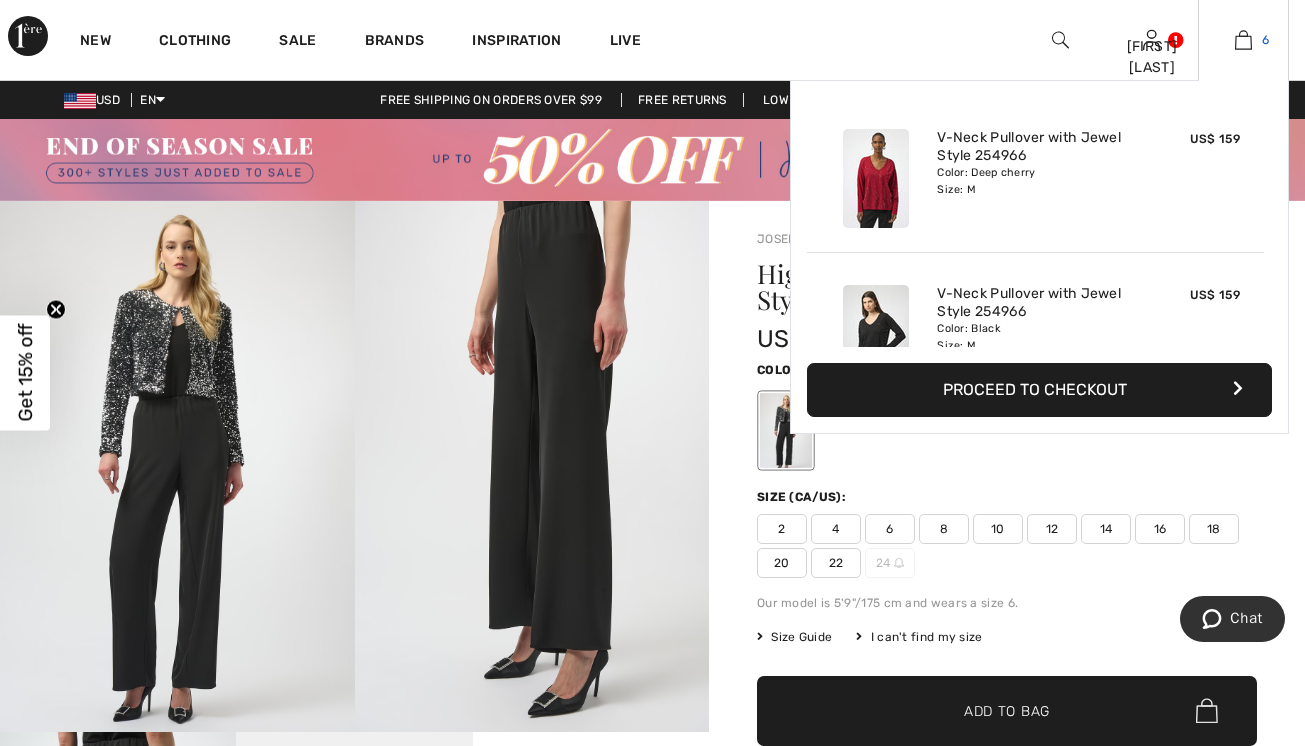 click at bounding box center [1243, 40] 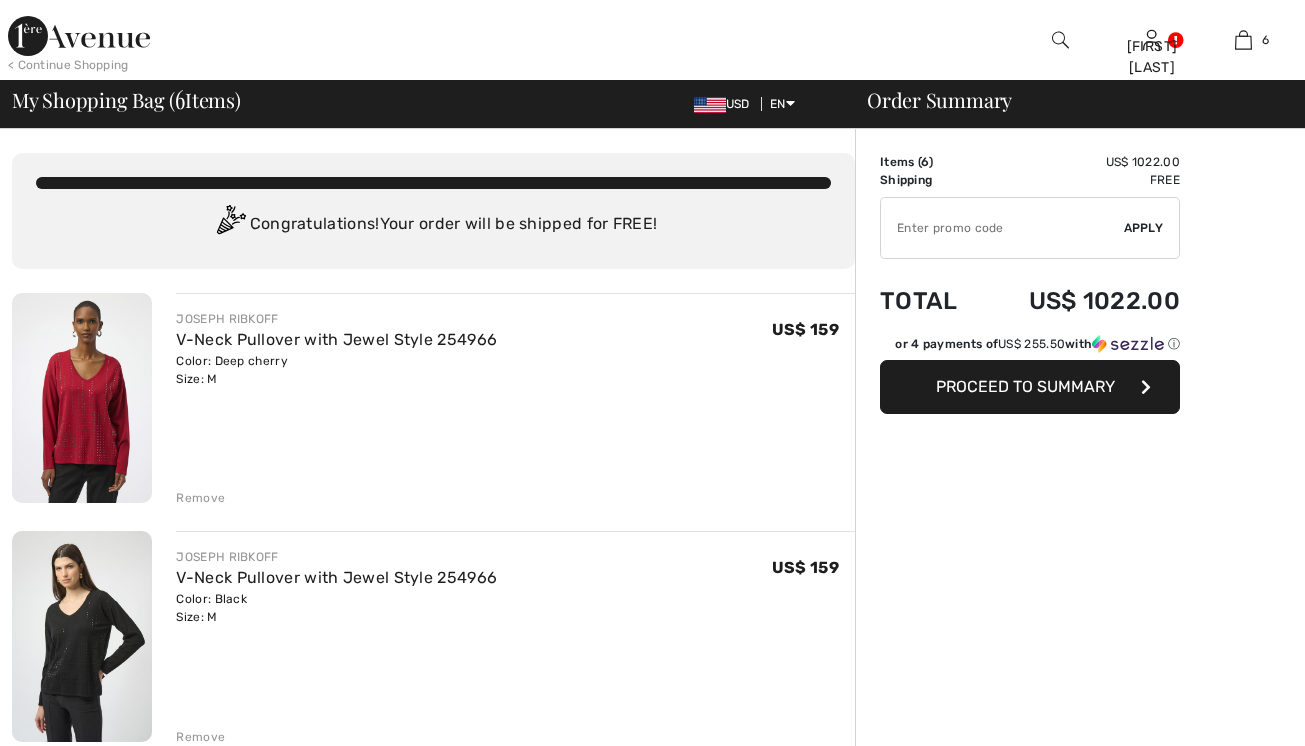 scroll, scrollTop: 0, scrollLeft: 0, axis: both 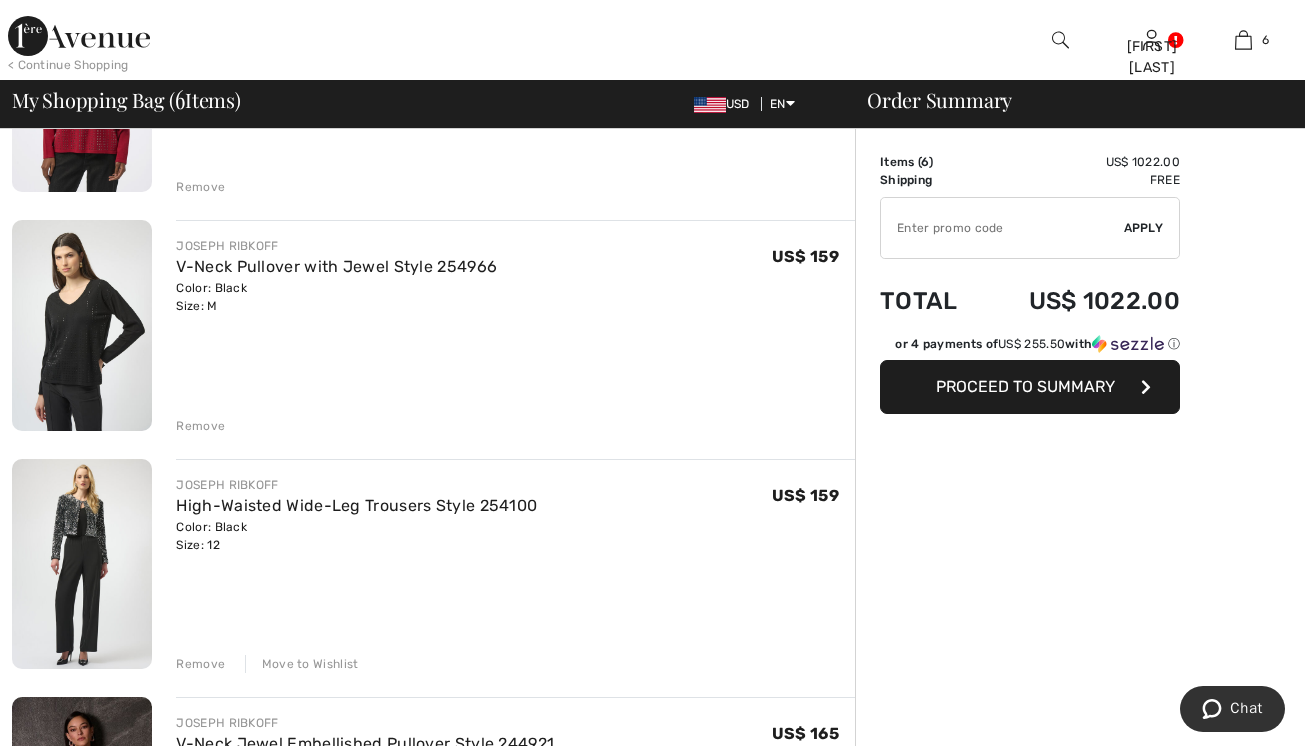 click at bounding box center [1002, 228] 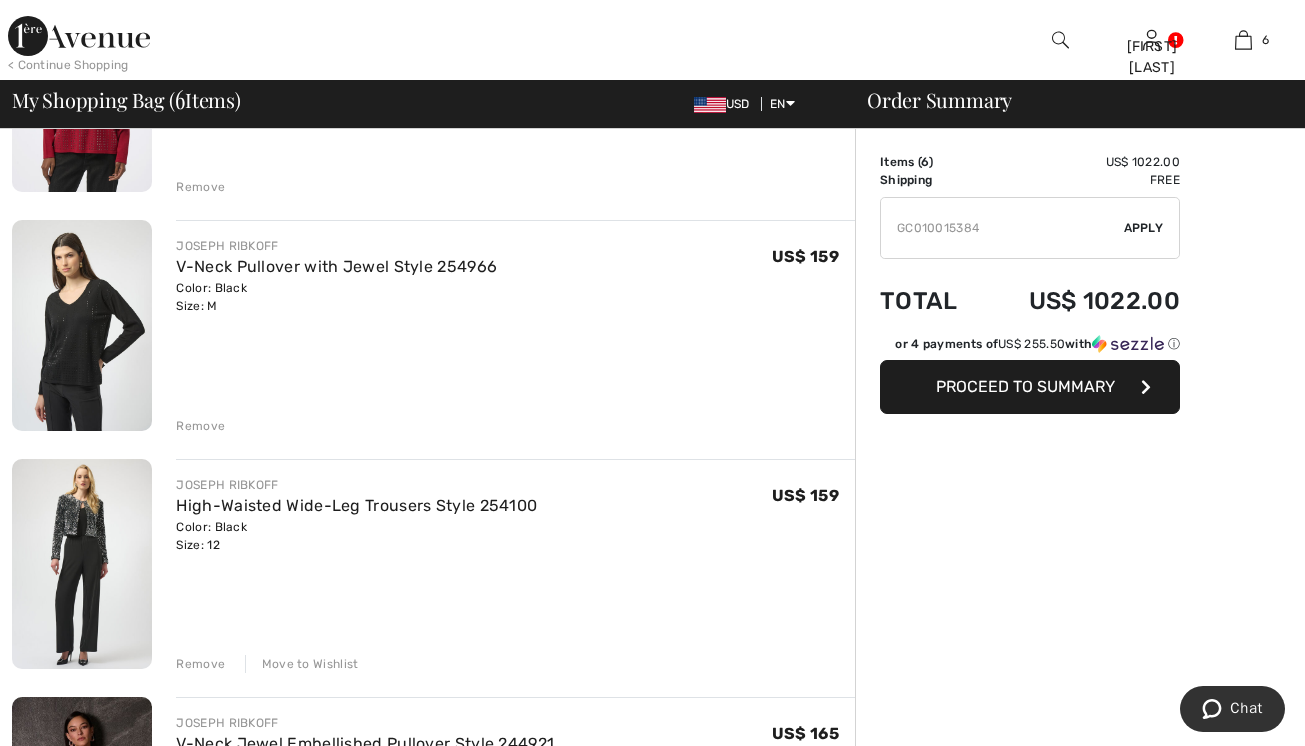 type on "GC010015384" 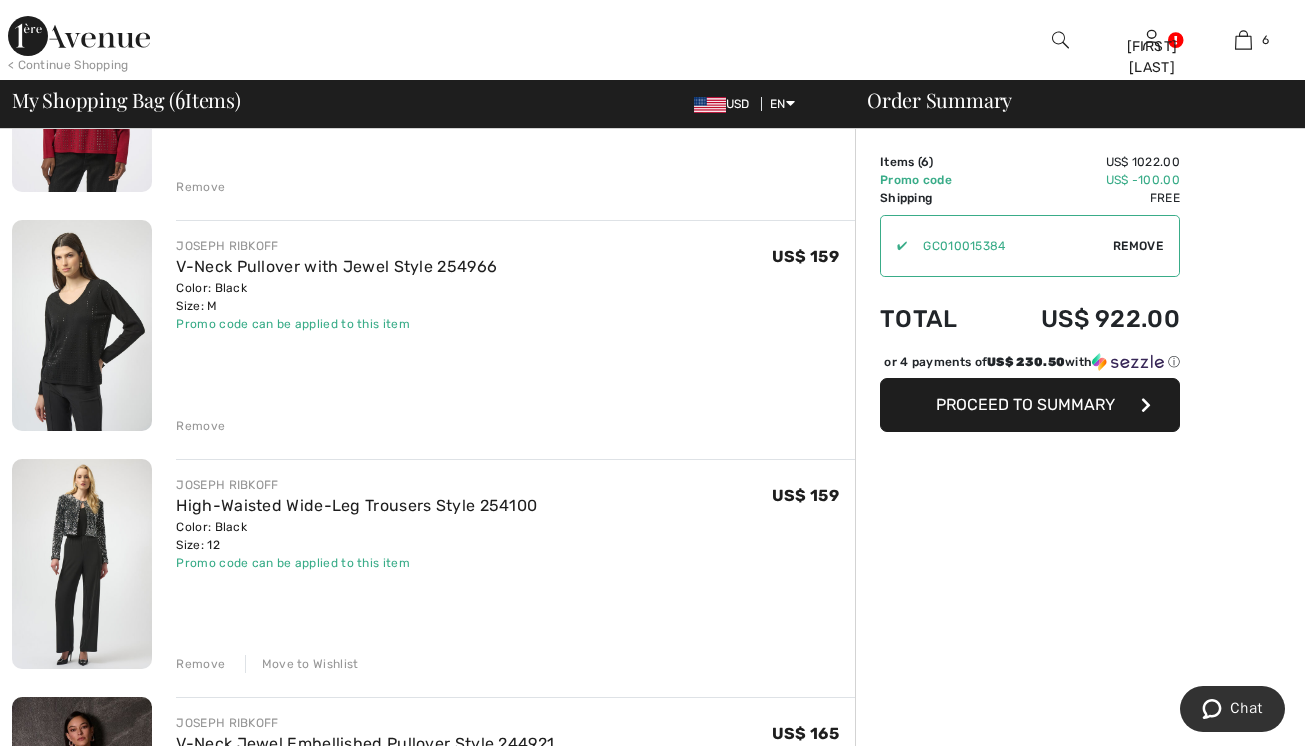 scroll, scrollTop: 0, scrollLeft: 0, axis: both 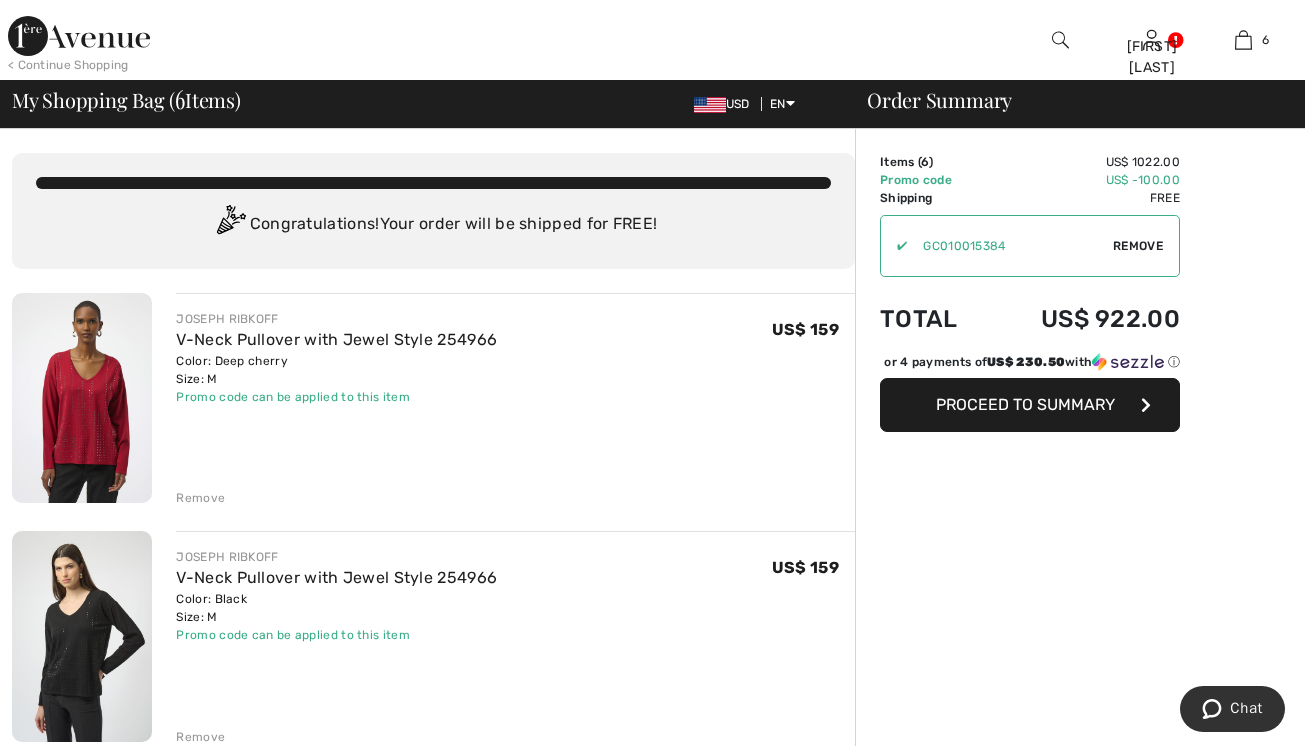 click on "Proceed to Summary" at bounding box center (1025, 404) 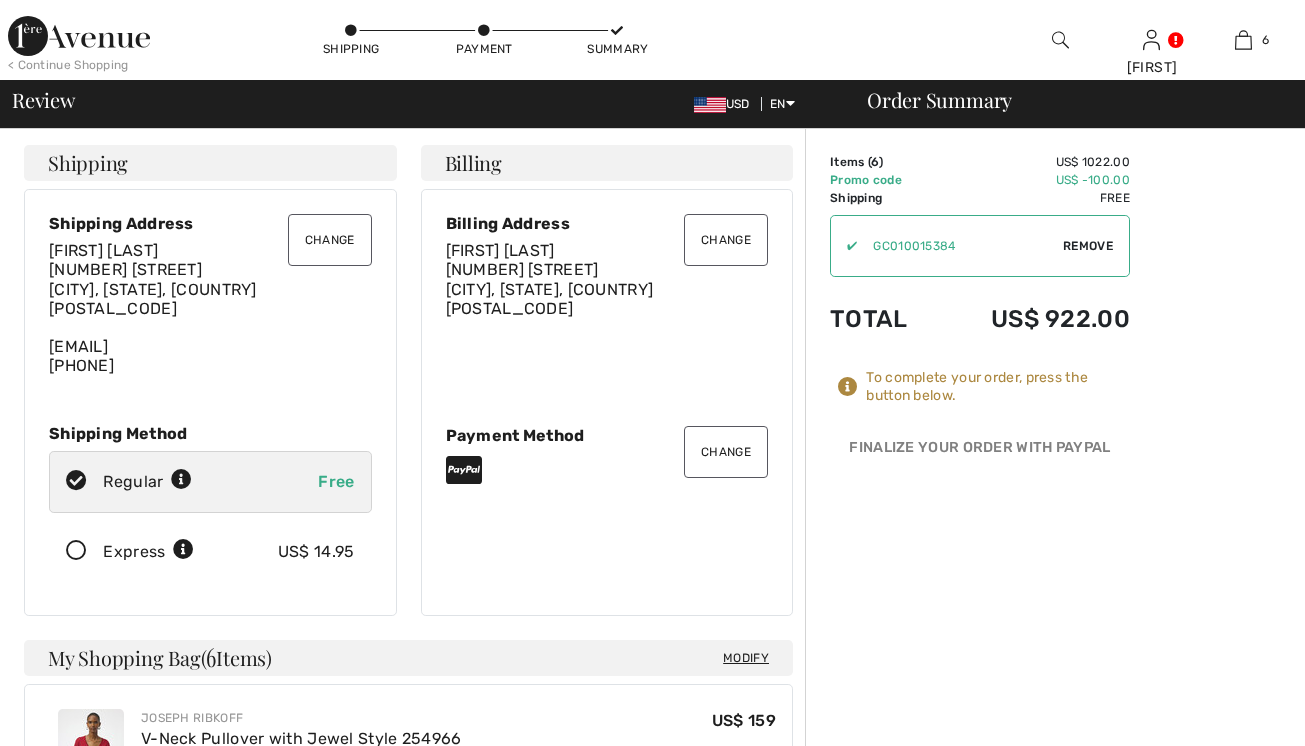 scroll, scrollTop: 0, scrollLeft: 0, axis: both 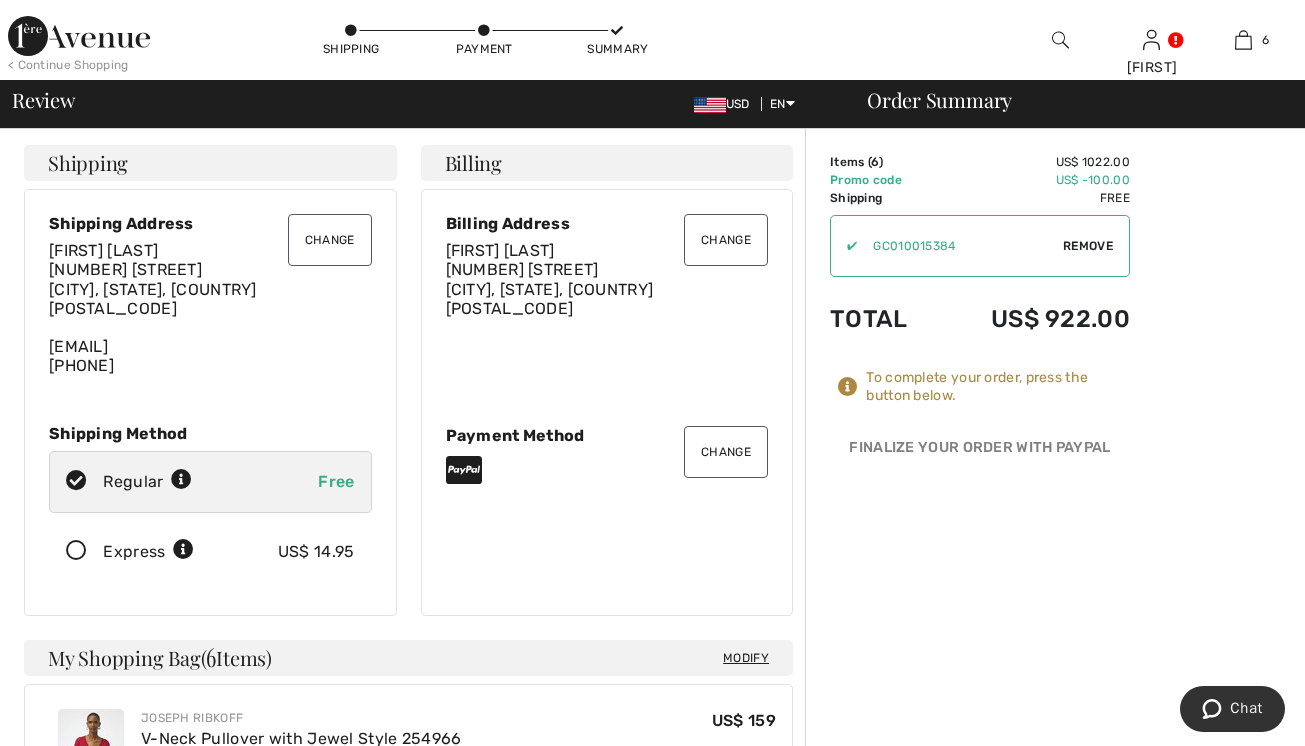 click on "Change" at bounding box center [330, 240] 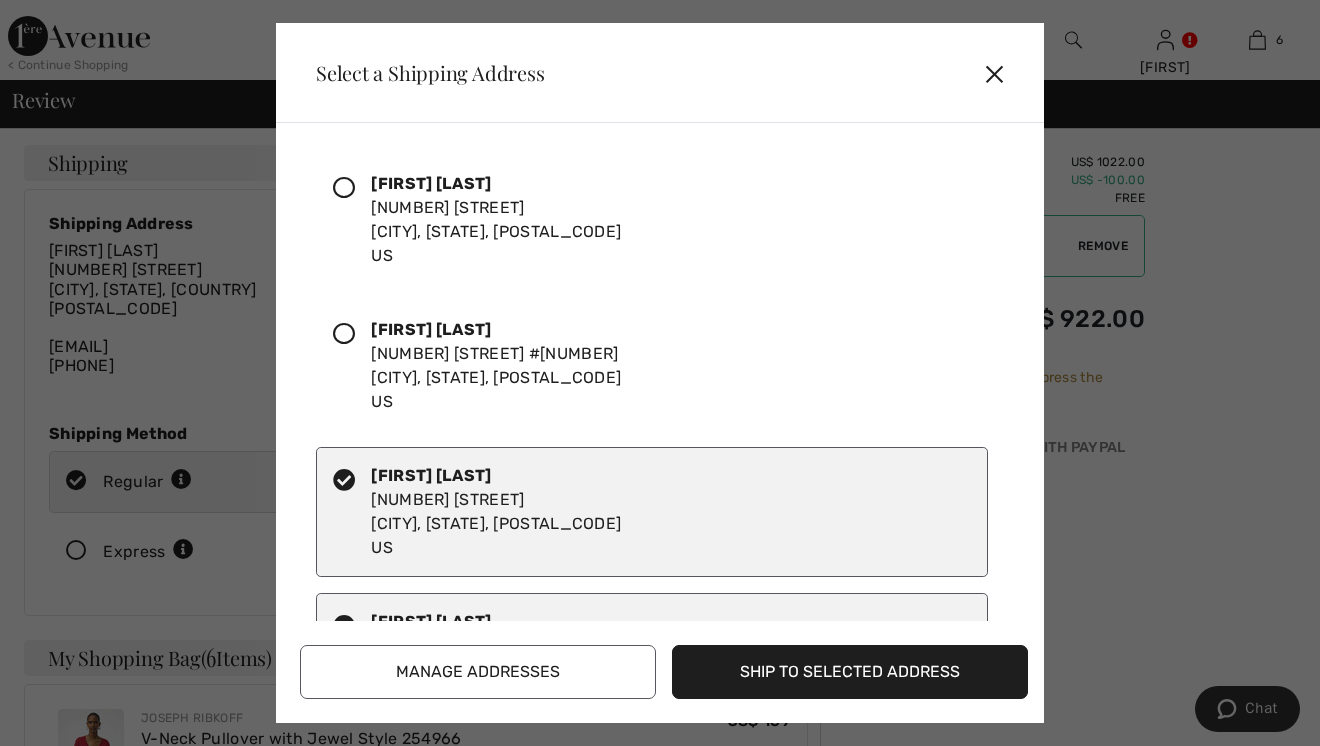 click at bounding box center (344, 188) 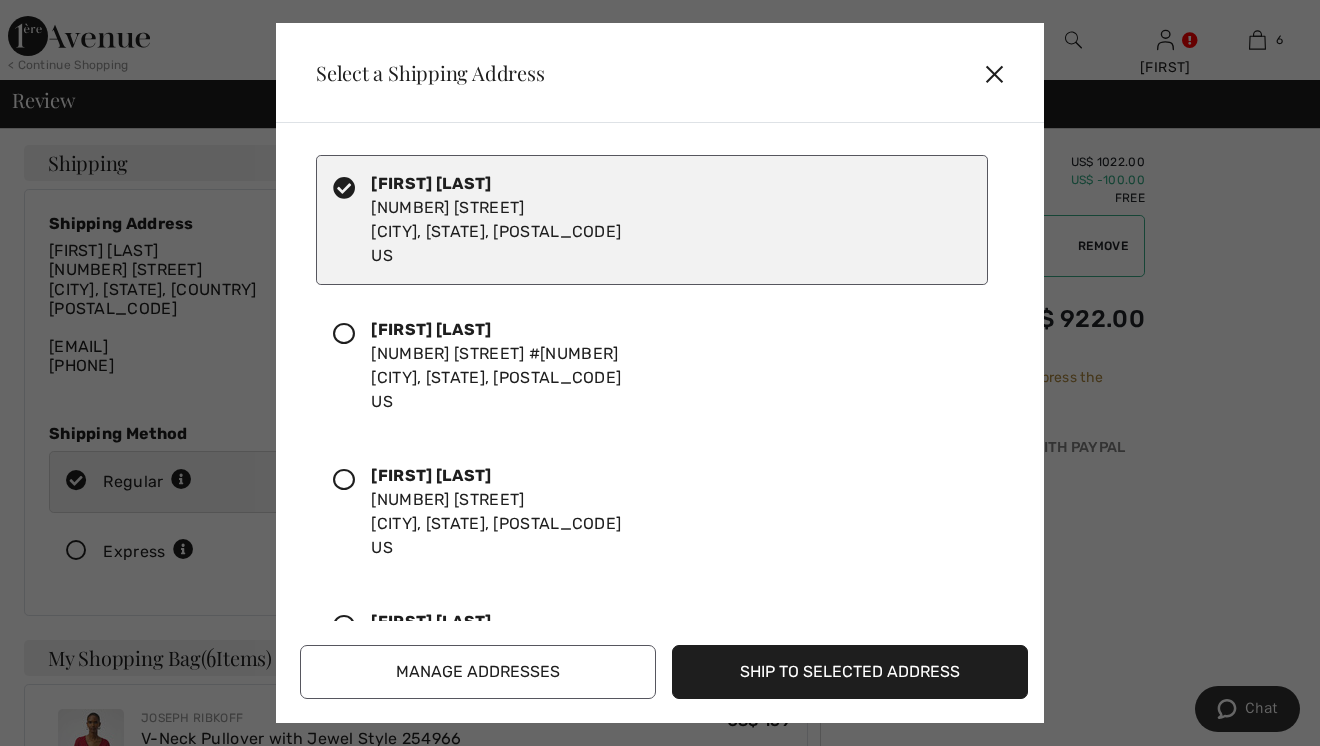click at bounding box center (344, 334) 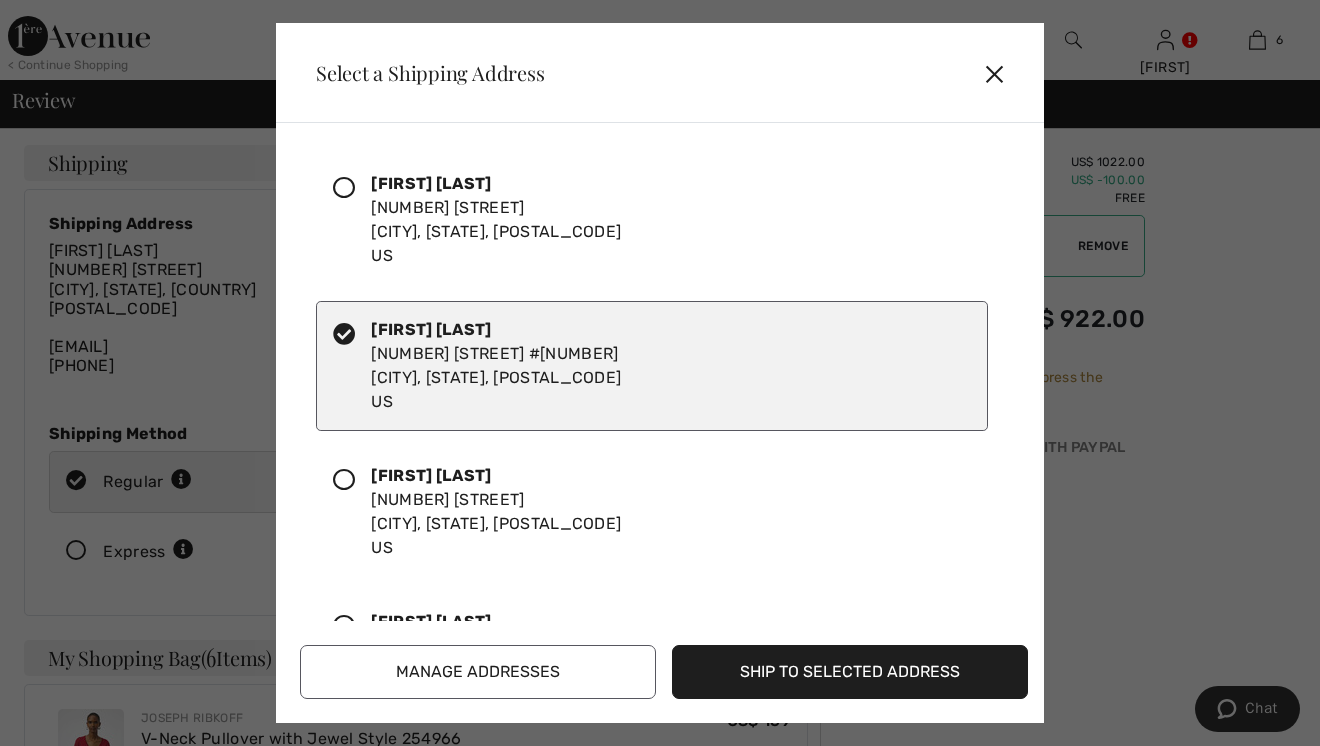 click at bounding box center [344, 188] 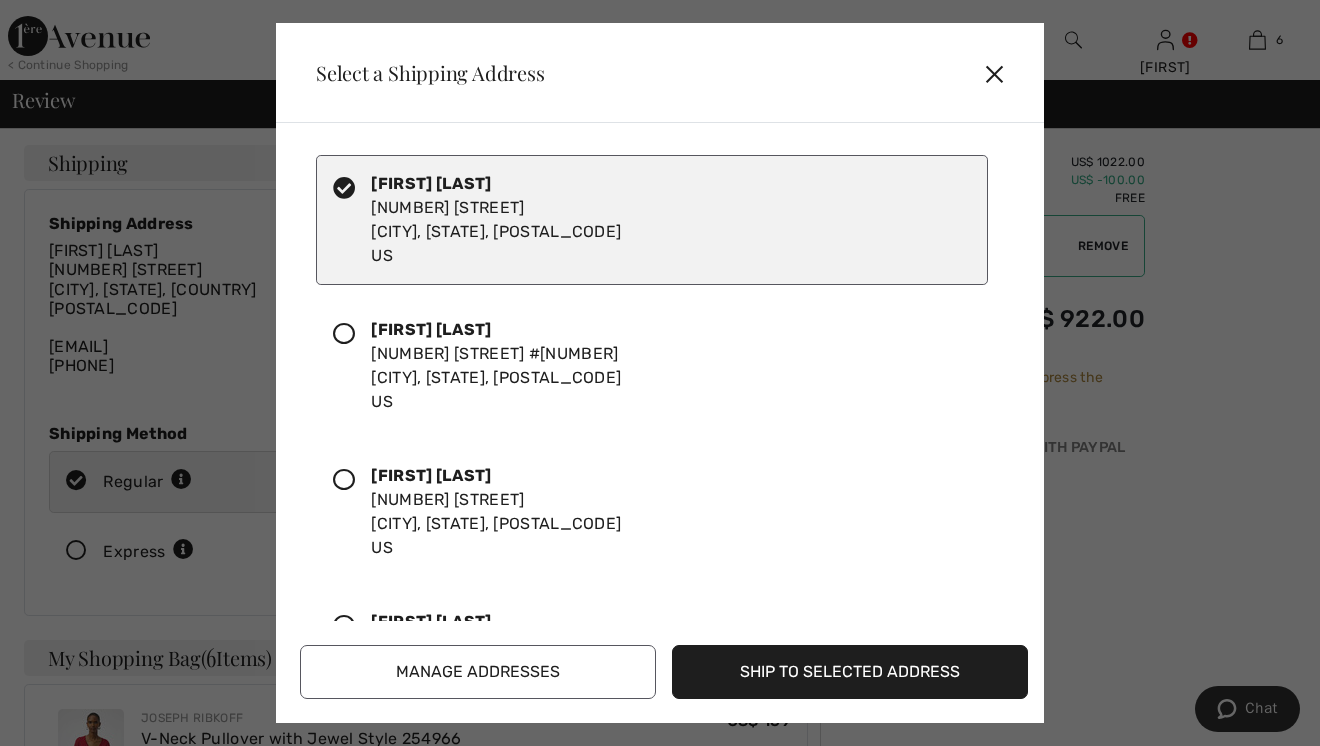 click on "Ship to Selected Address" at bounding box center [850, 672] 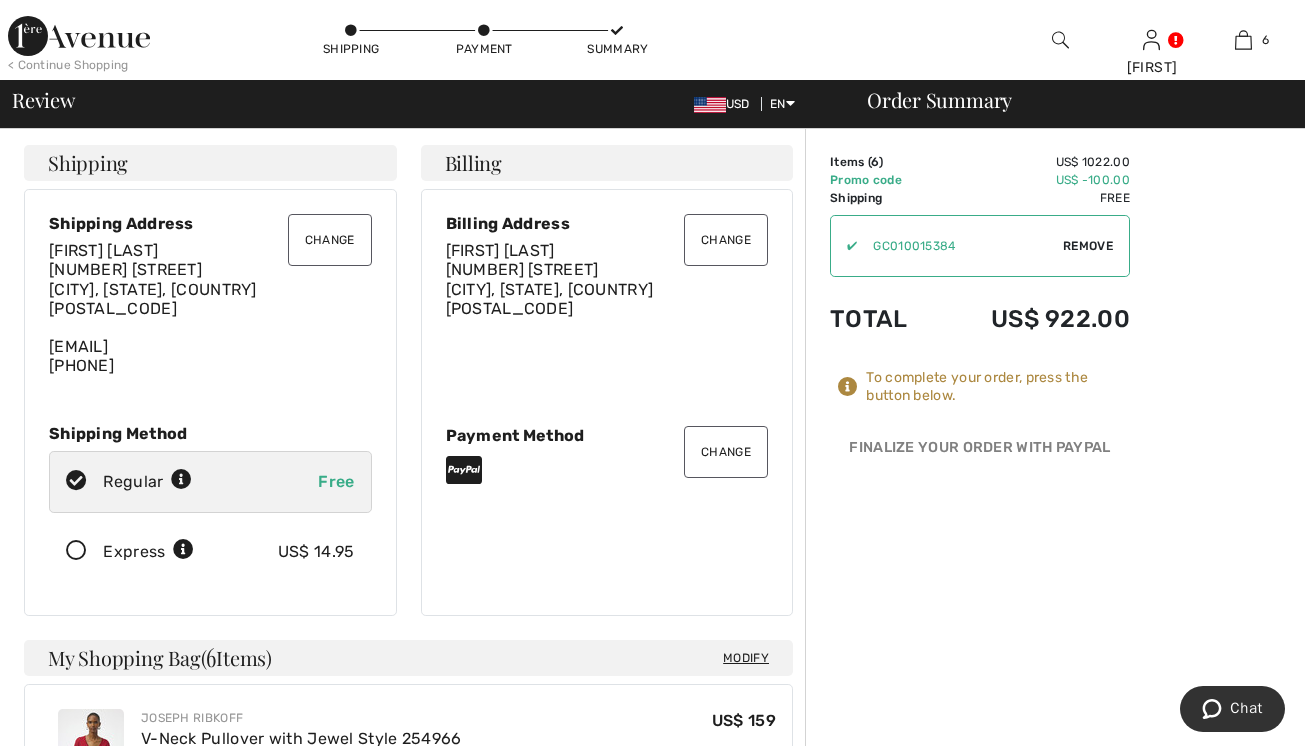 click at bounding box center (76, 551) 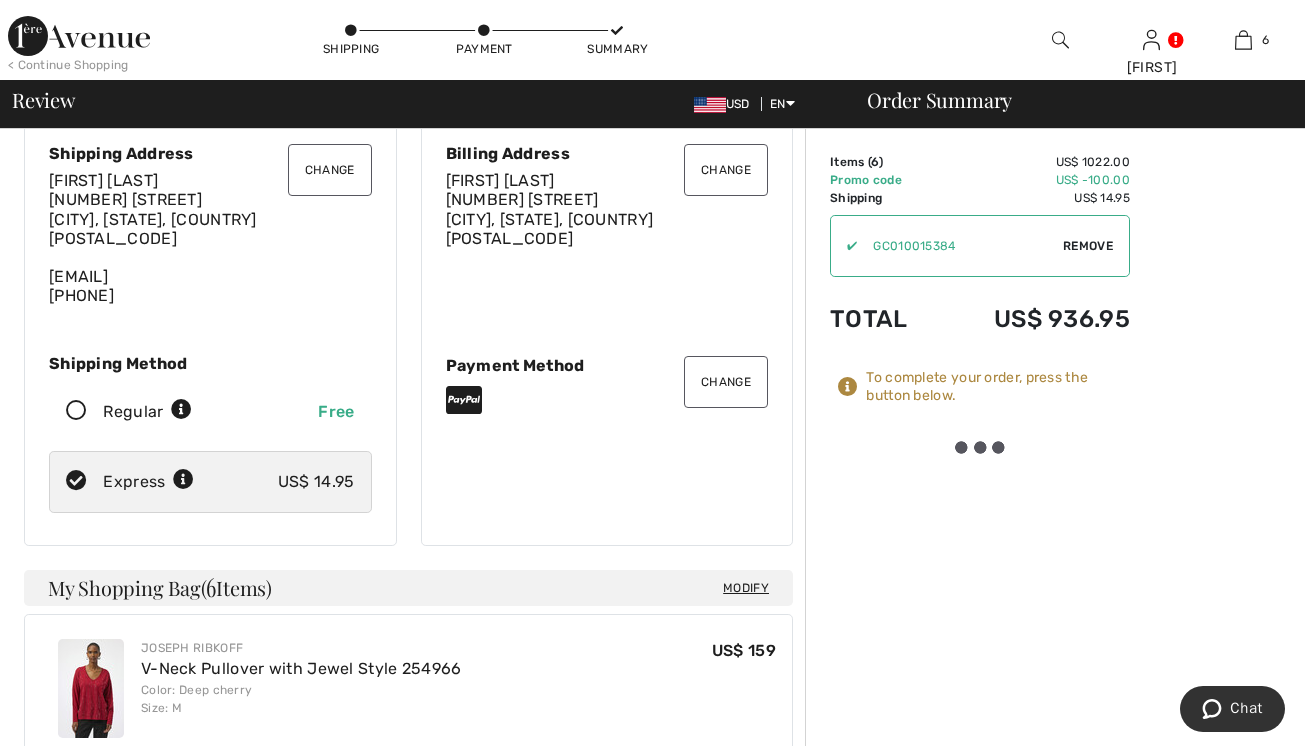 scroll, scrollTop: 0, scrollLeft: 0, axis: both 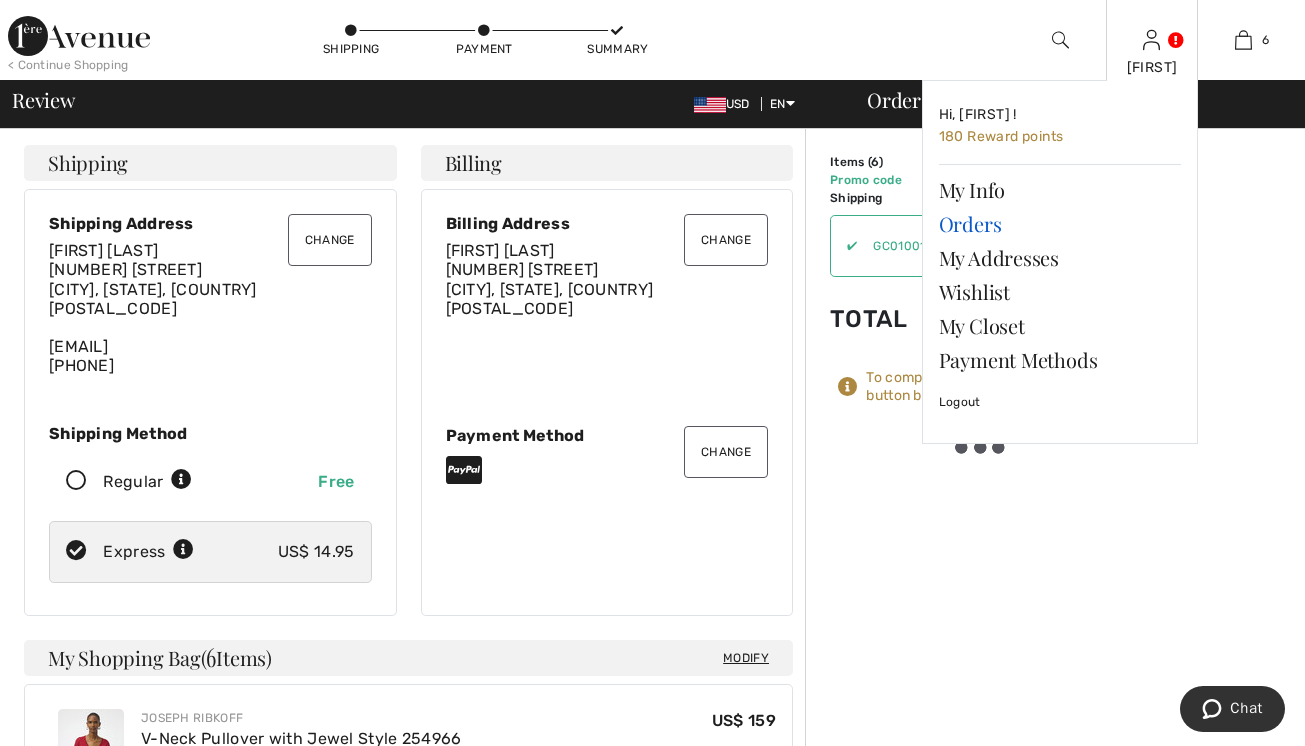 click on "Orders" at bounding box center (1060, 224) 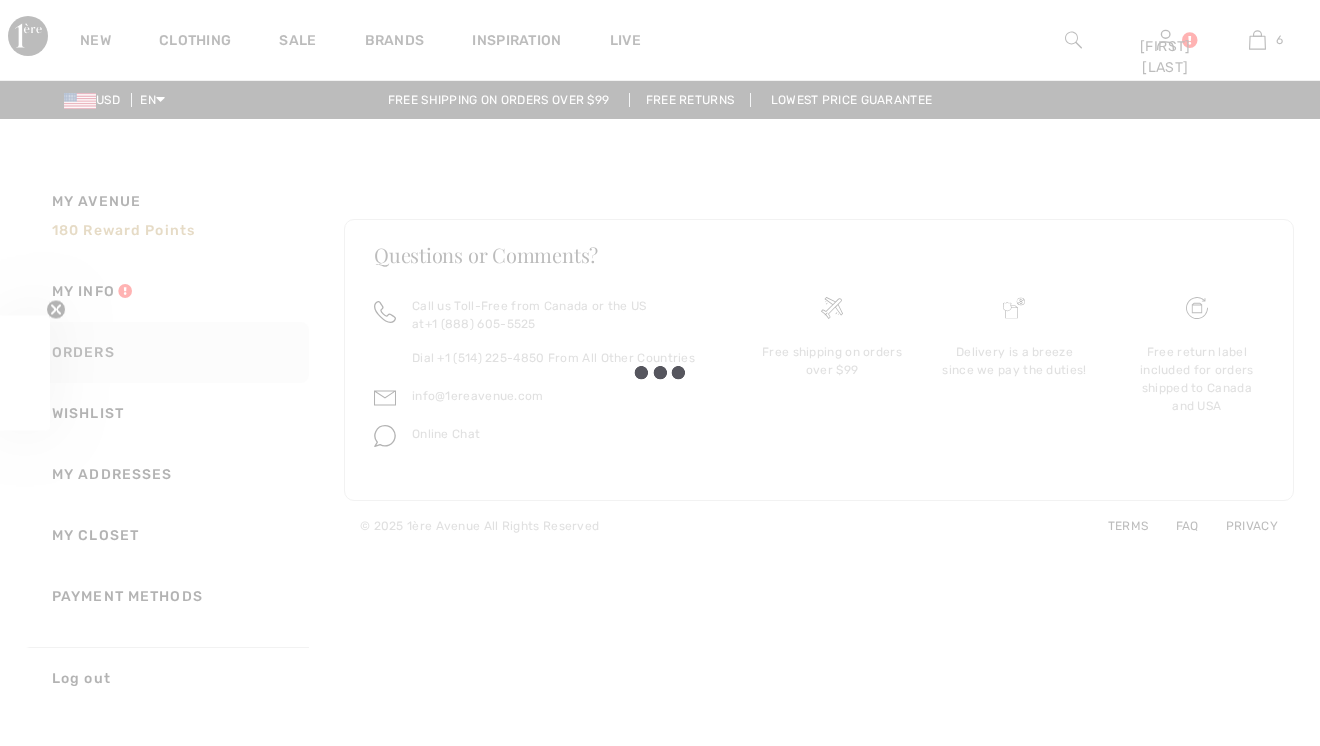 scroll, scrollTop: 0, scrollLeft: 0, axis: both 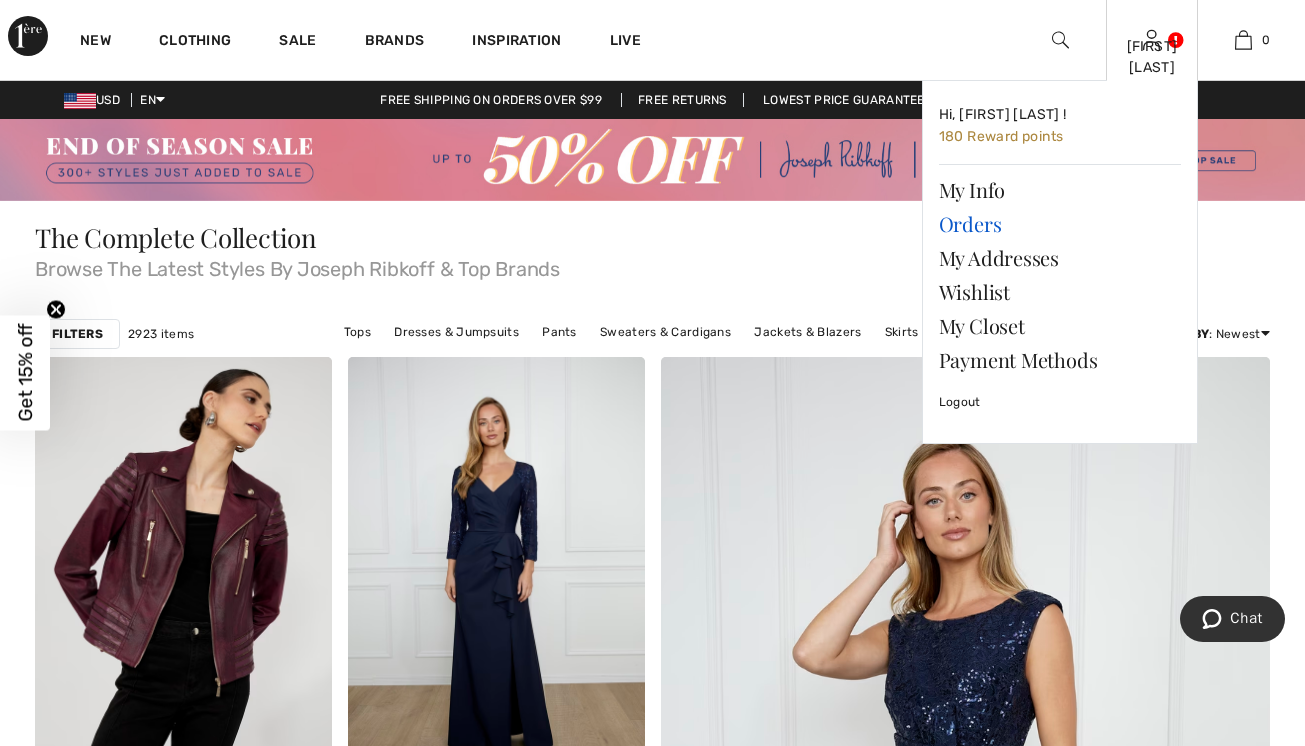 click on "Orders" at bounding box center (1060, 224) 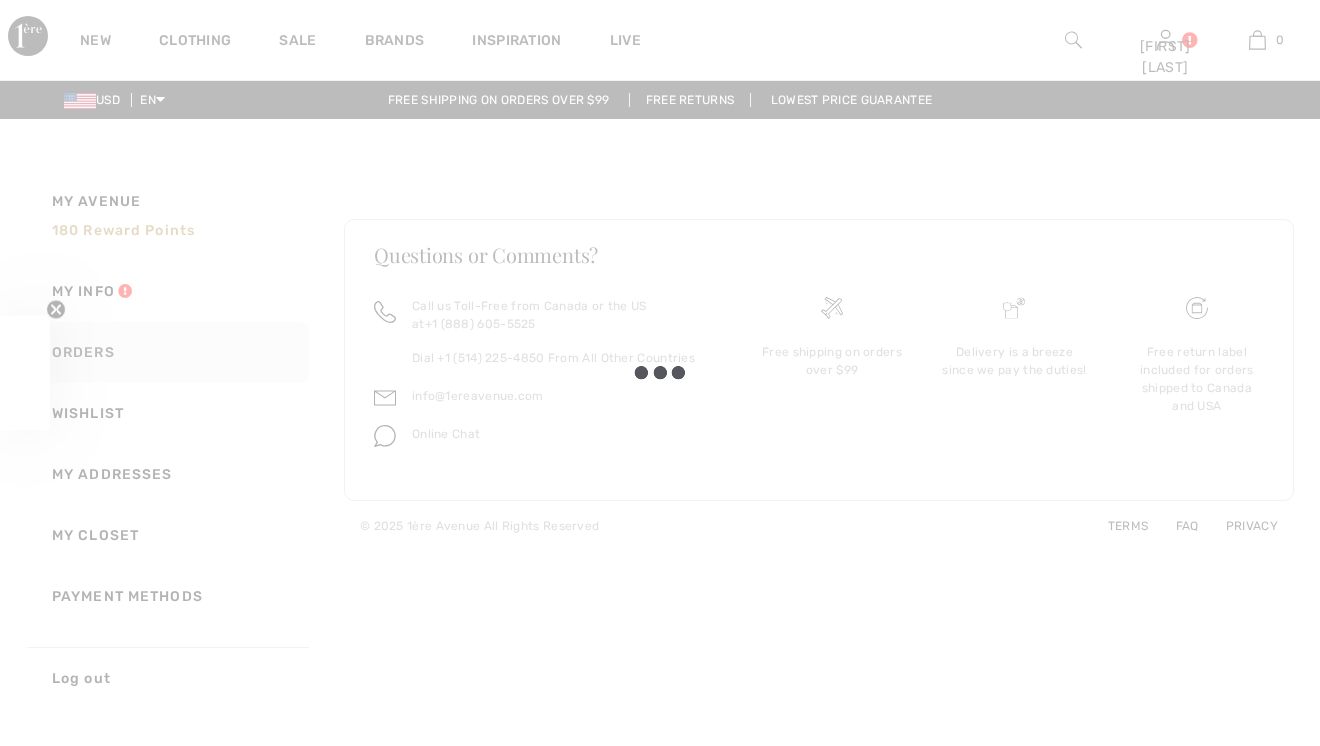checkbox on "true" 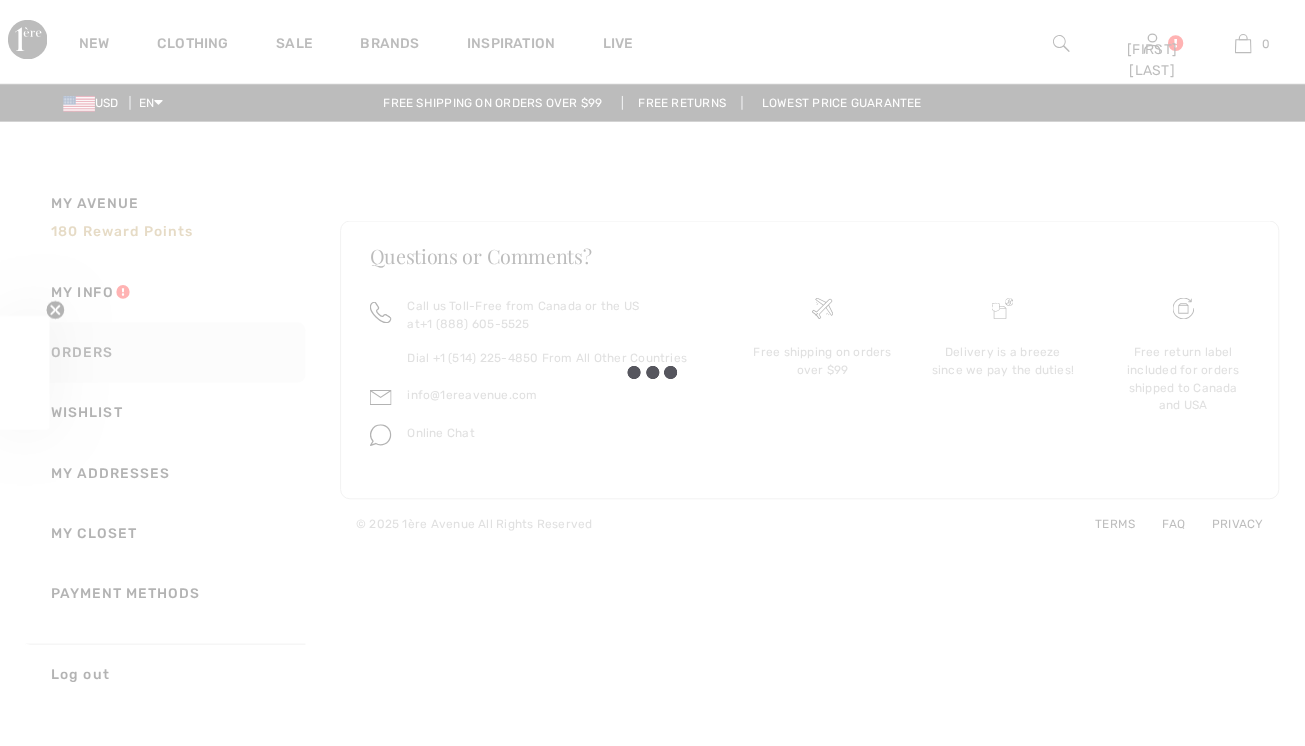 scroll, scrollTop: 0, scrollLeft: 0, axis: both 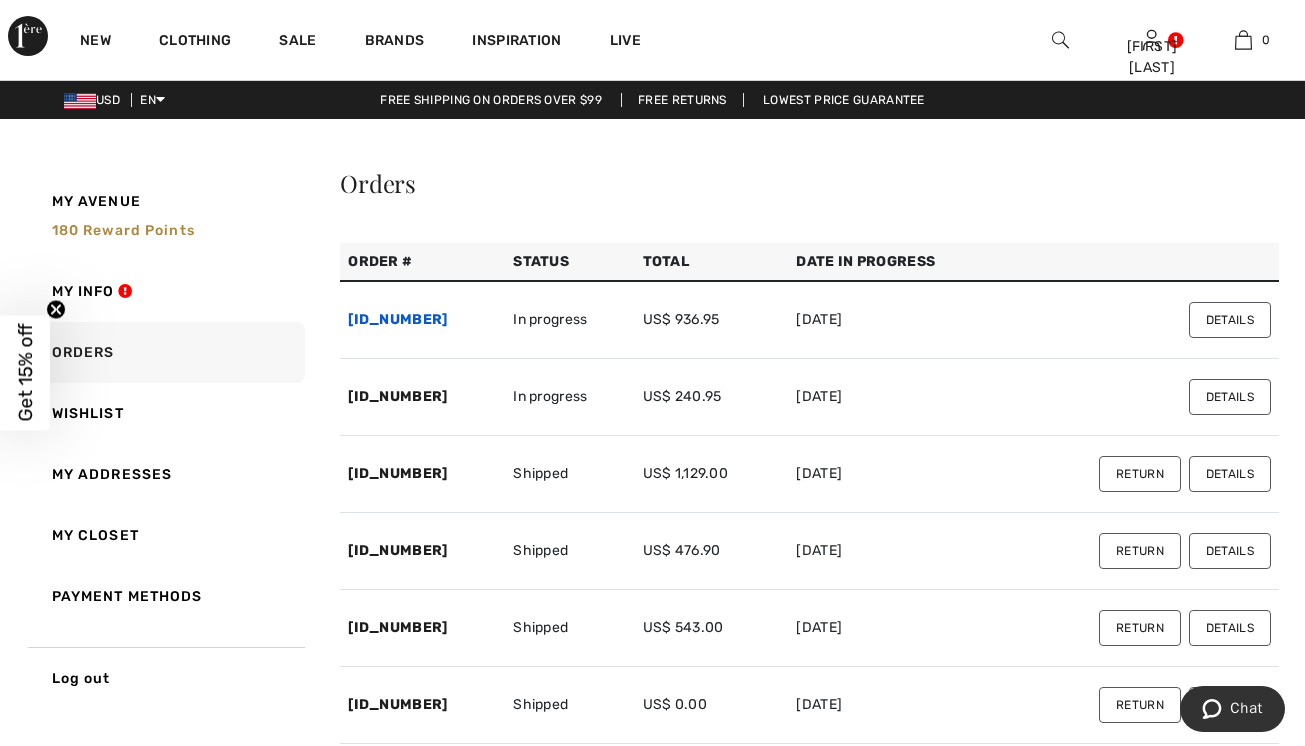 click on "[ID_NUMBER]" at bounding box center [397, 319] 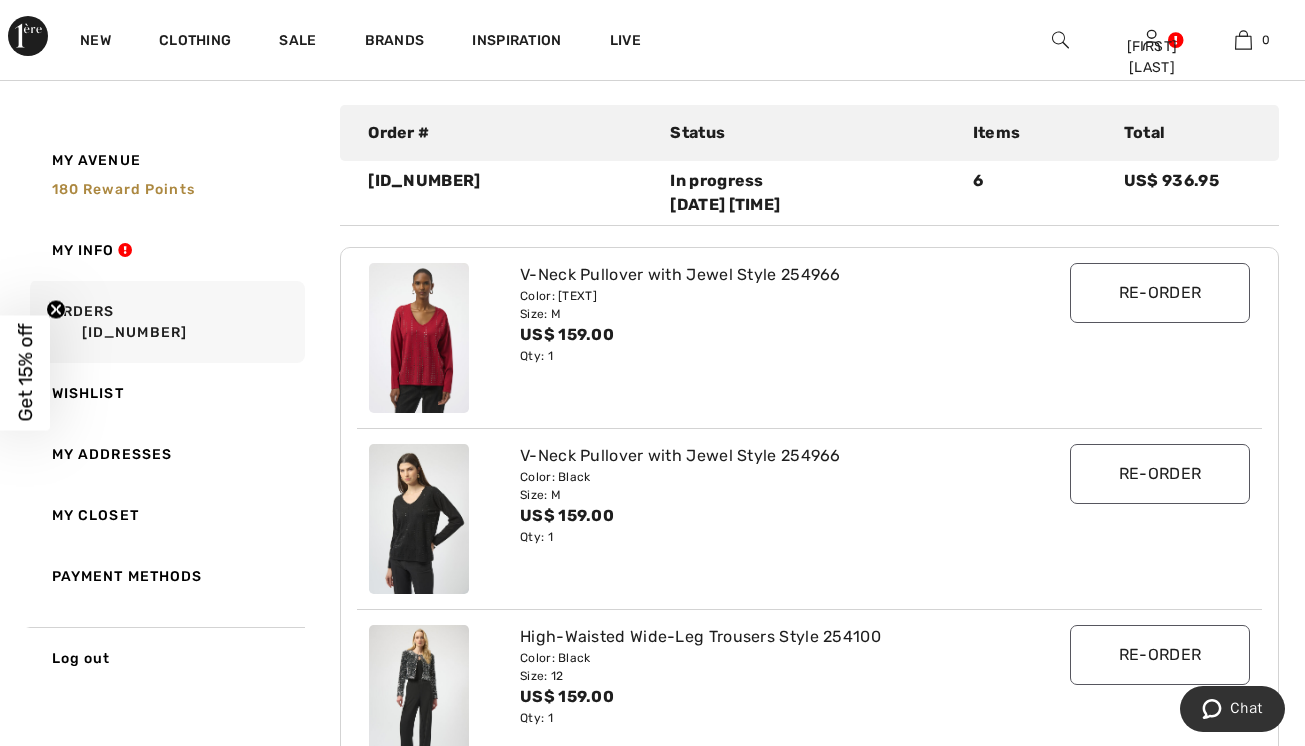 scroll, scrollTop: 0, scrollLeft: 0, axis: both 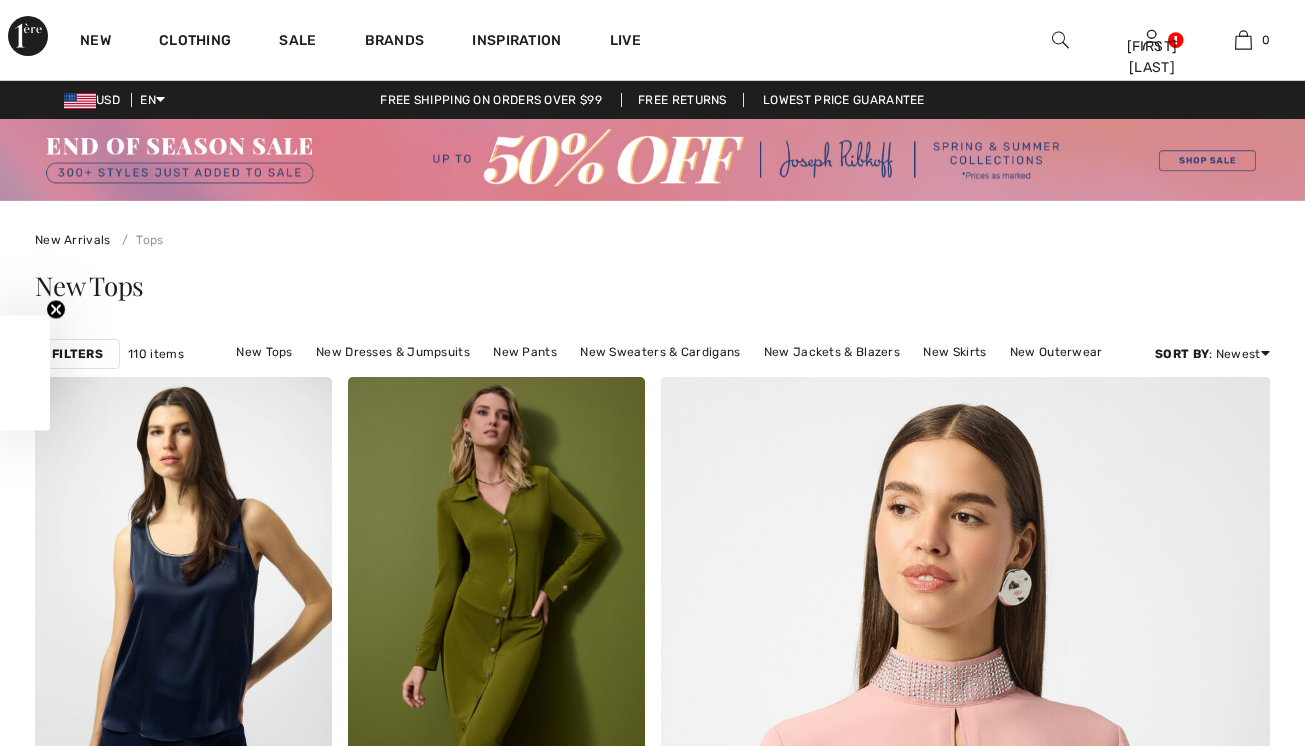 checkbox on "true" 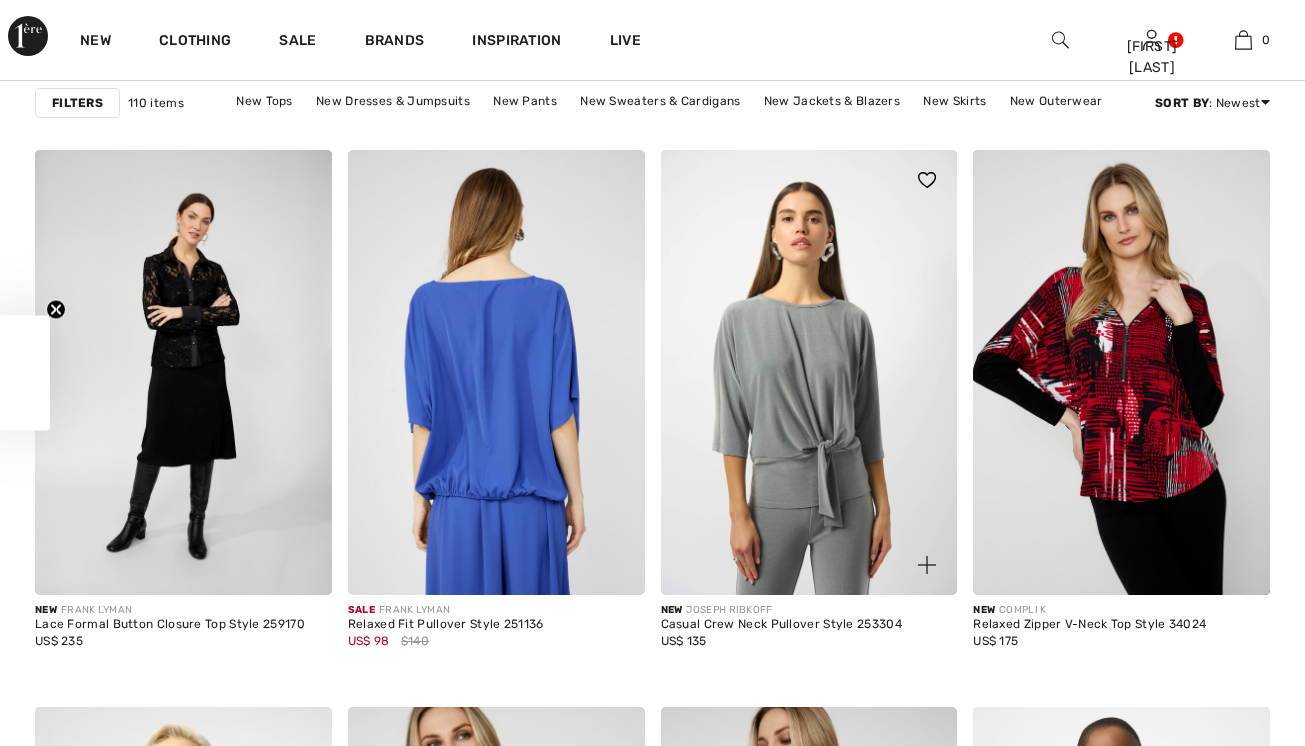 scroll, scrollTop: 0, scrollLeft: 0, axis: both 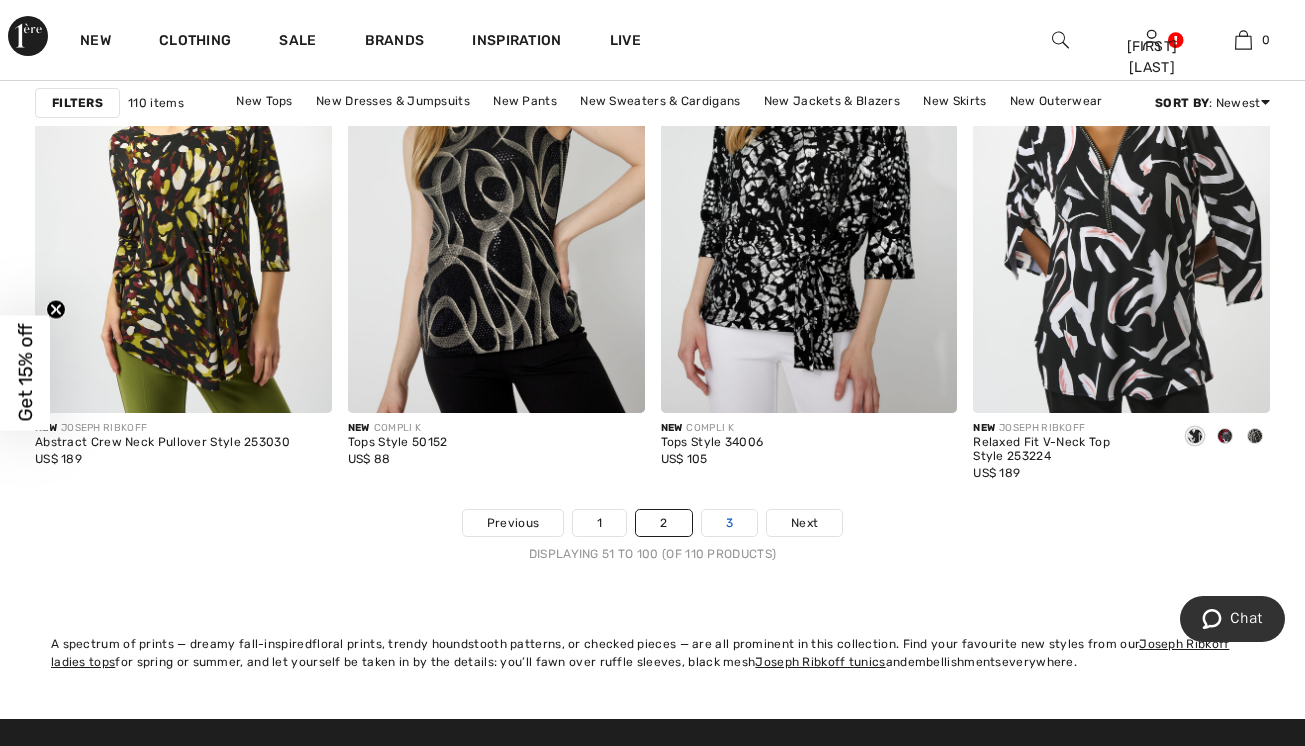 click on "3" at bounding box center [729, 523] 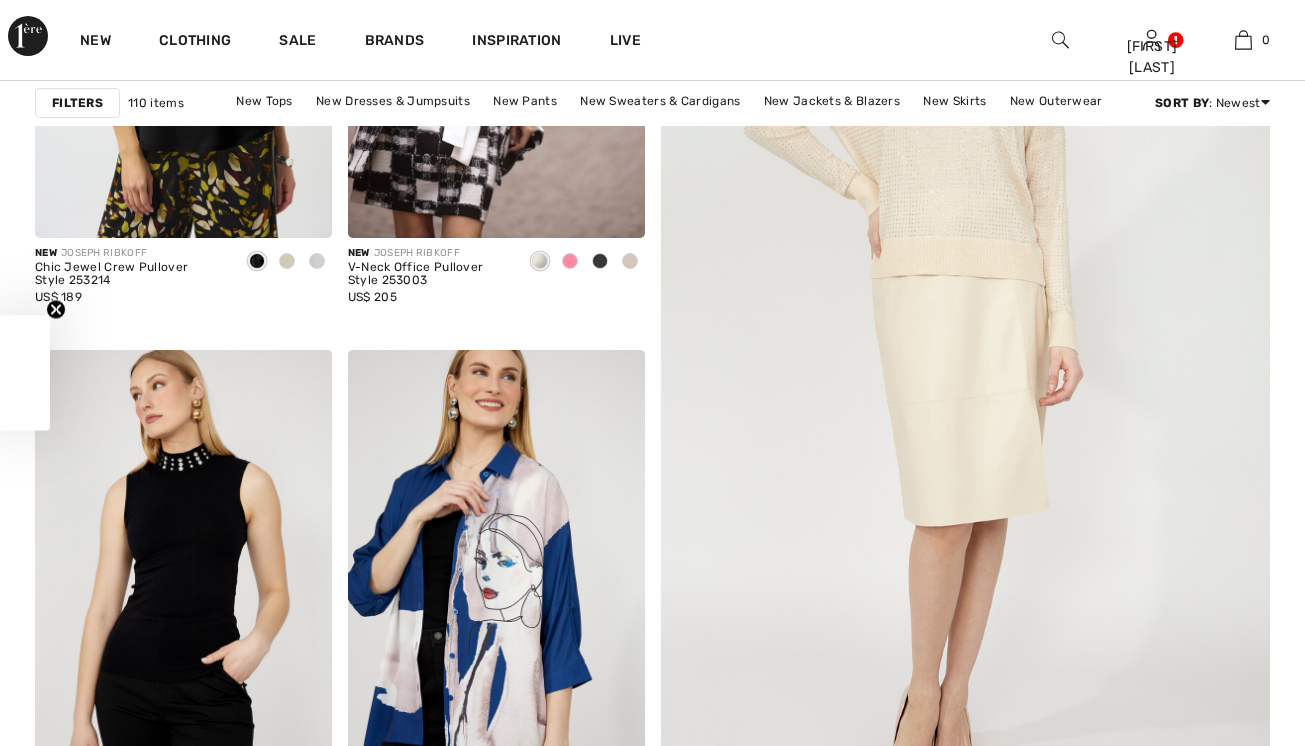 scroll, scrollTop: 584, scrollLeft: 0, axis: vertical 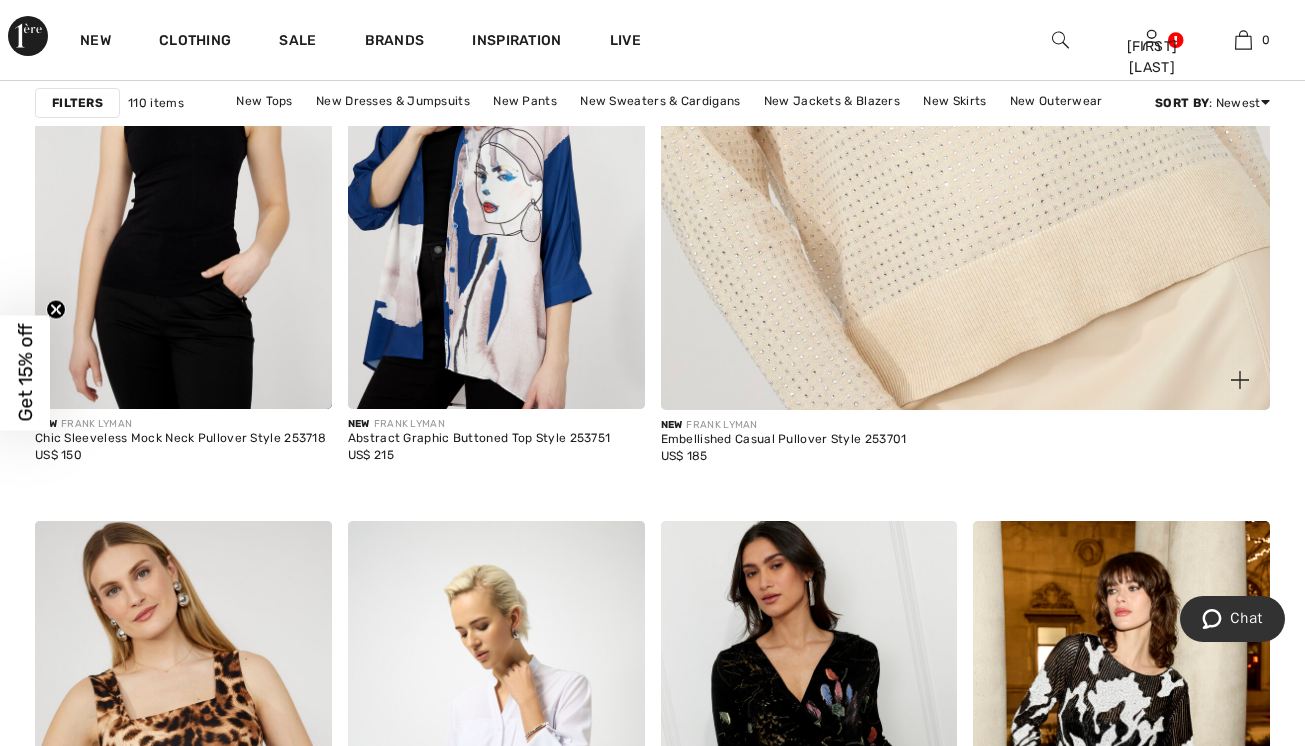 click at bounding box center (965, -45) 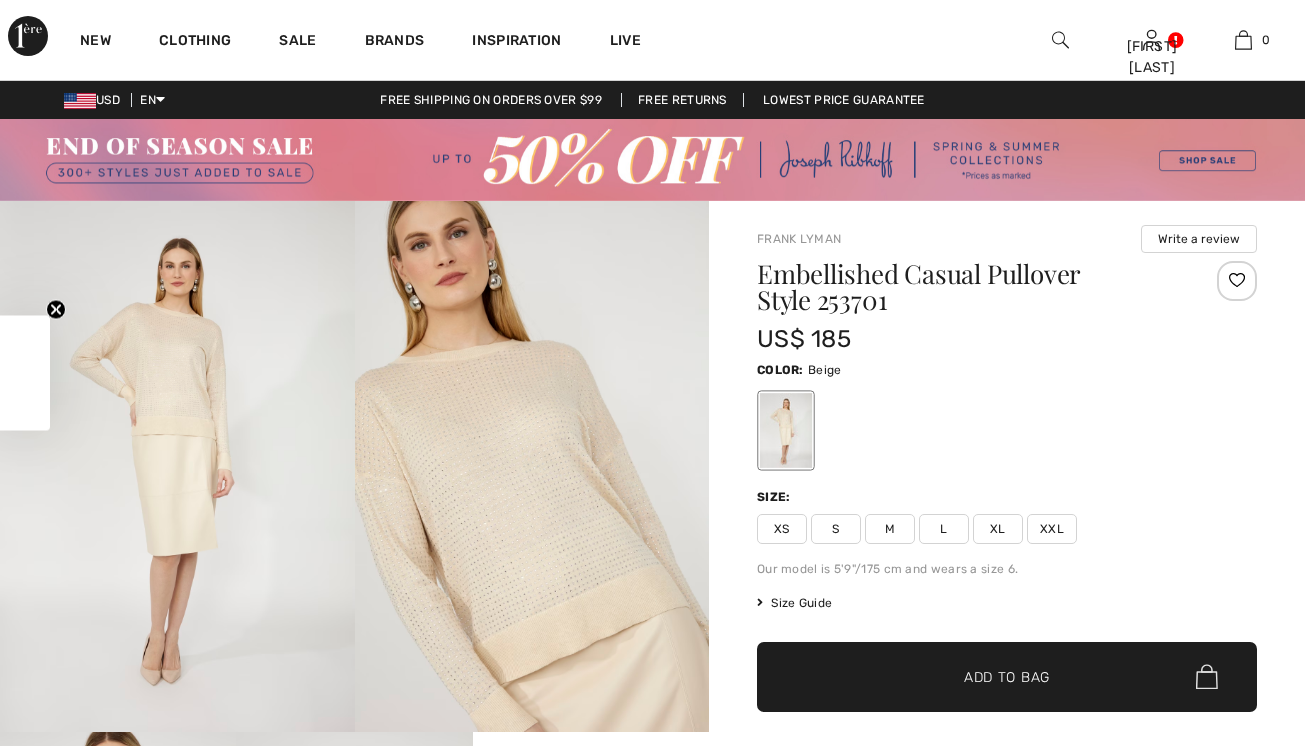 checkbox on "true" 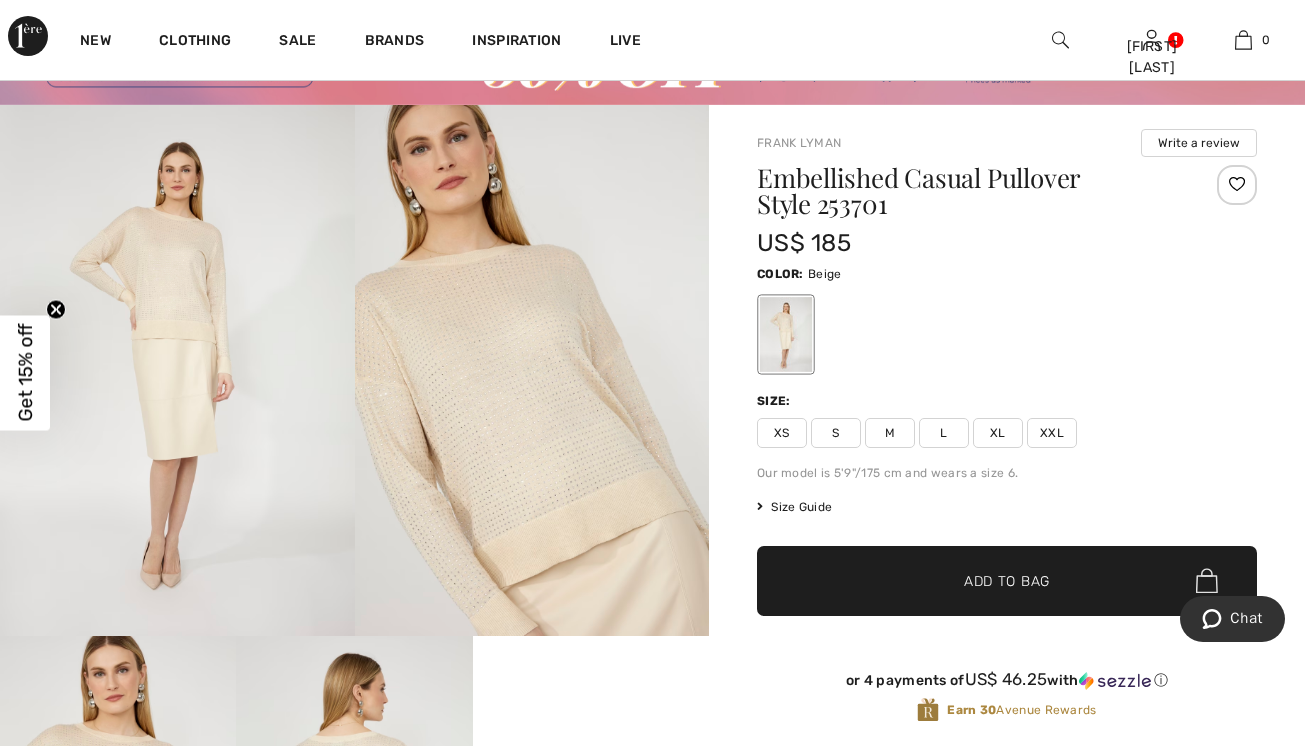scroll, scrollTop: 0, scrollLeft: 0, axis: both 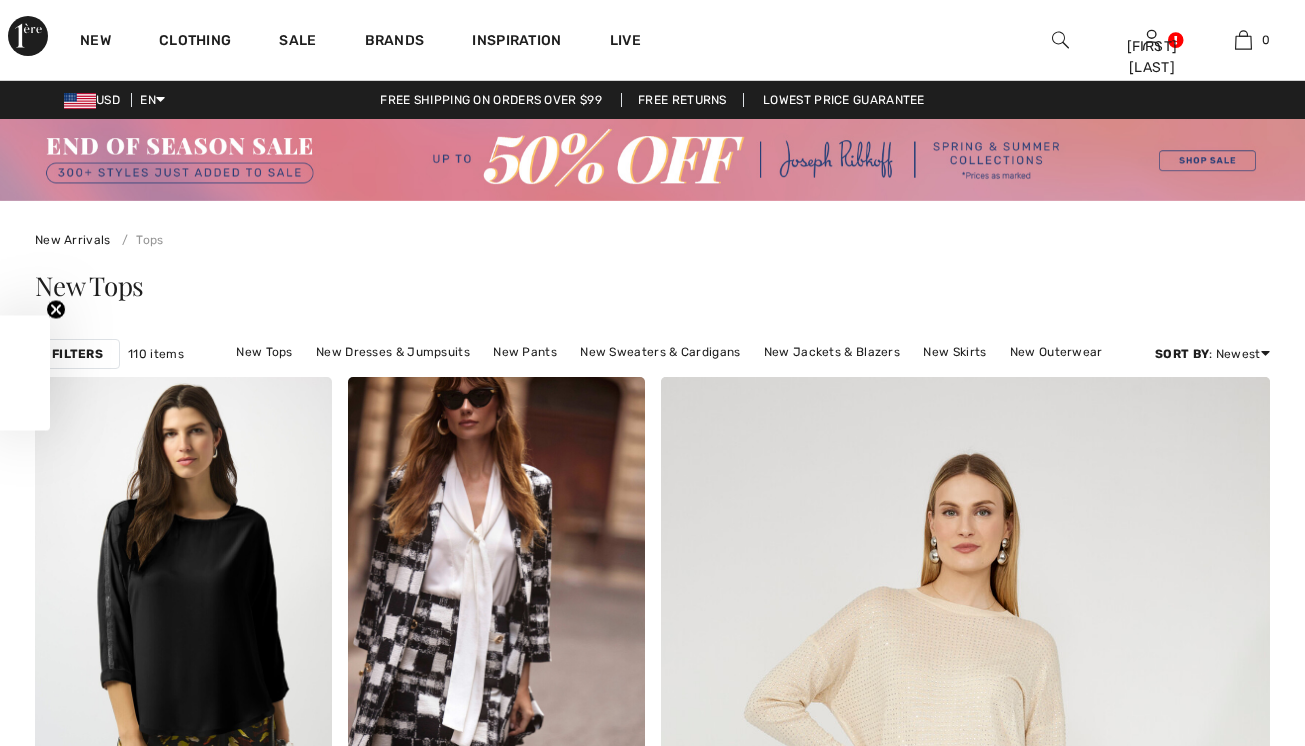 checkbox on "true" 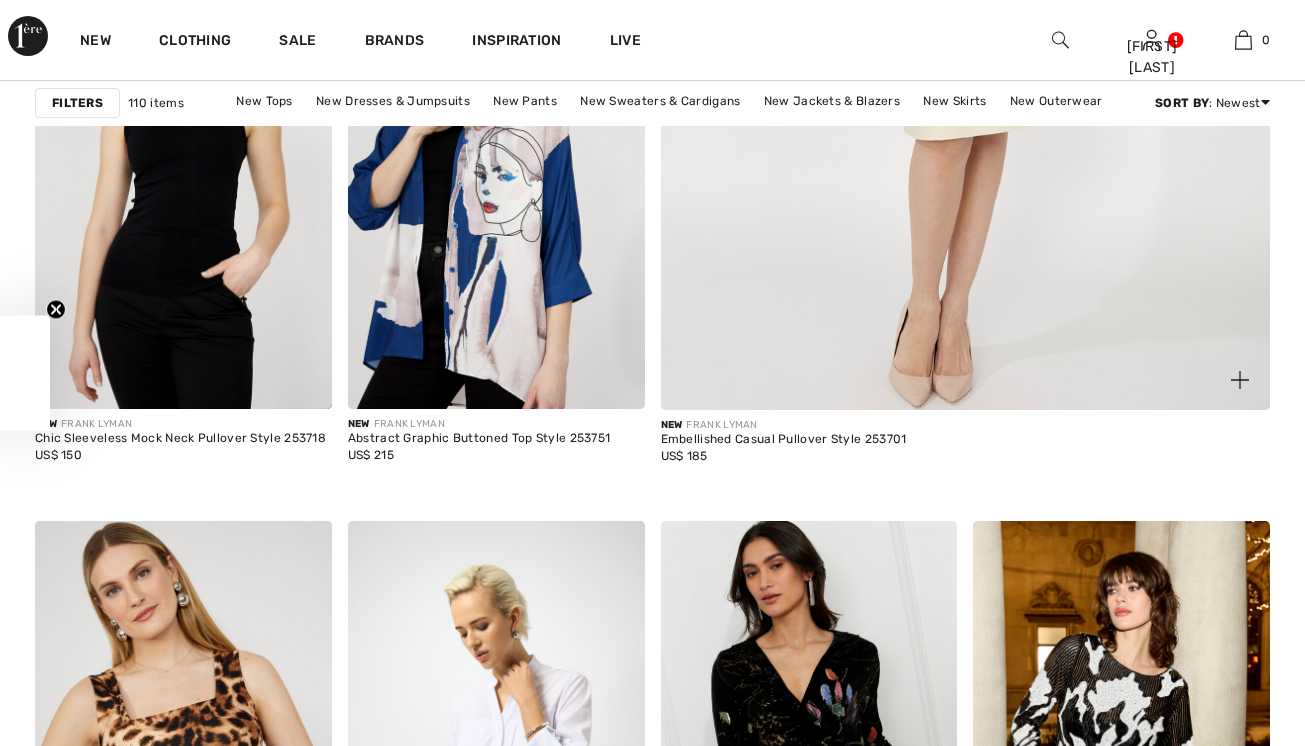 scroll, scrollTop: 970, scrollLeft: 0, axis: vertical 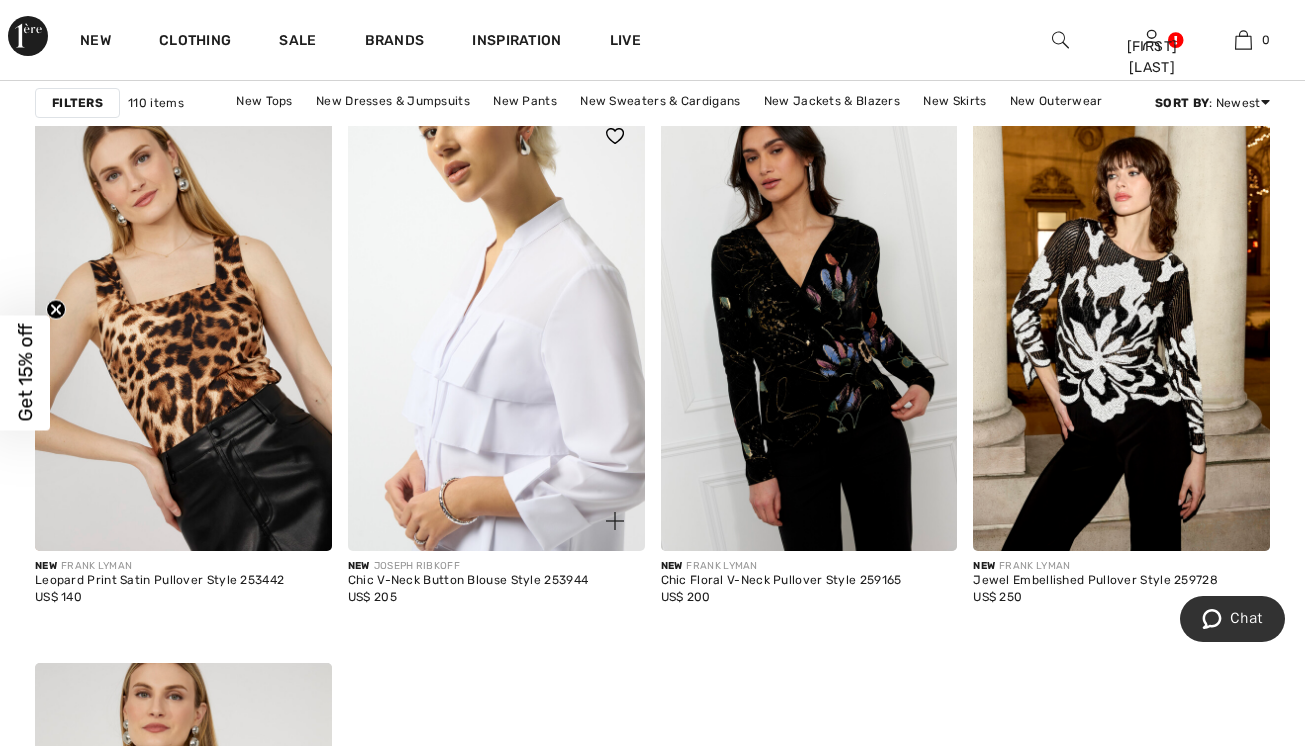 click at bounding box center (496, 328) 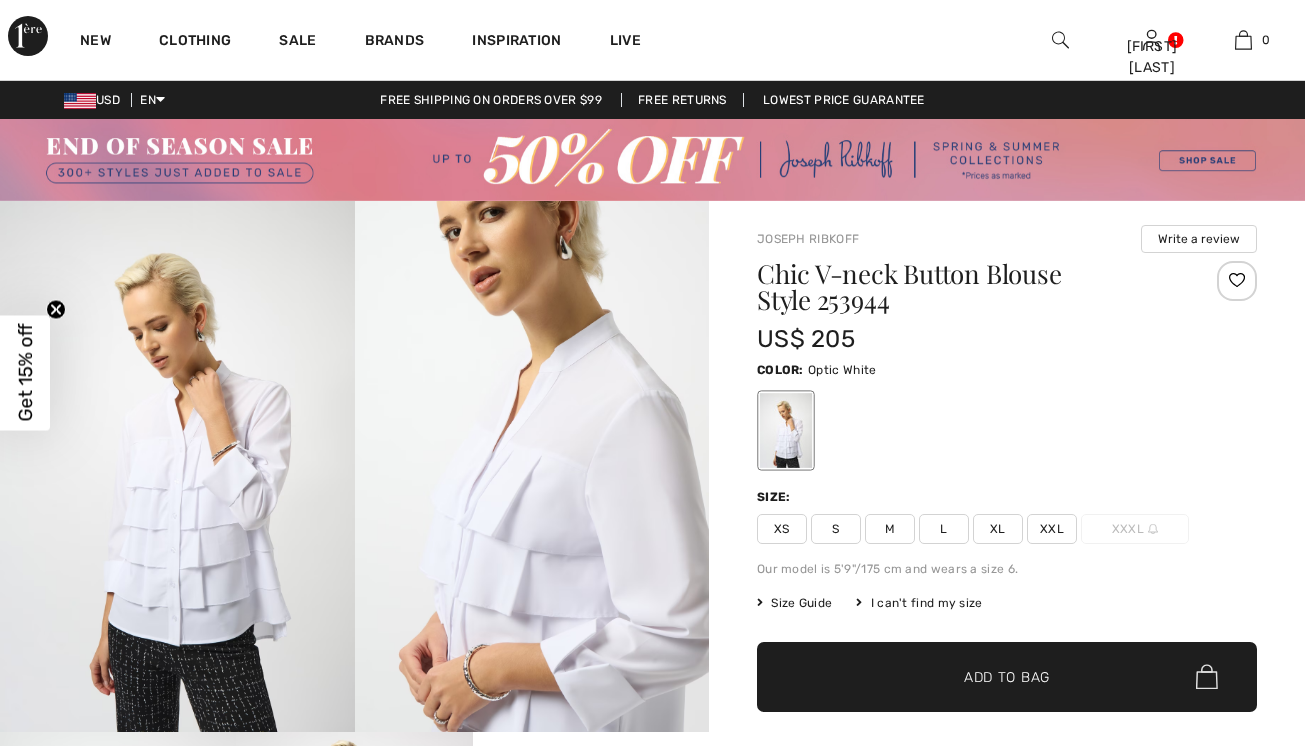 checkbox on "true" 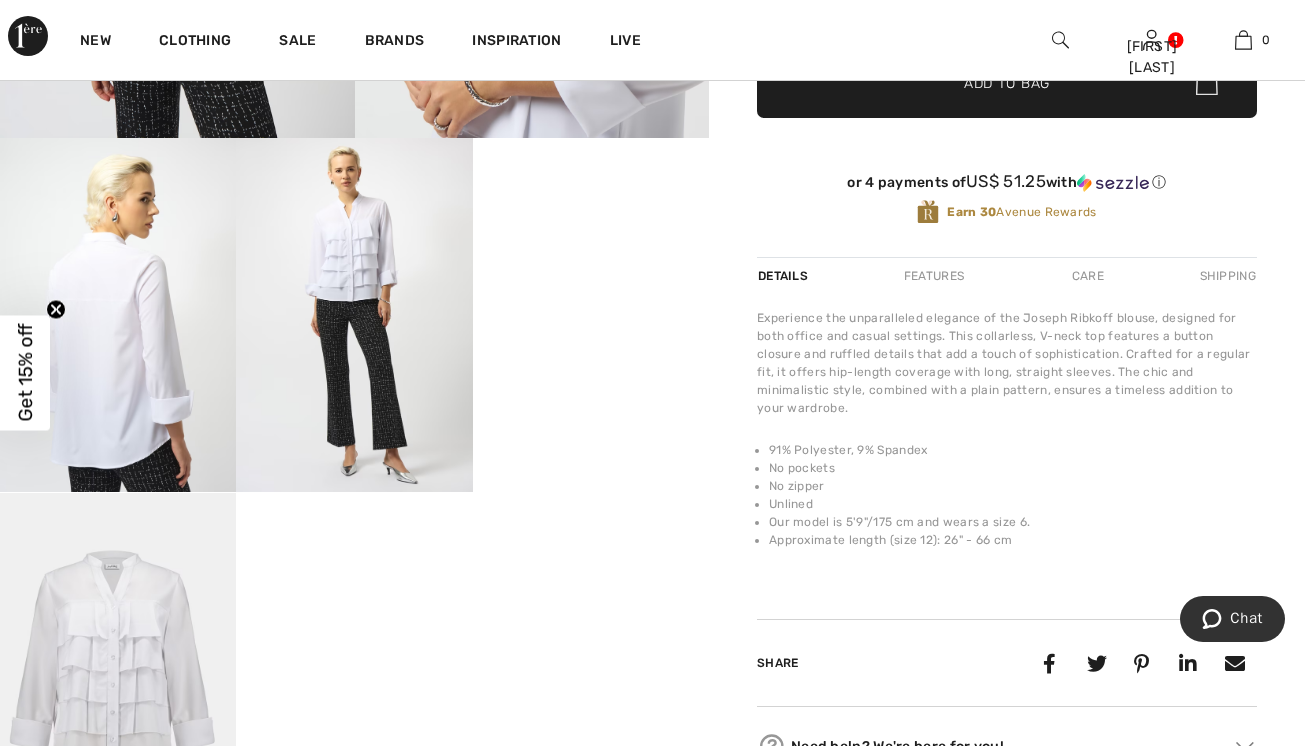 scroll, scrollTop: 0, scrollLeft: 0, axis: both 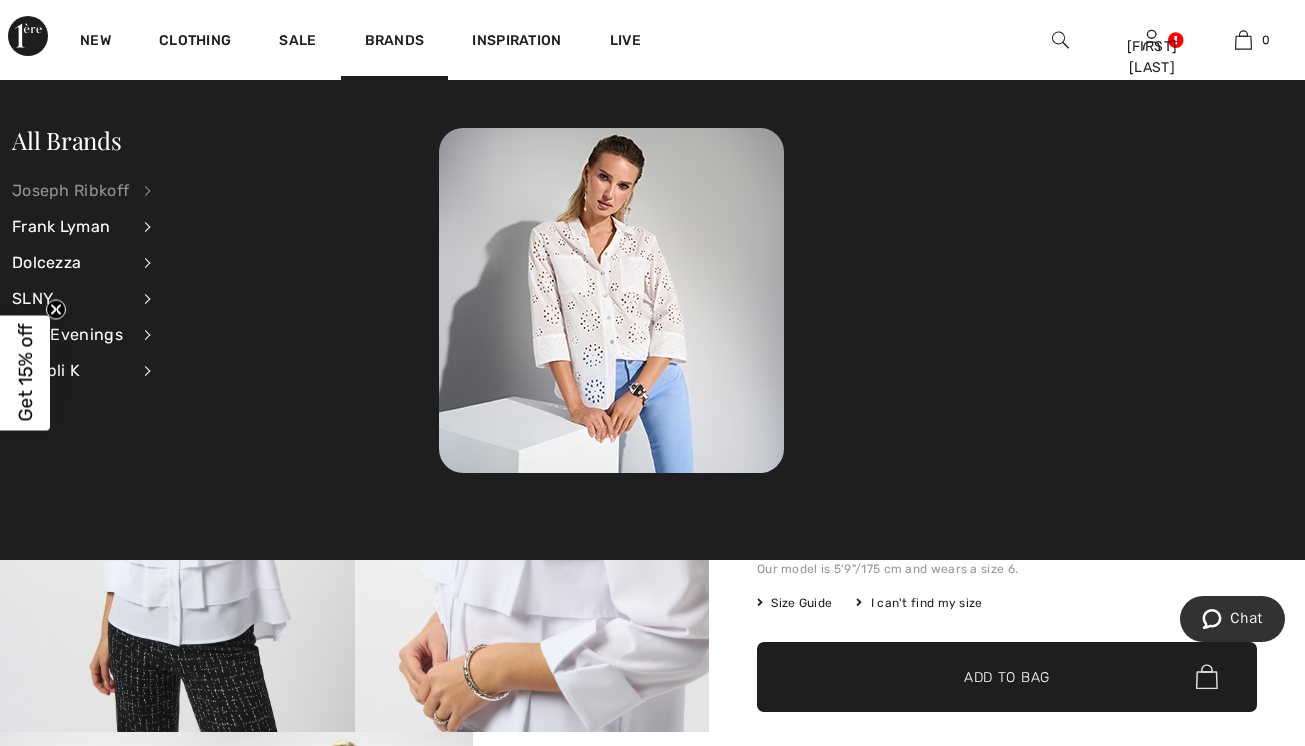 click on "Joseph Ribkoff" at bounding box center (70, 191) 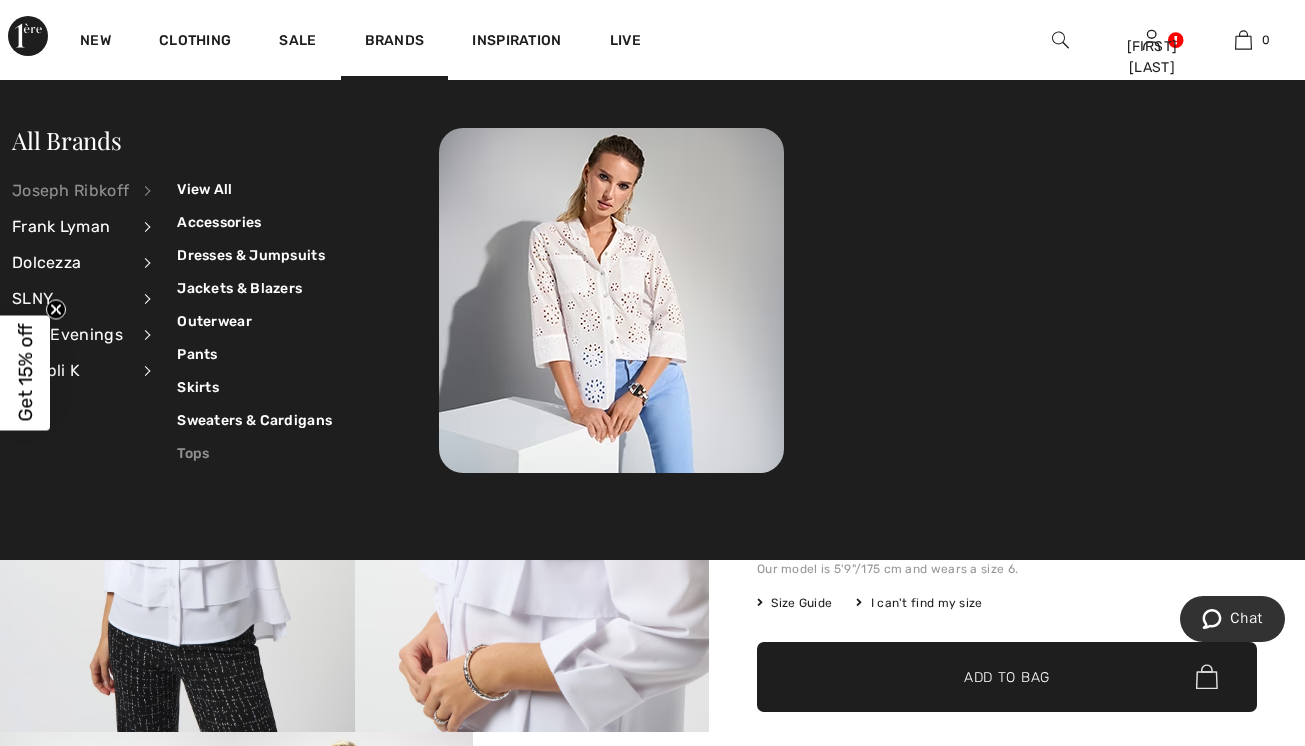 click on "Tops" at bounding box center (254, 453) 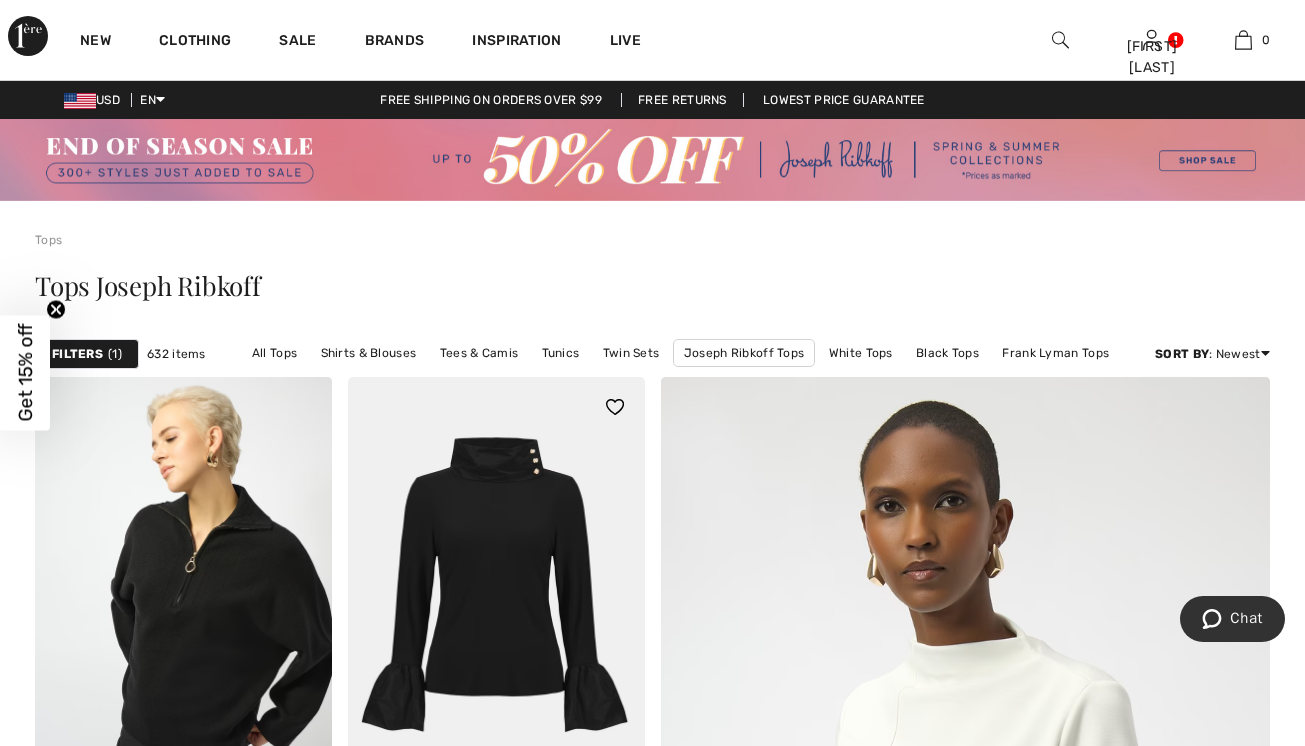 scroll, scrollTop: 4, scrollLeft: 0, axis: vertical 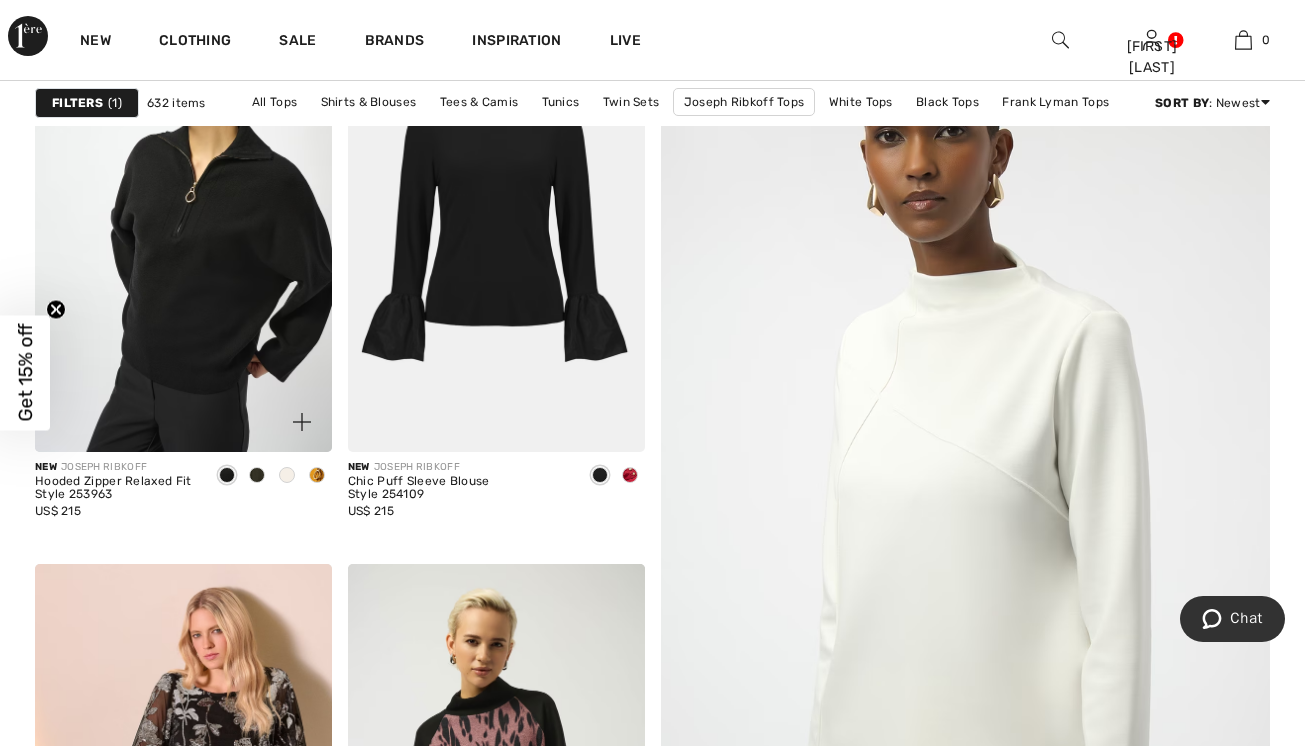 click at bounding box center [317, 475] 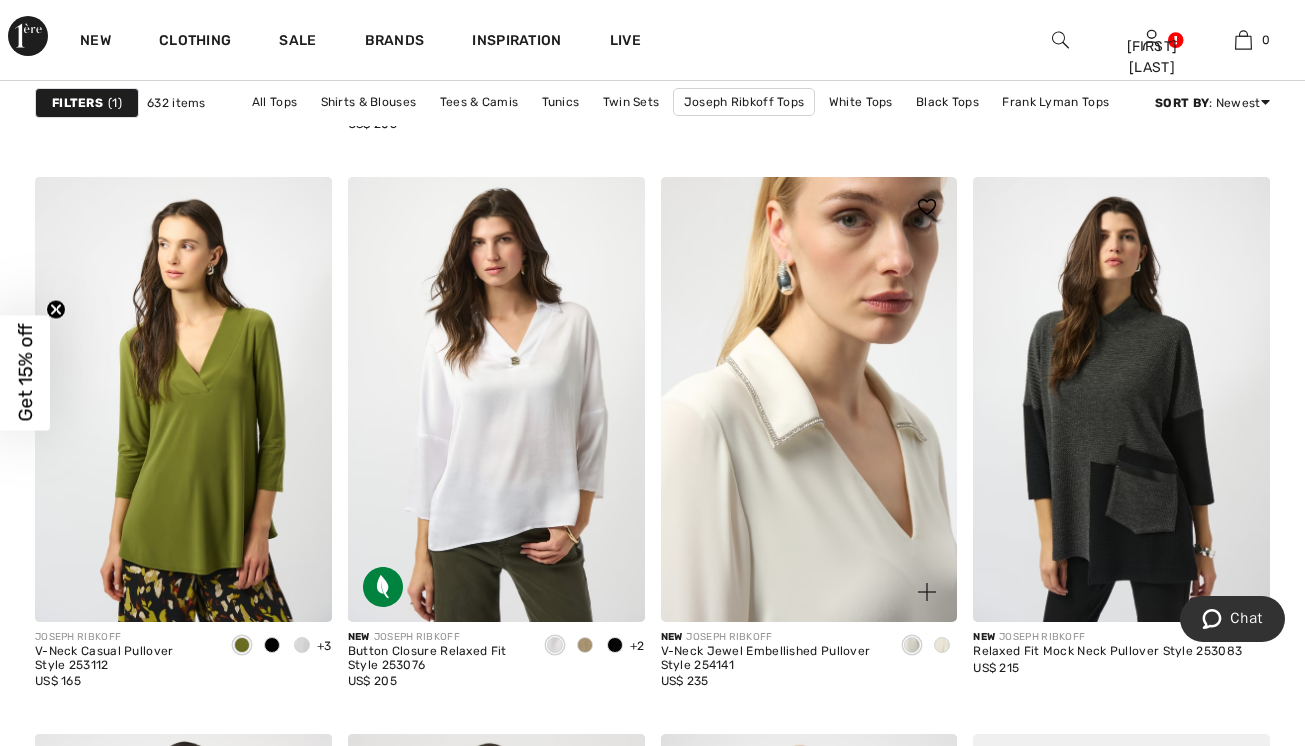 scroll, scrollTop: 3286, scrollLeft: 0, axis: vertical 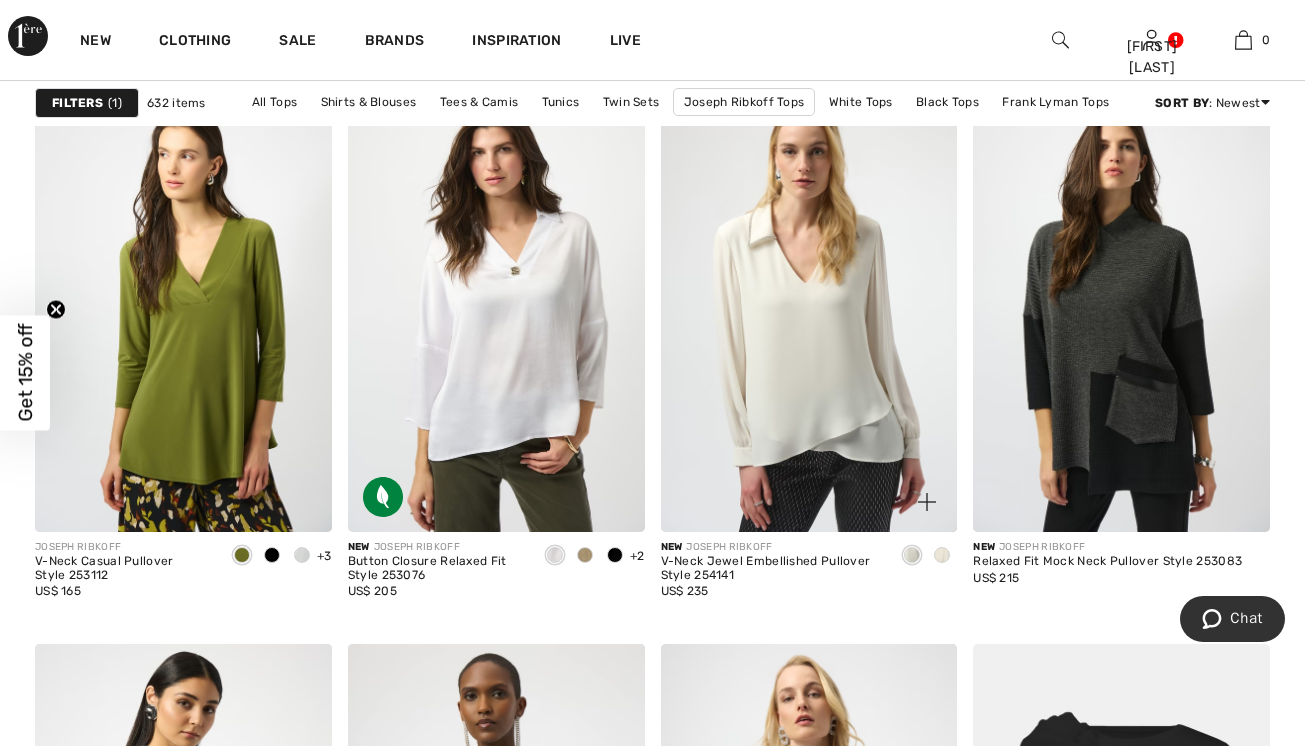 click at bounding box center [942, 555] 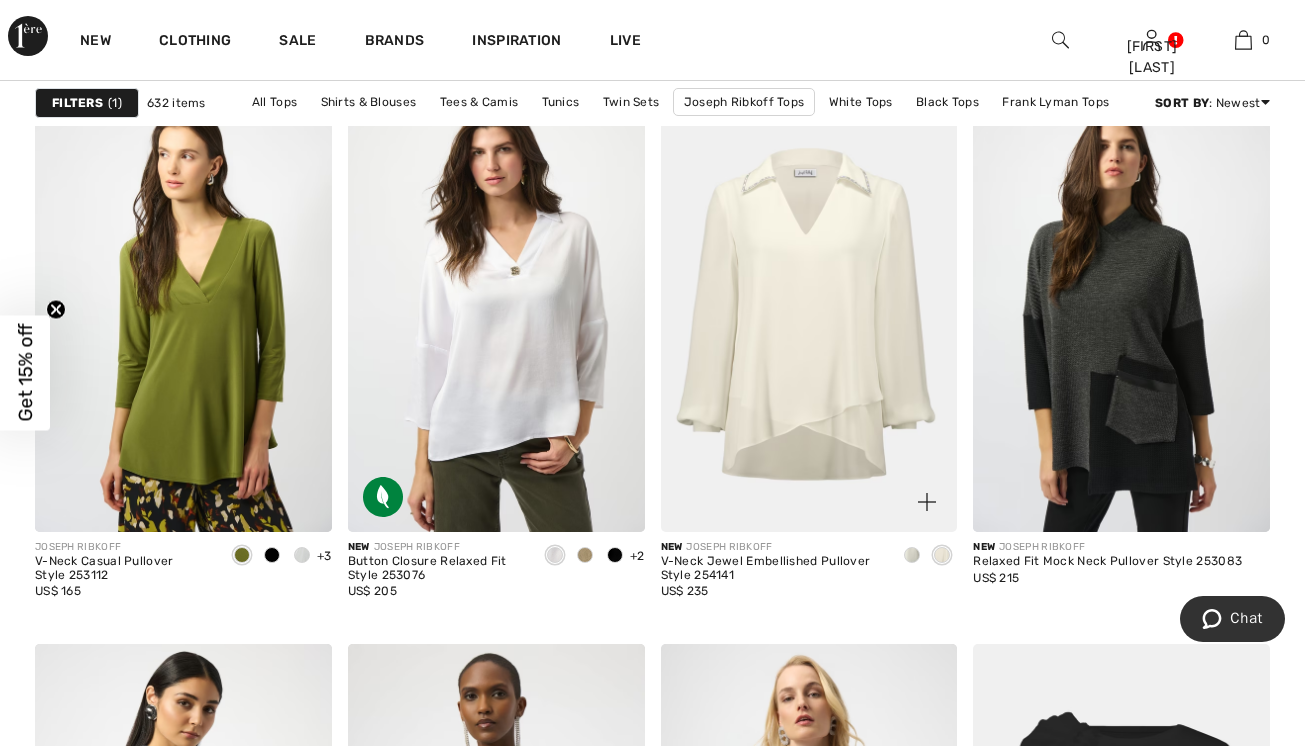 click at bounding box center [809, 309] 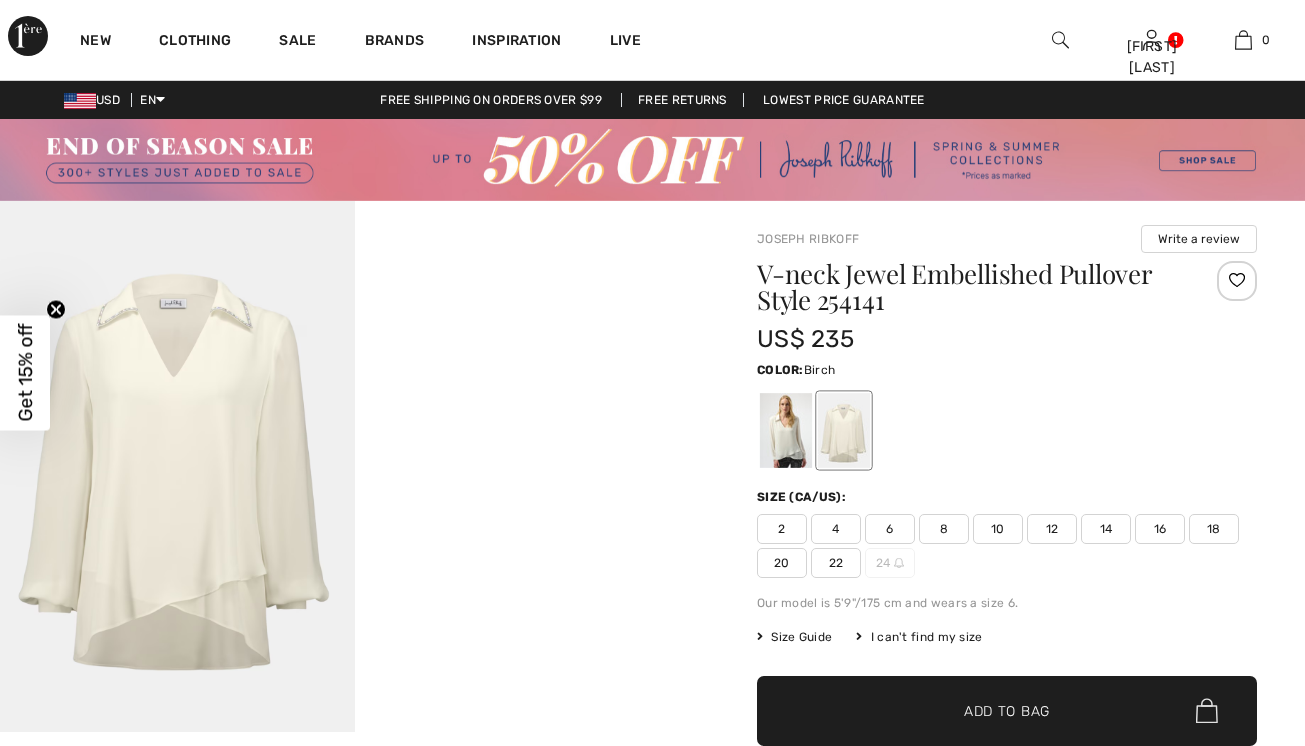 checkbox on "true" 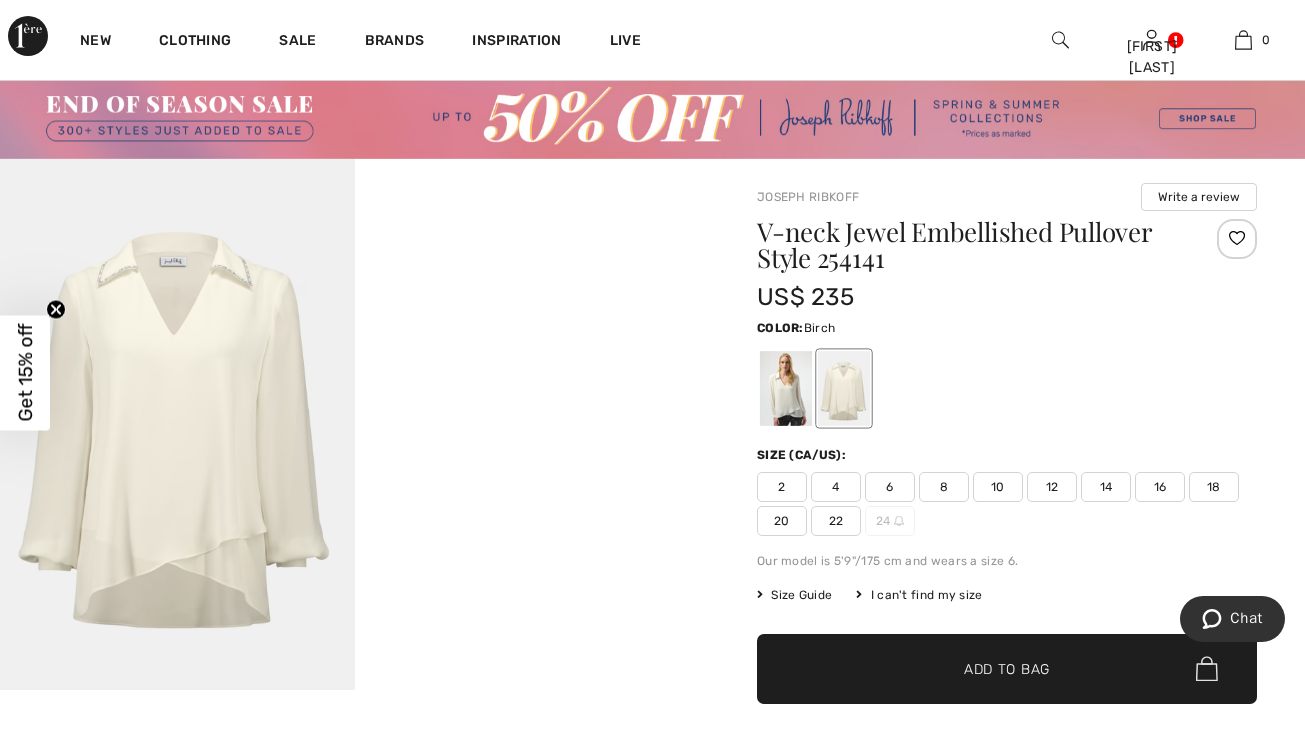 scroll, scrollTop: 82, scrollLeft: 0, axis: vertical 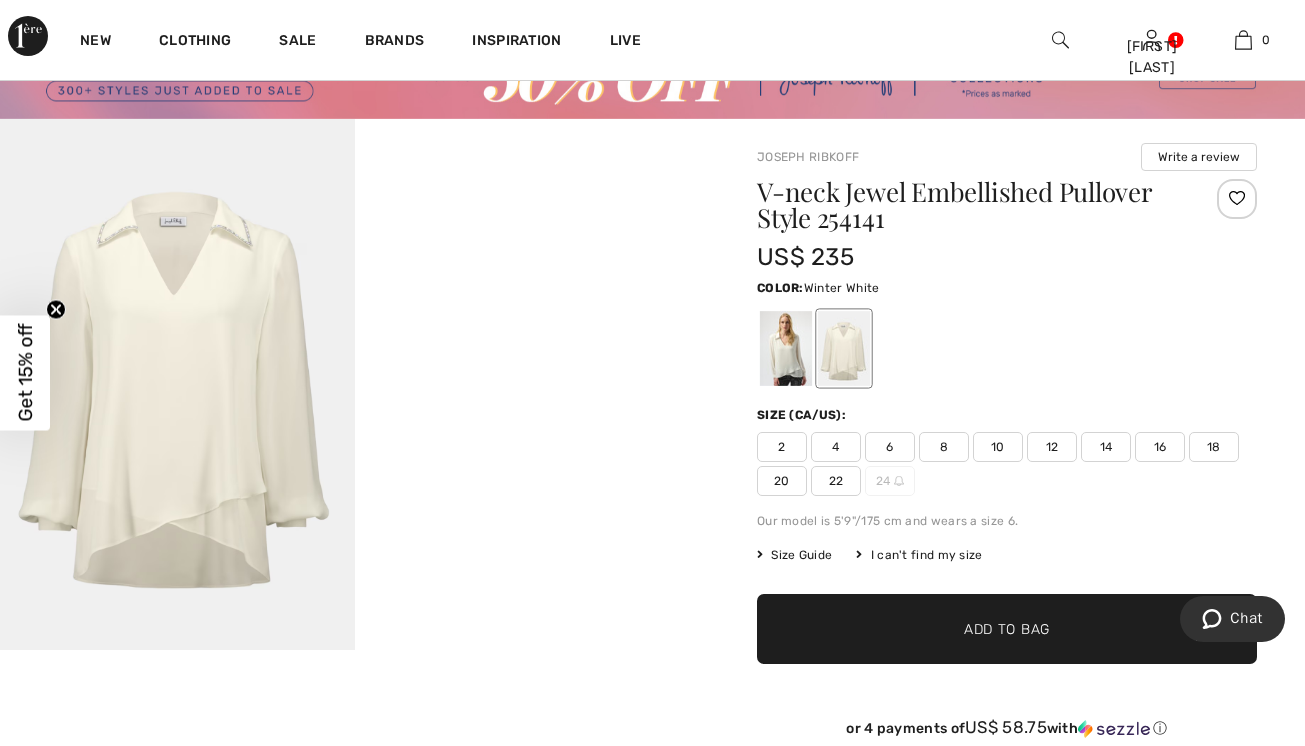 click at bounding box center [786, 348] 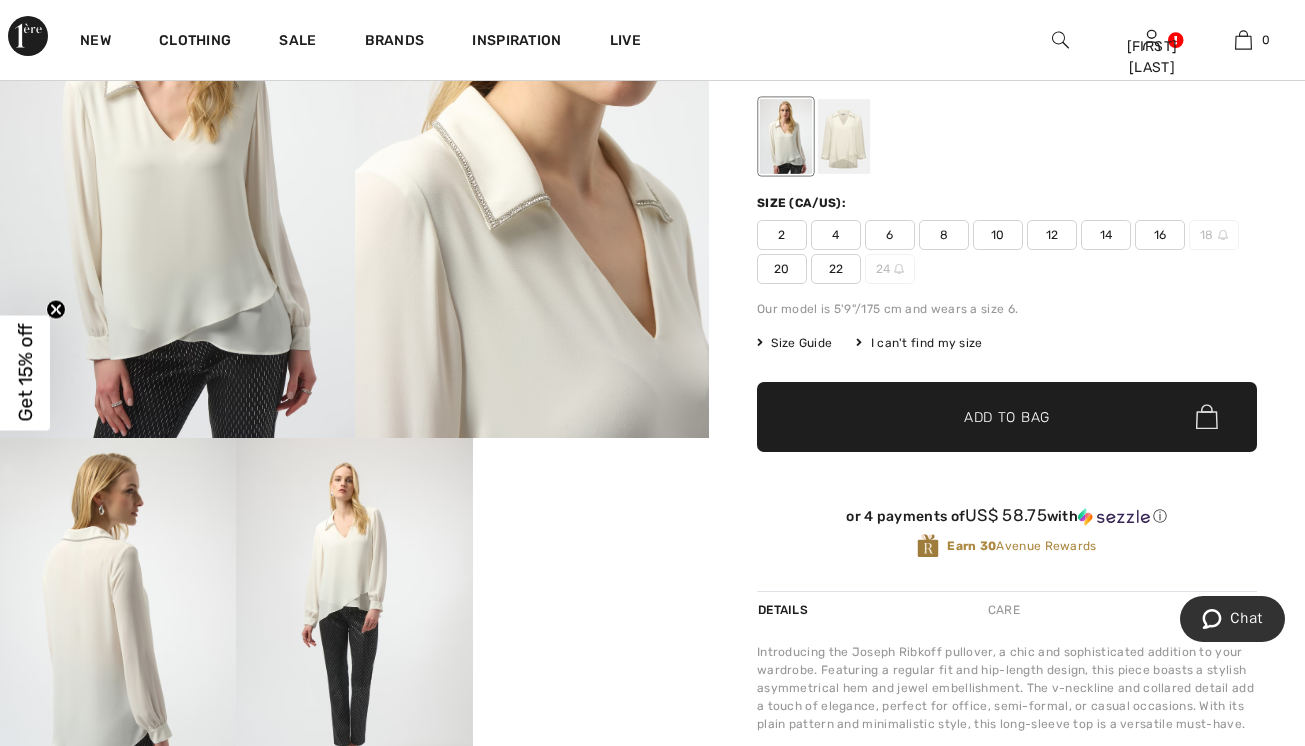 scroll, scrollTop: 442, scrollLeft: 0, axis: vertical 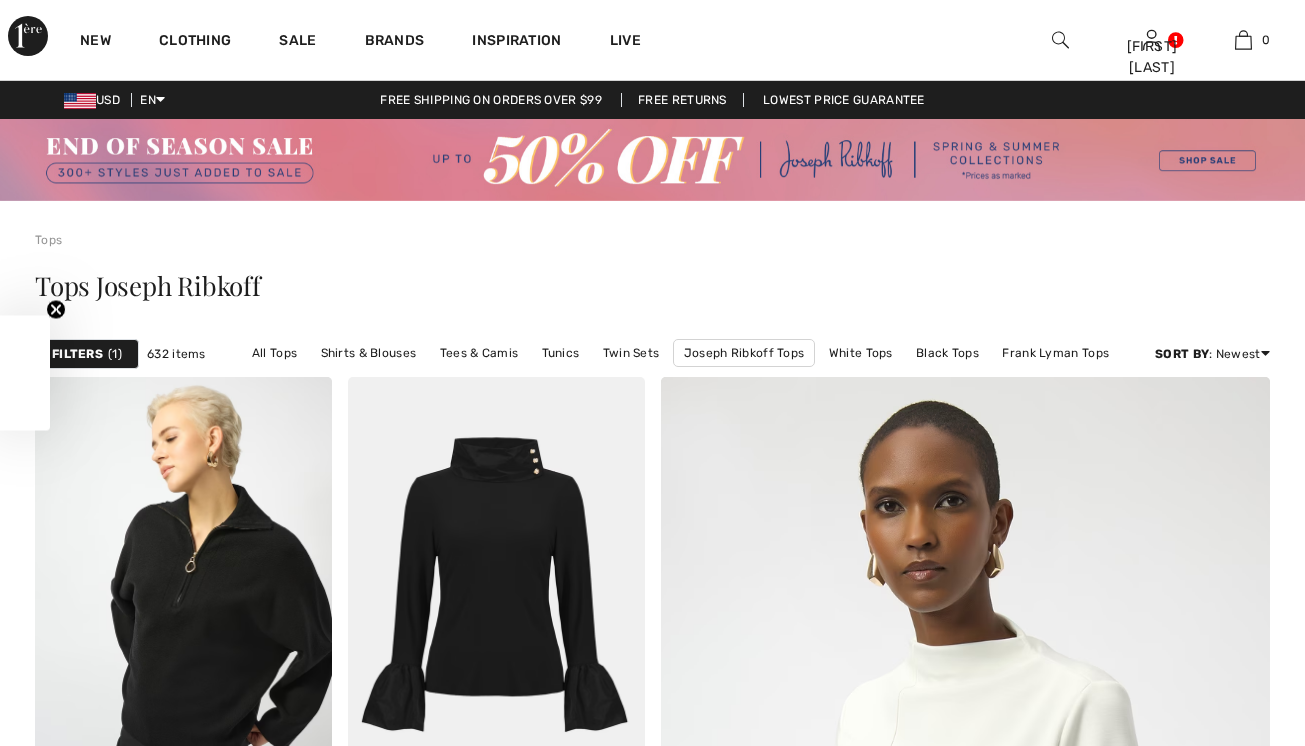checkbox on "true" 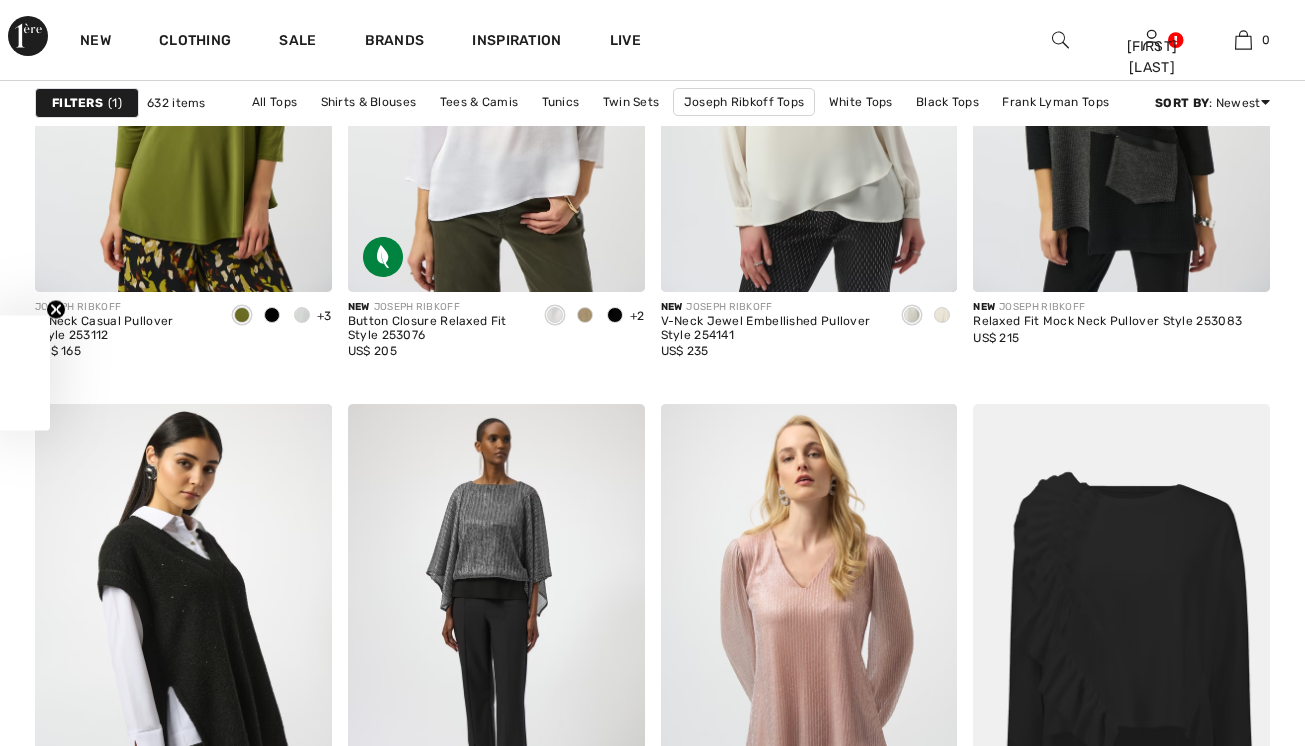 scroll, scrollTop: 0, scrollLeft: 0, axis: both 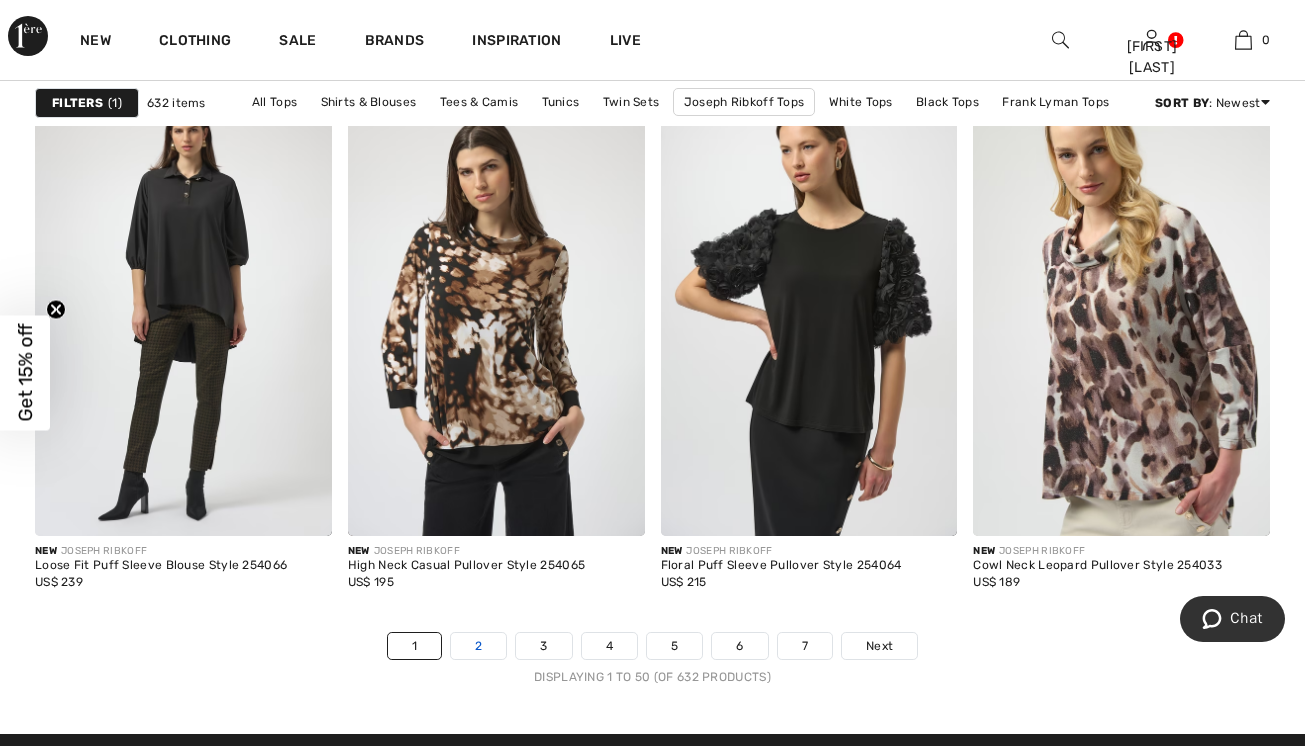 click on "2" at bounding box center [478, 646] 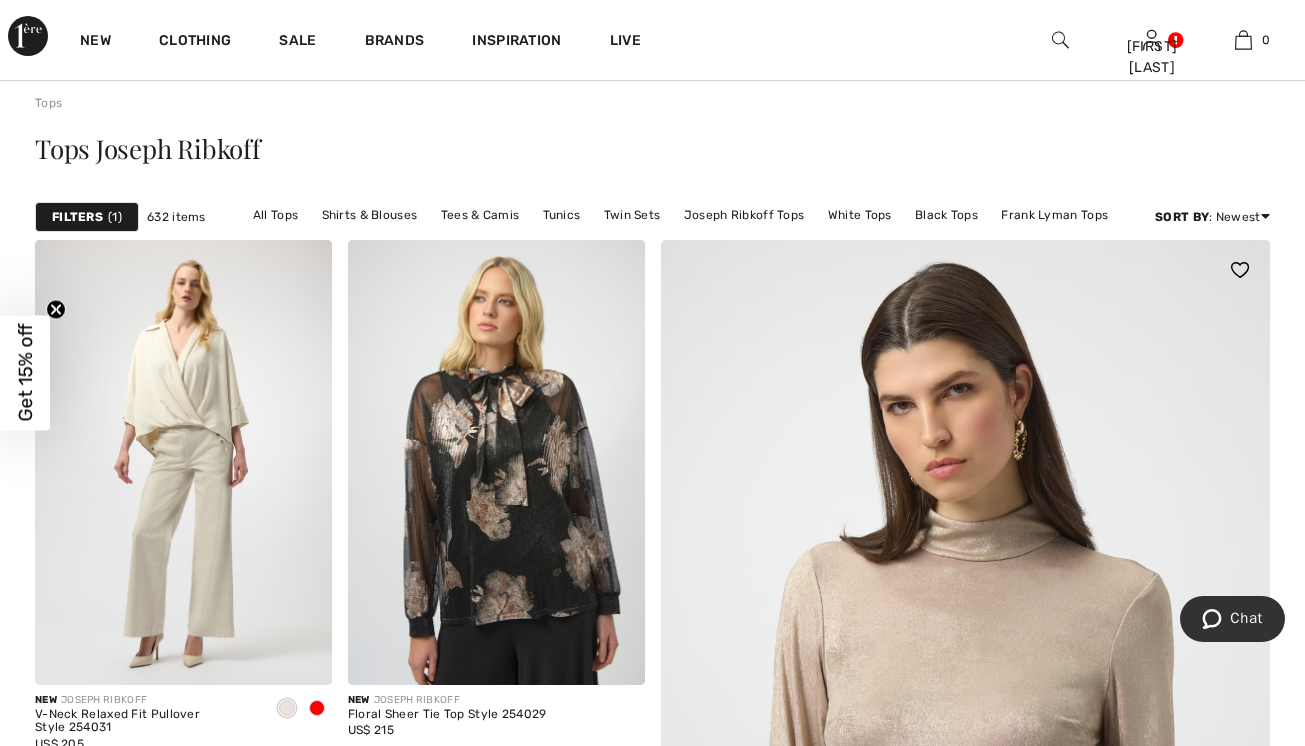scroll, scrollTop: 137, scrollLeft: 0, axis: vertical 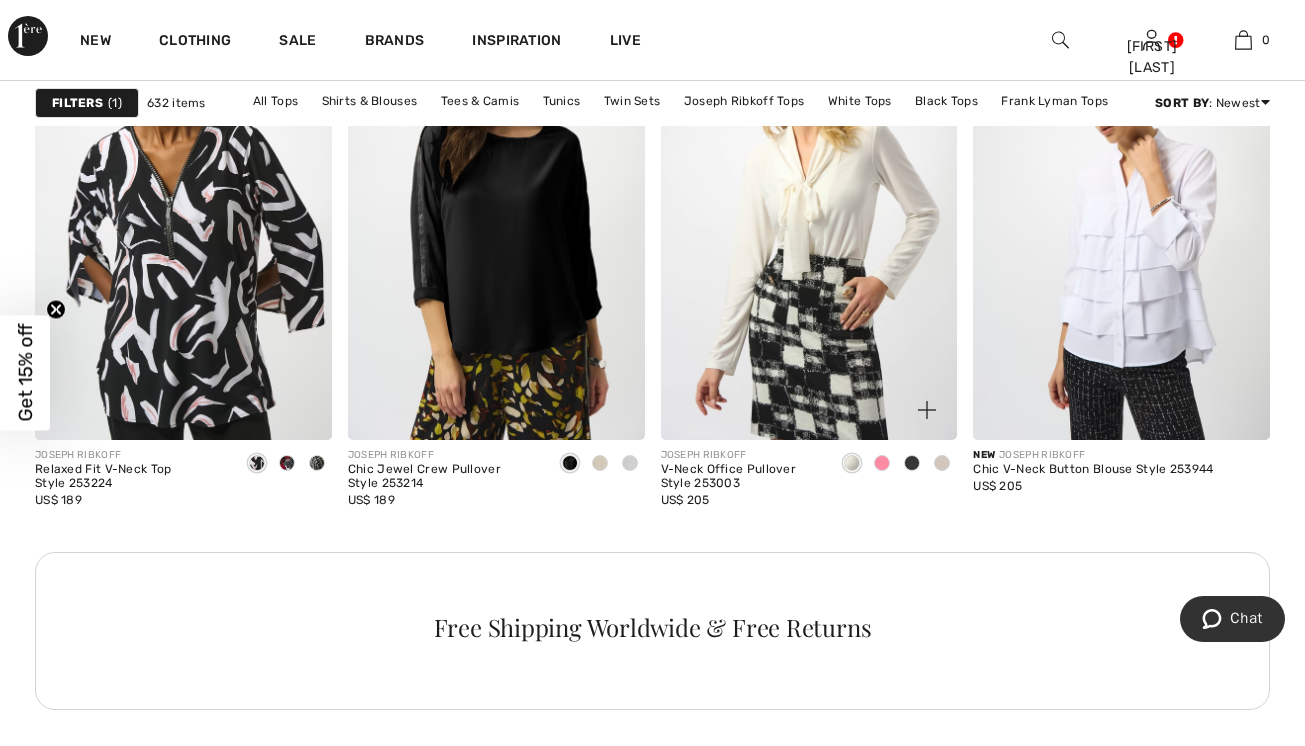 click at bounding box center [809, 217] 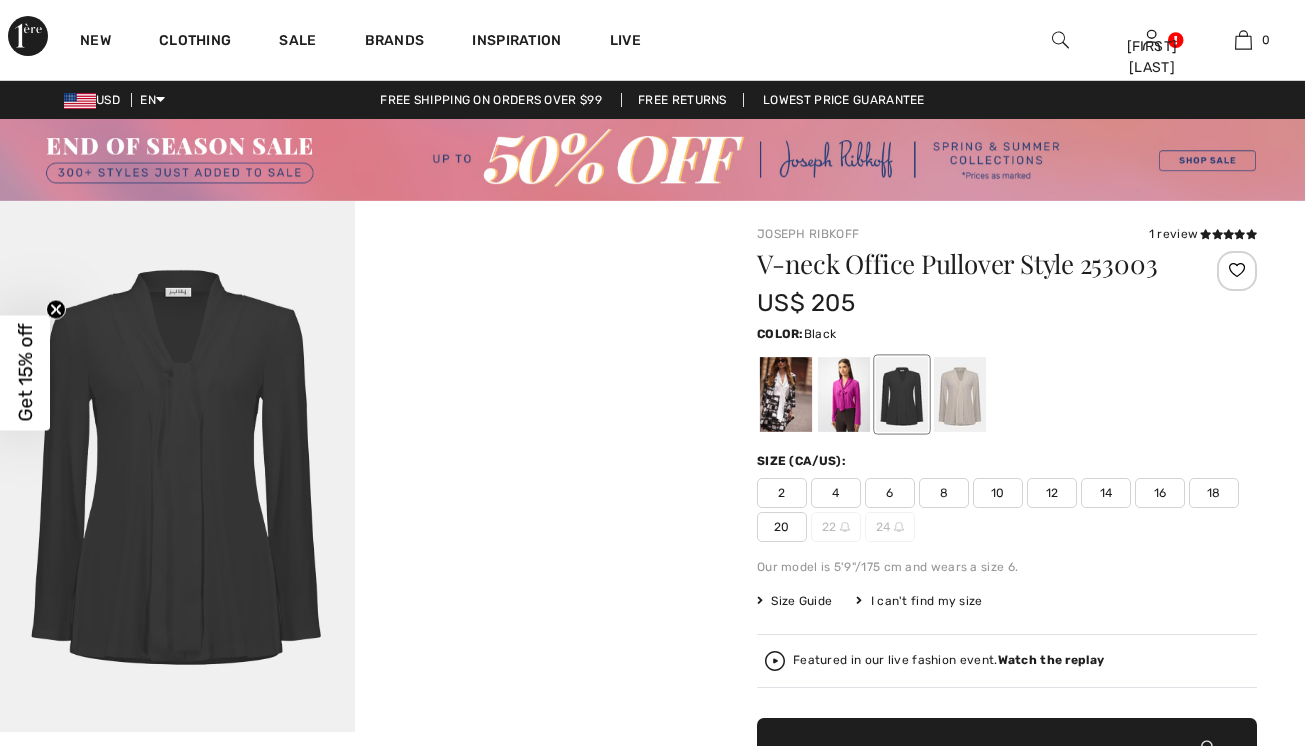 checkbox on "true" 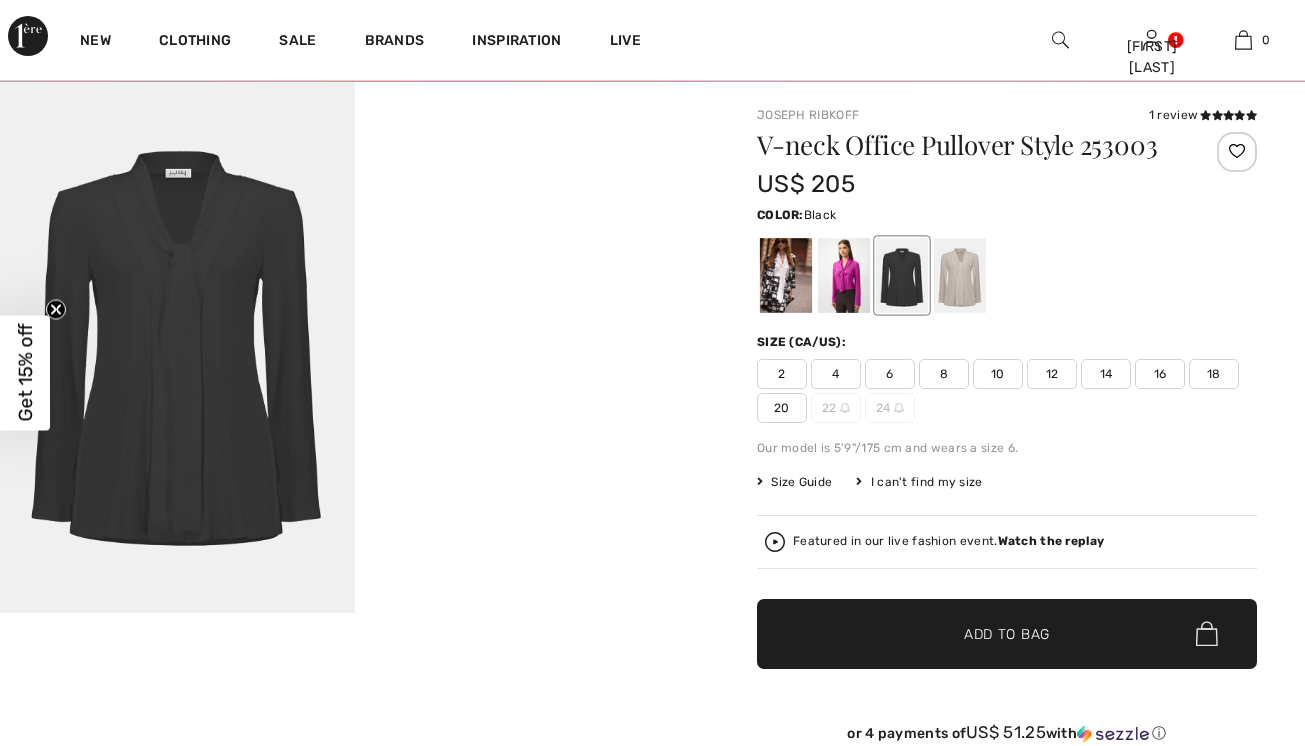 scroll, scrollTop: 0, scrollLeft: 0, axis: both 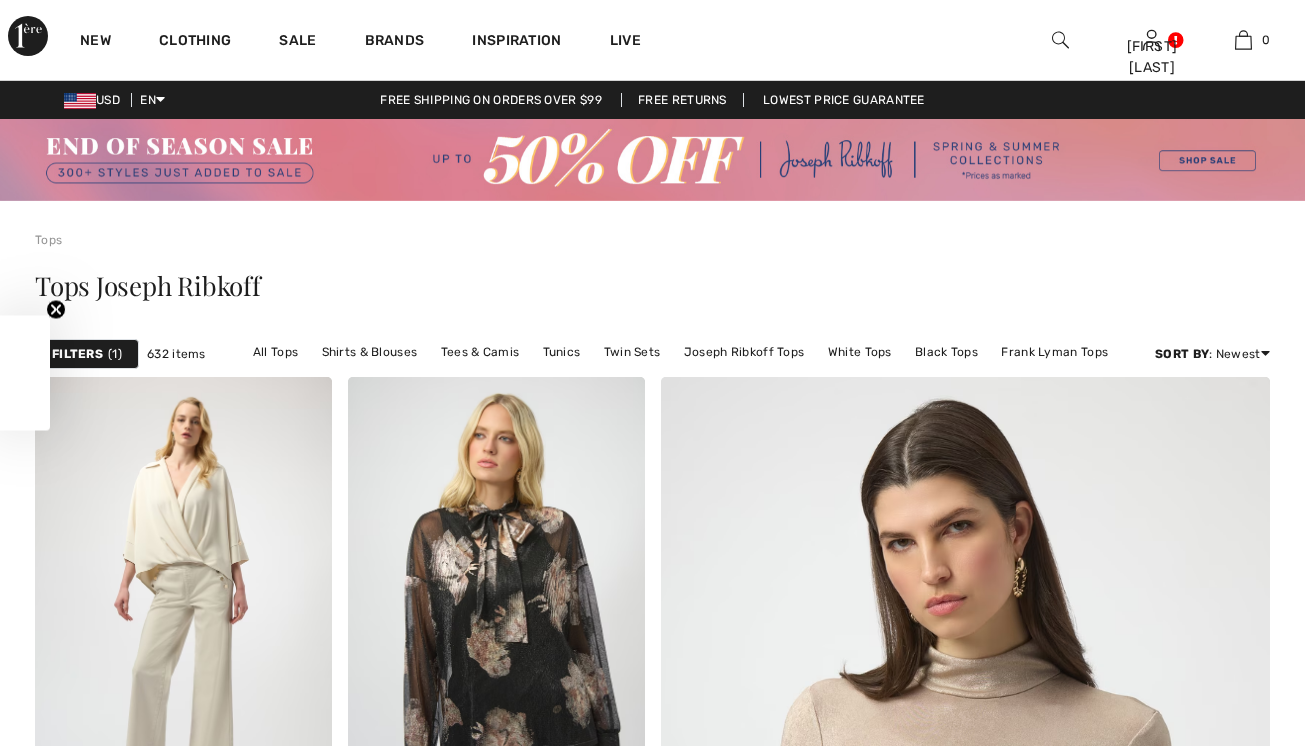 checkbox on "true" 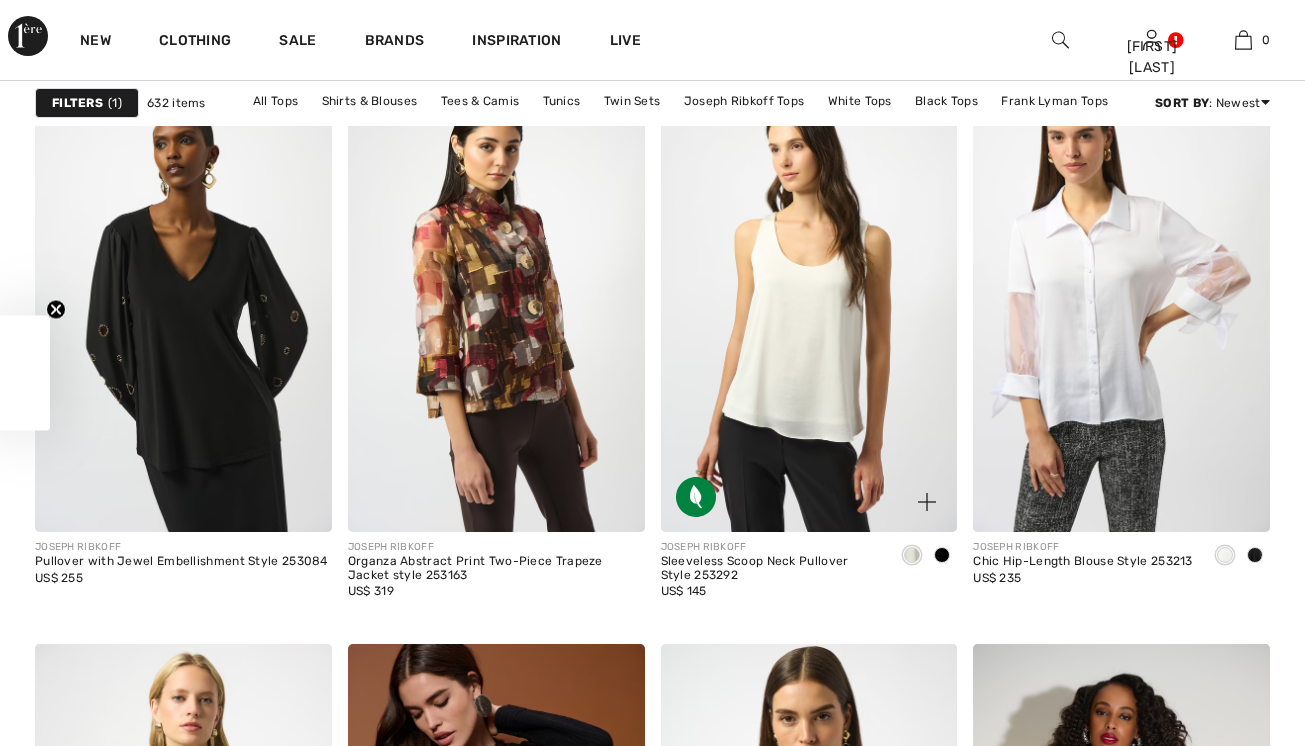 scroll, scrollTop: 0, scrollLeft: 0, axis: both 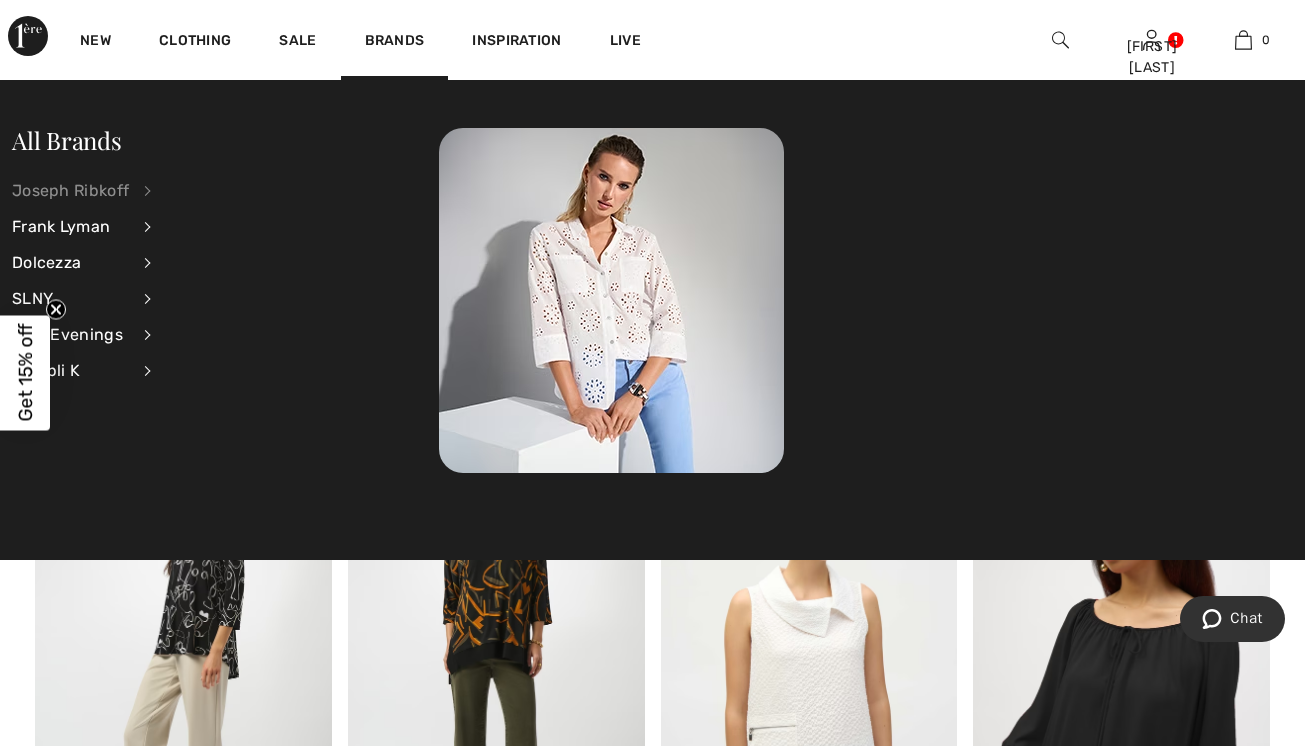 click on "Joseph Ribkoff" at bounding box center [70, 191] 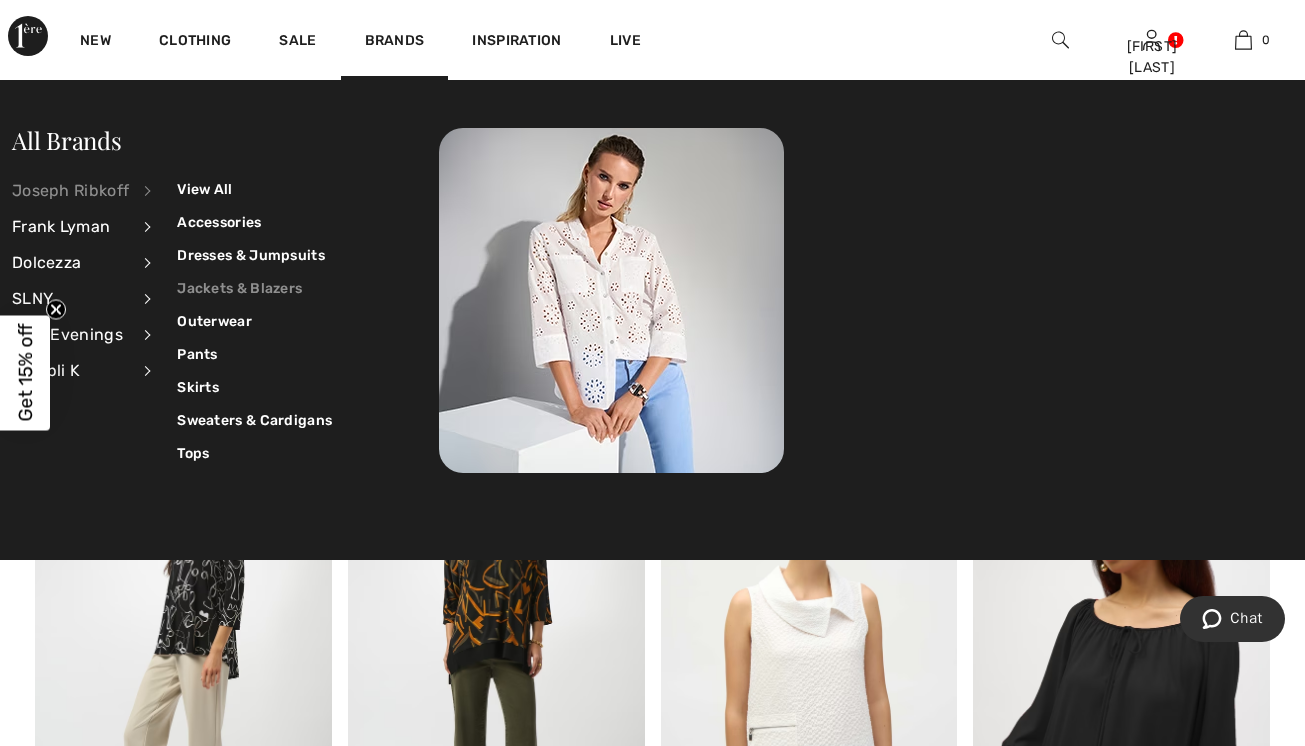 click on "Jackets & Blazers" at bounding box center (254, 288) 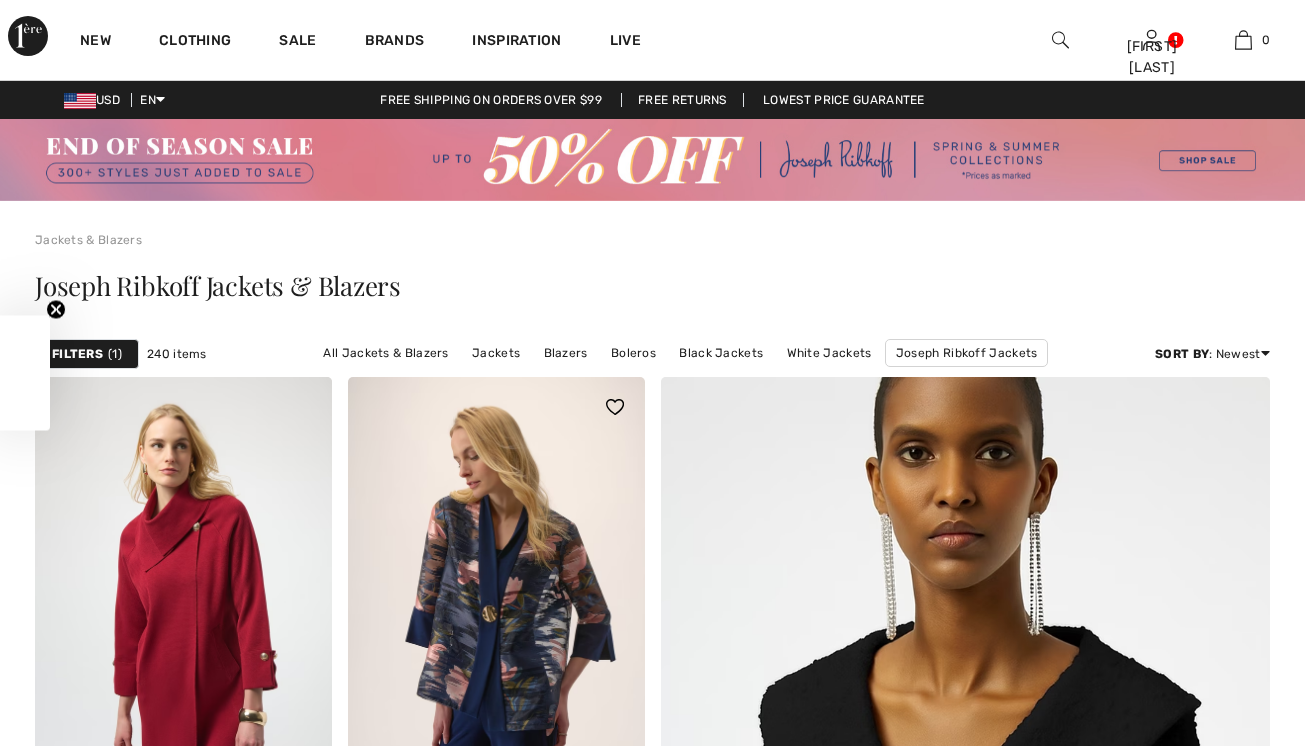 scroll, scrollTop: 0, scrollLeft: 0, axis: both 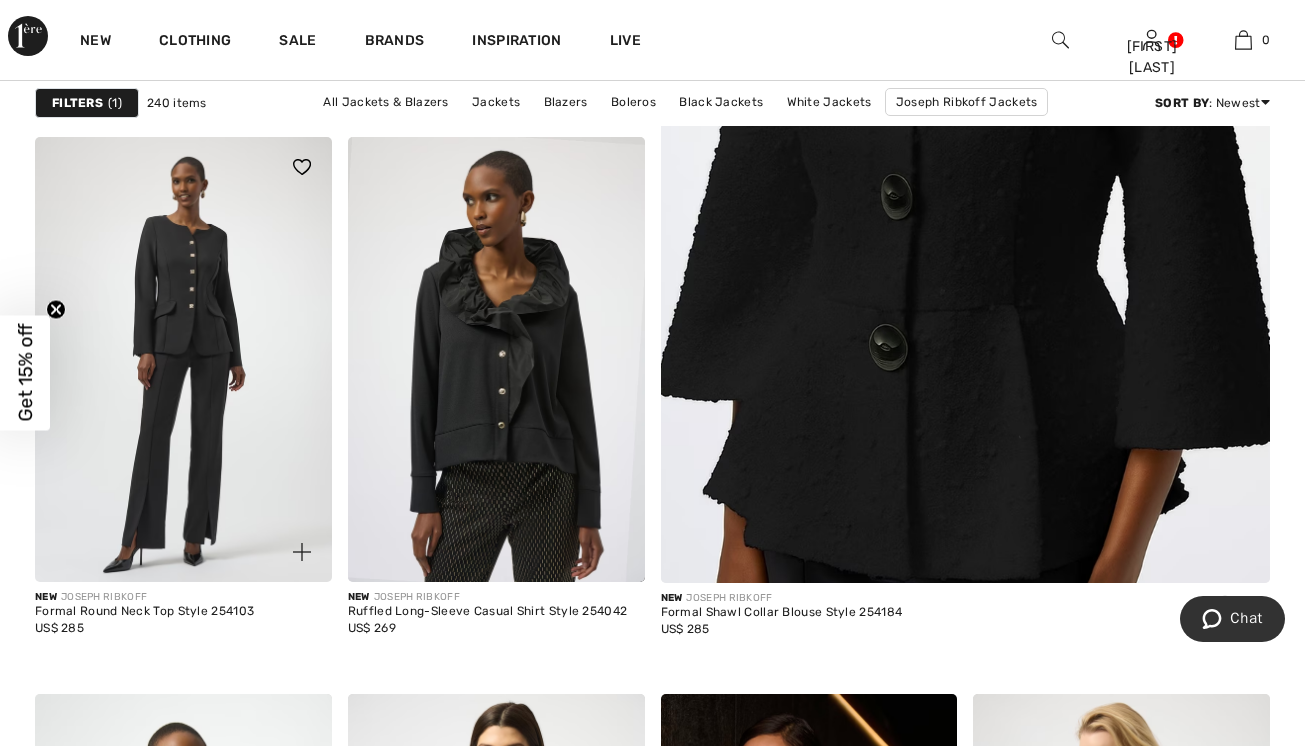 click at bounding box center (183, 359) 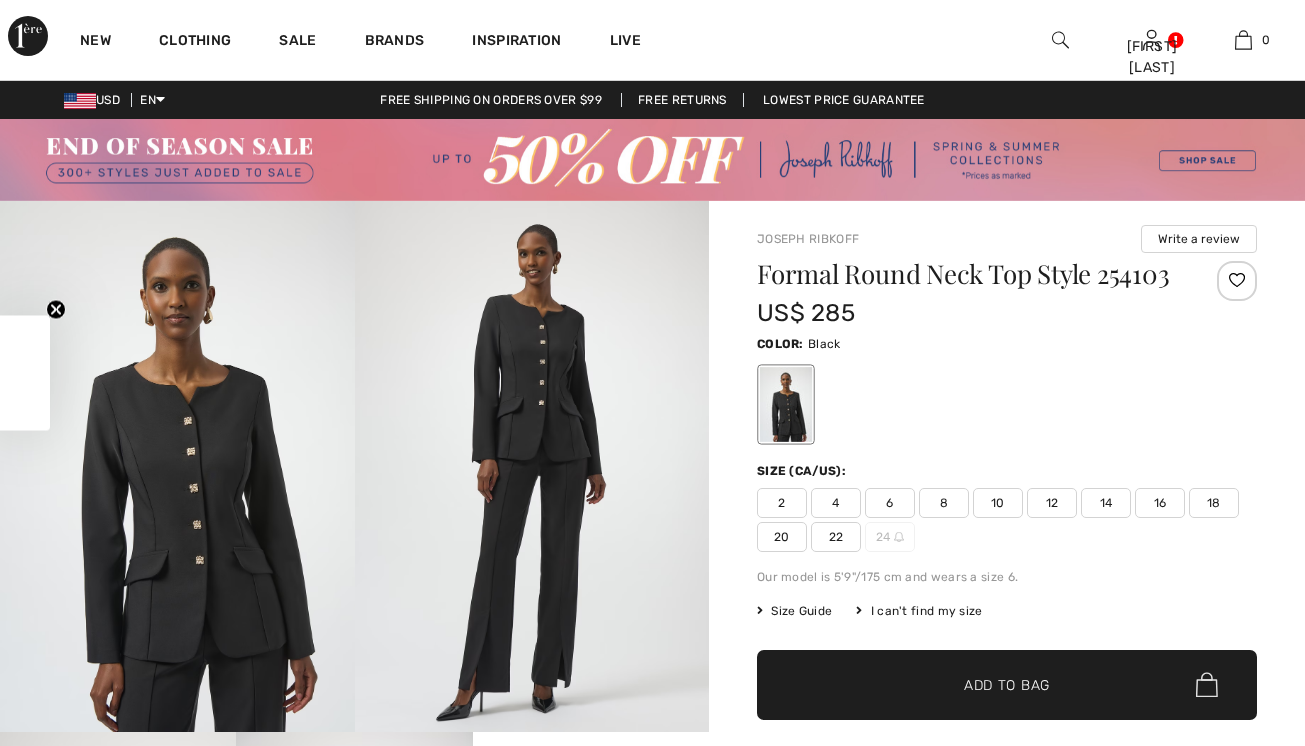 checkbox on "true" 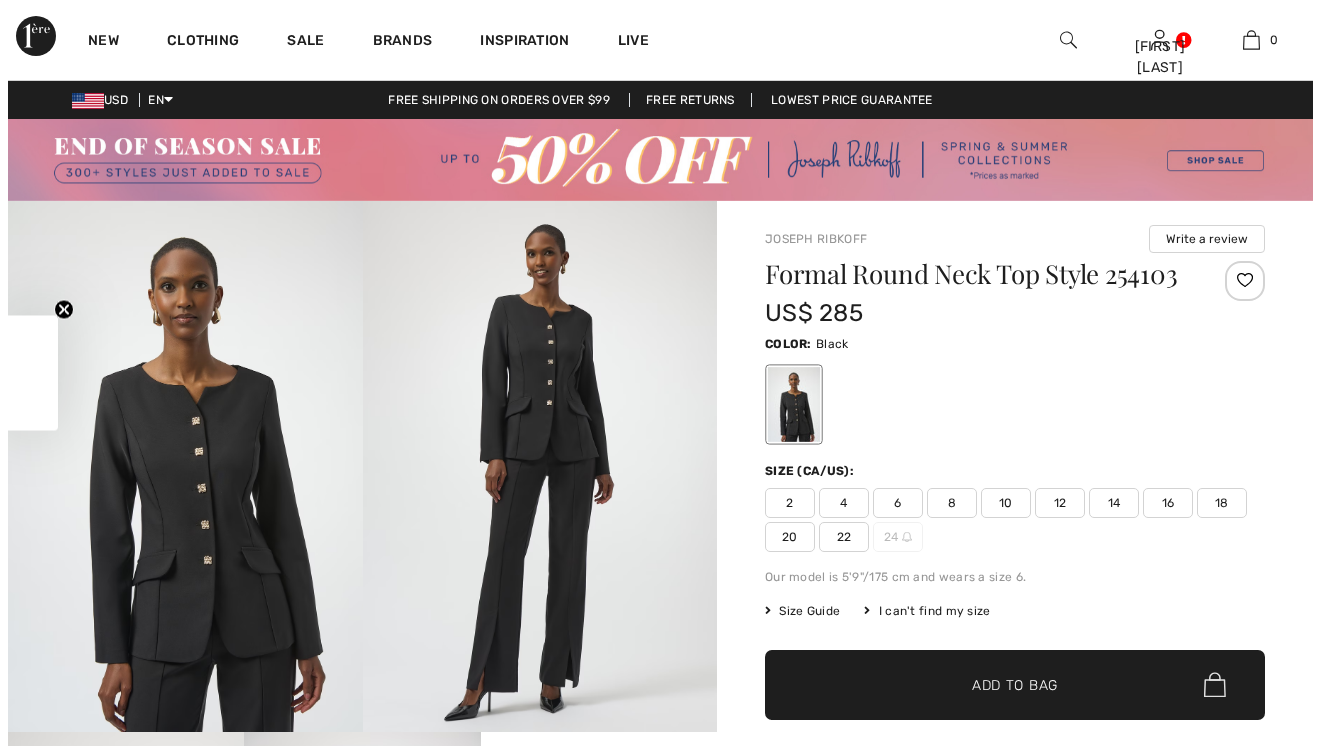 scroll, scrollTop: 0, scrollLeft: 0, axis: both 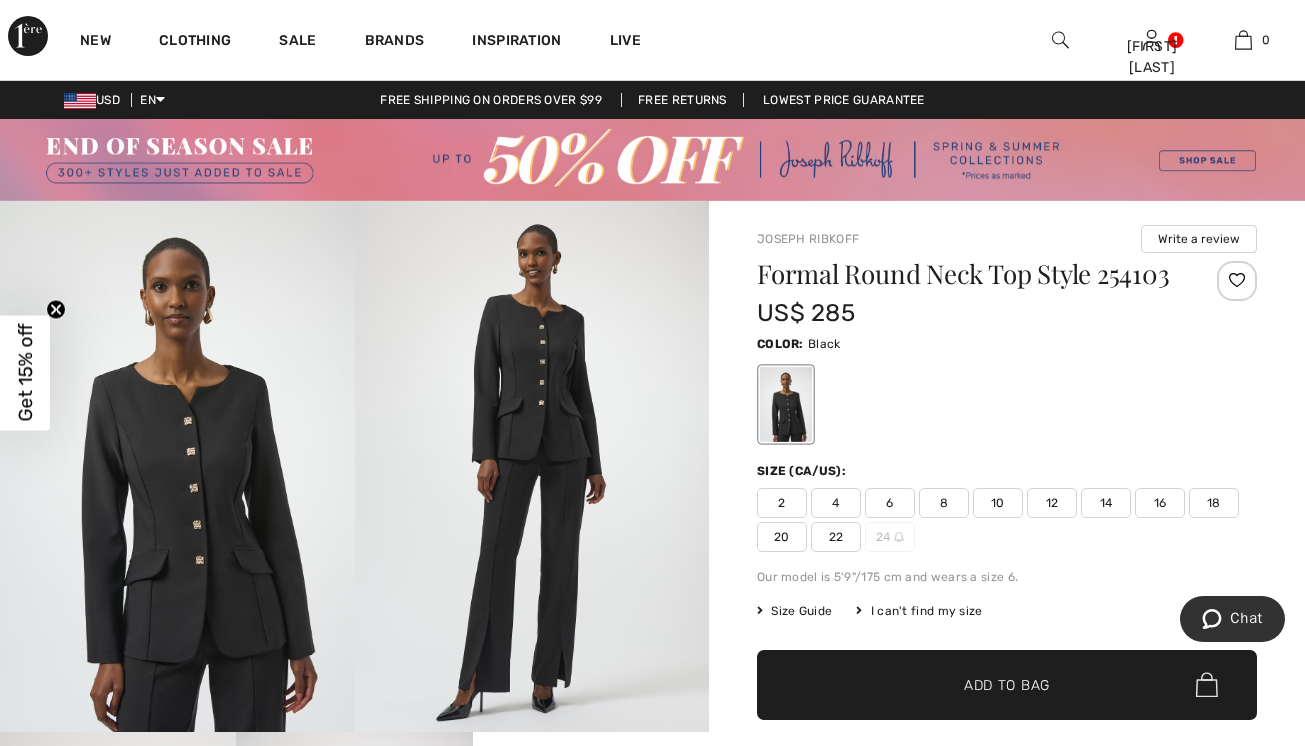 click at bounding box center [177, 466] 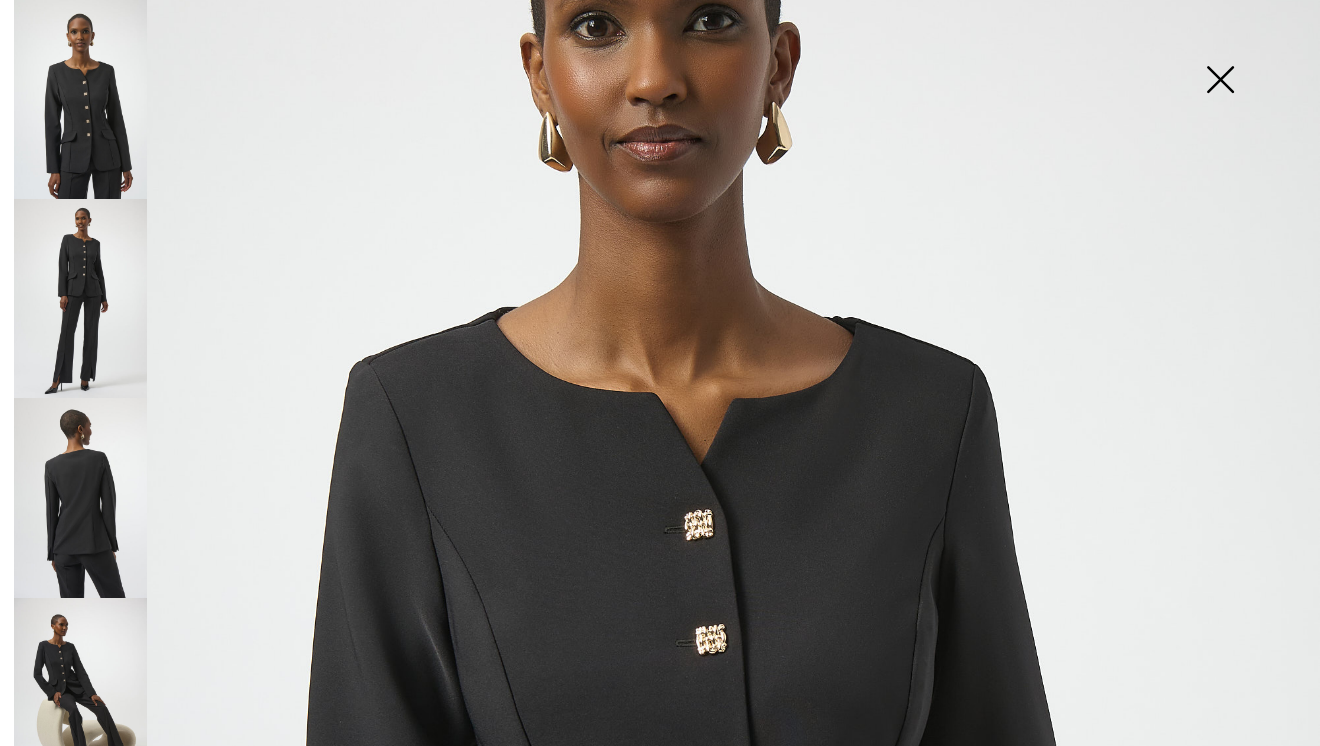 scroll, scrollTop: 0, scrollLeft: 0, axis: both 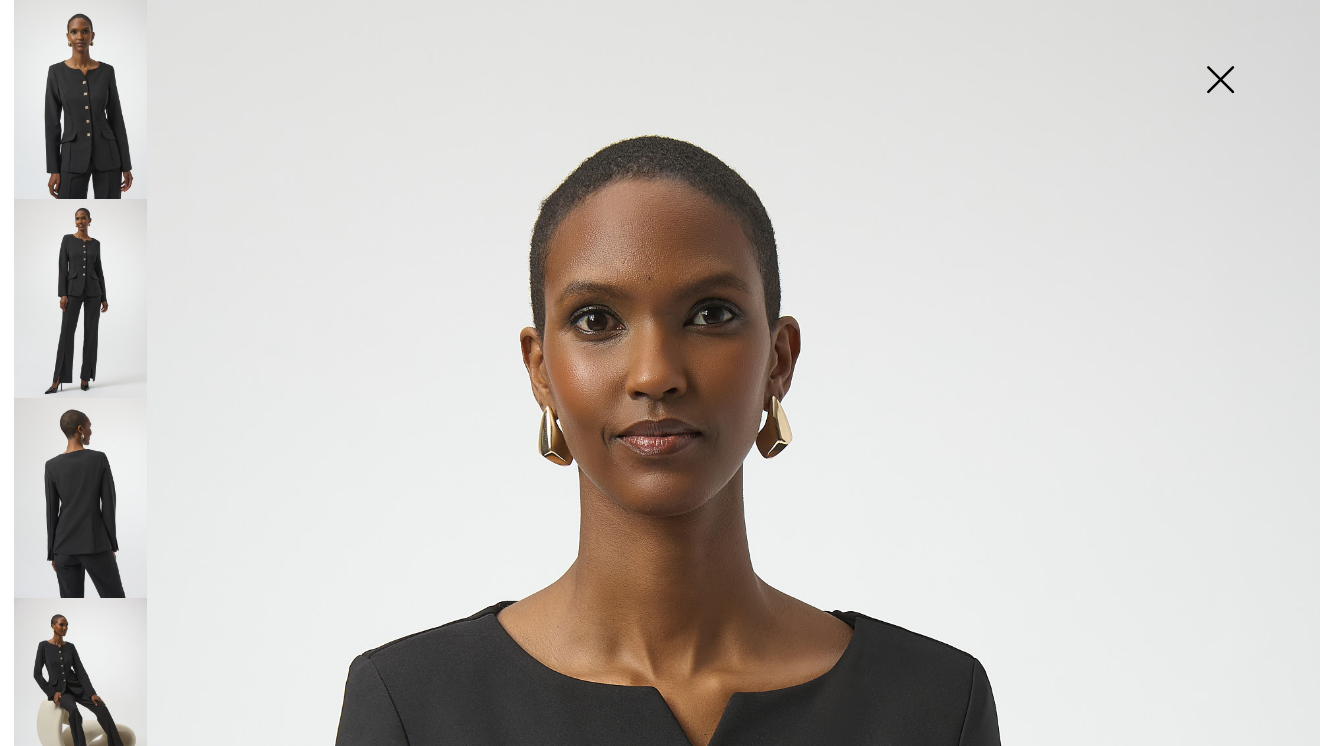 click at bounding box center (80, 298) 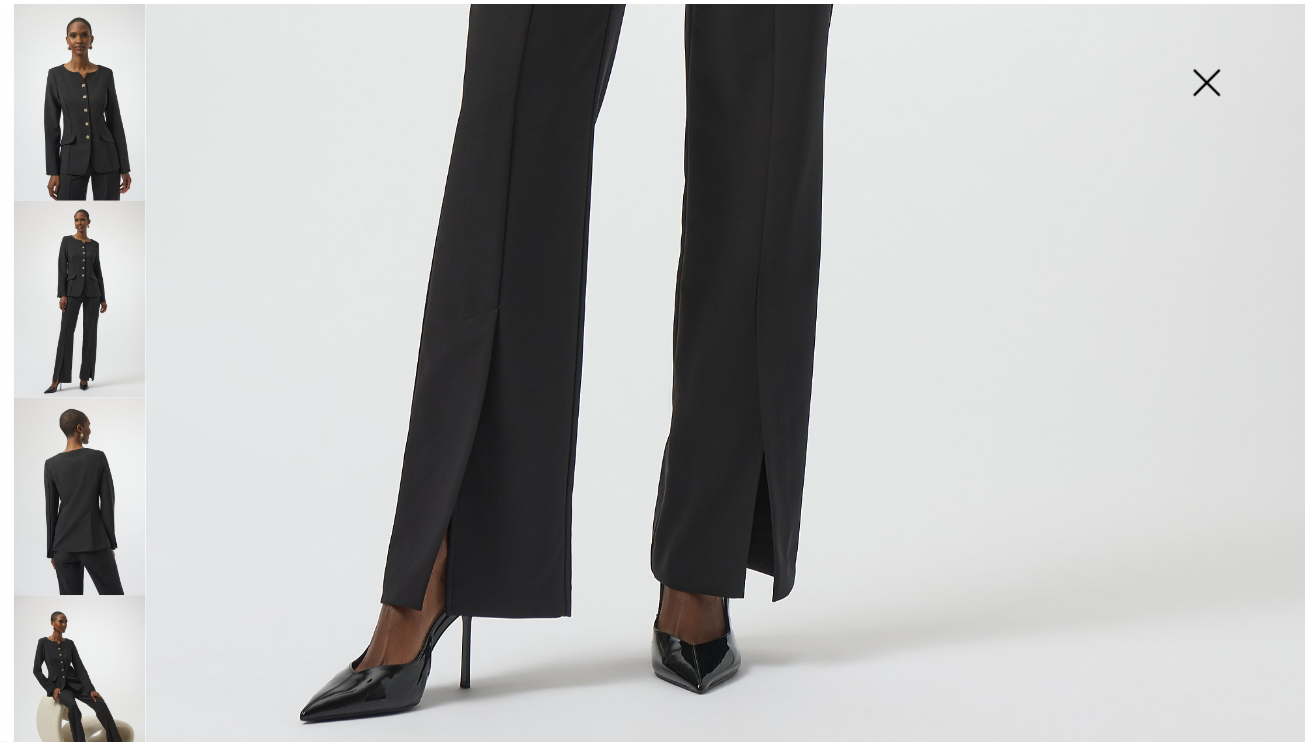 scroll, scrollTop: 538, scrollLeft: 0, axis: vertical 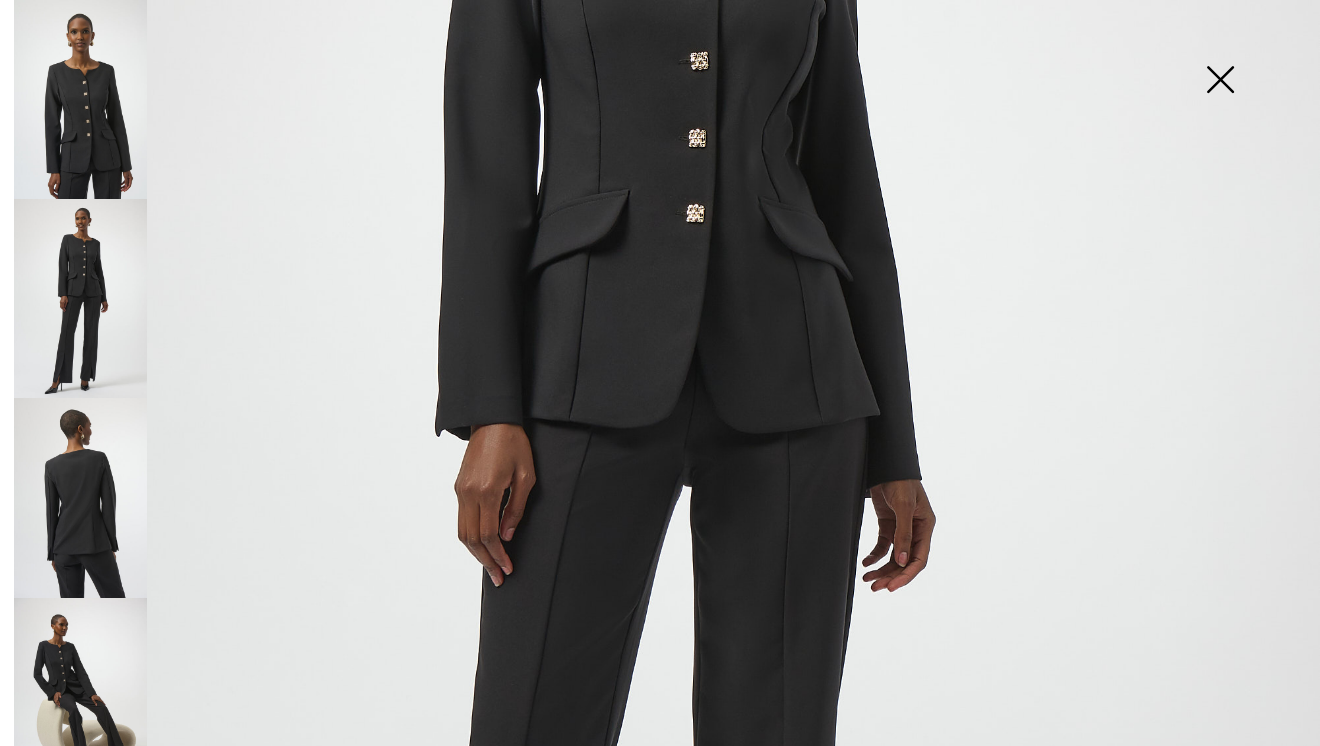 click at bounding box center (1220, 81) 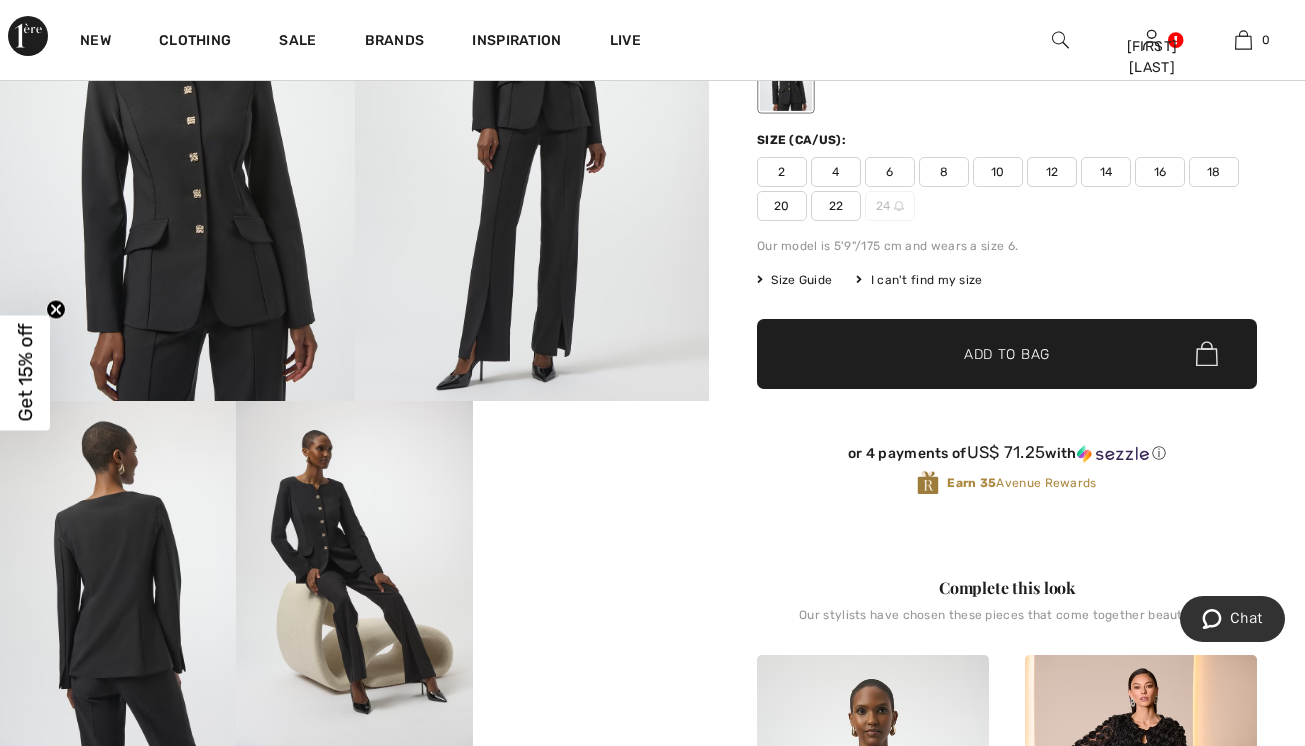 scroll, scrollTop: 366, scrollLeft: 0, axis: vertical 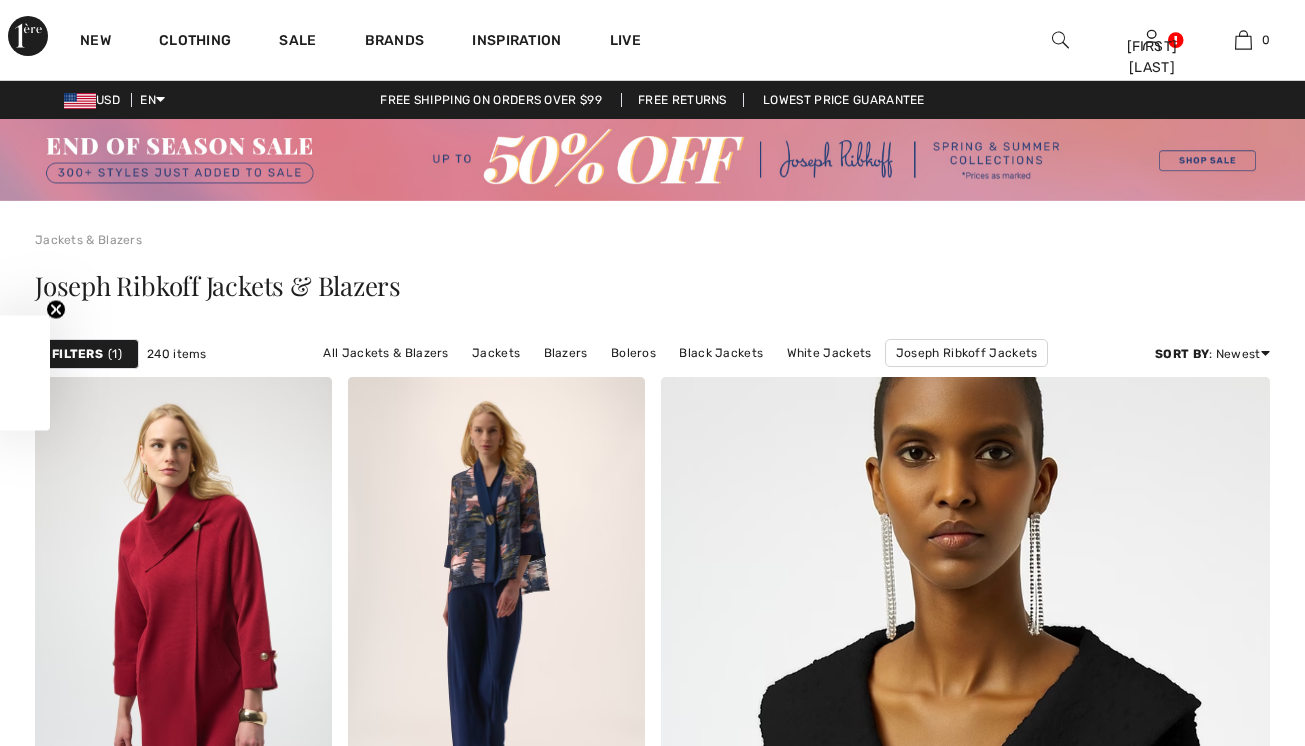 checkbox on "true" 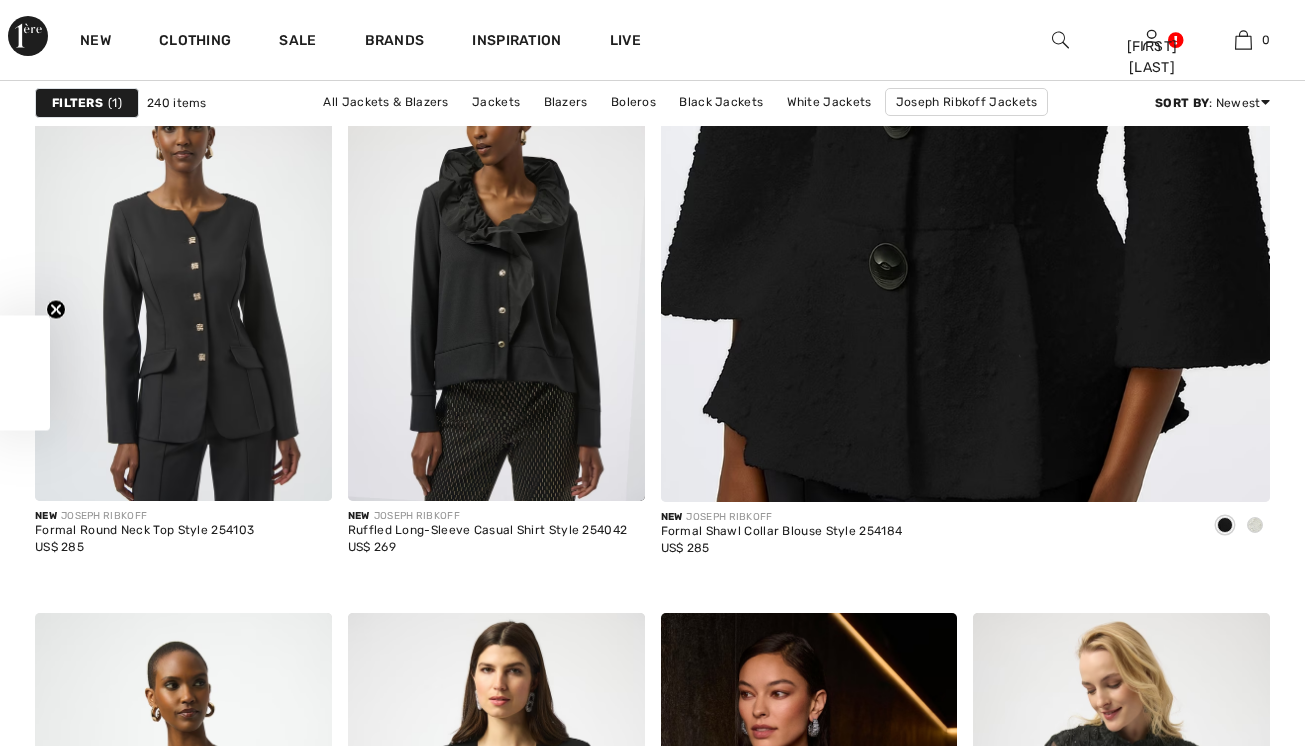 scroll, scrollTop: 0, scrollLeft: 0, axis: both 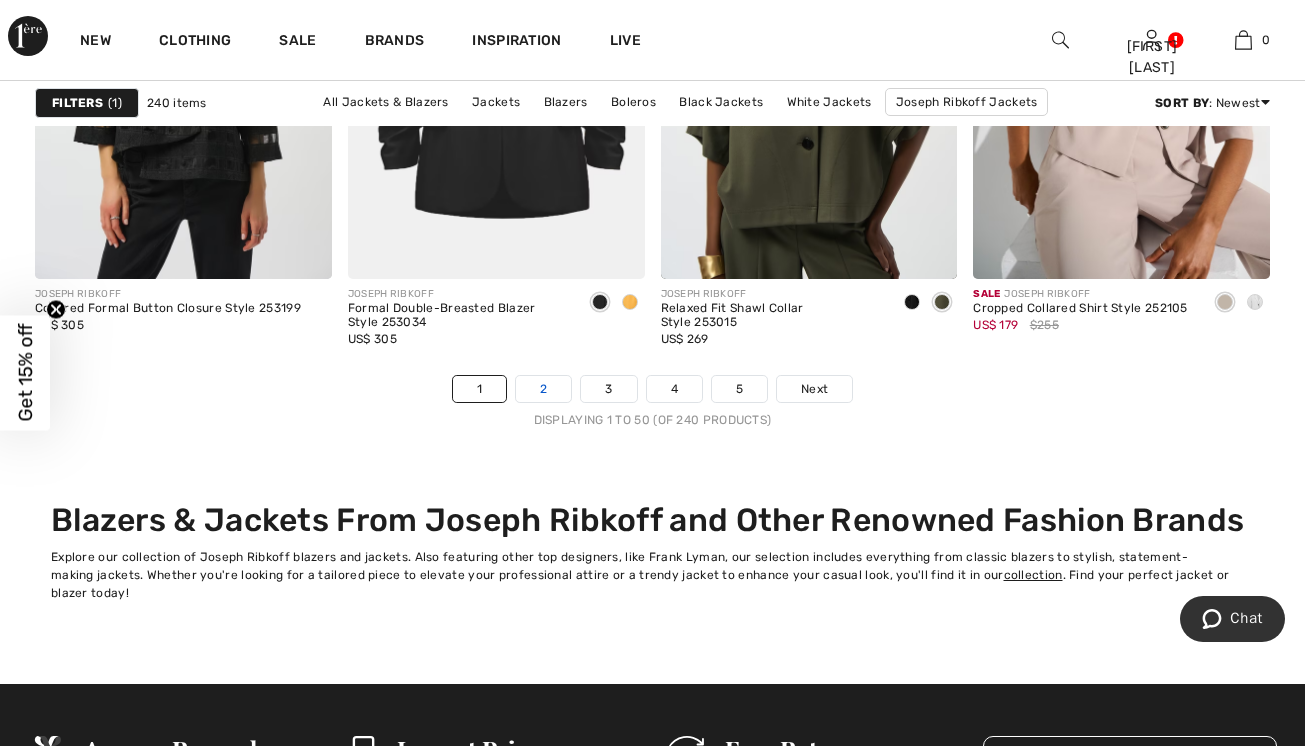 click on "2" at bounding box center [543, 389] 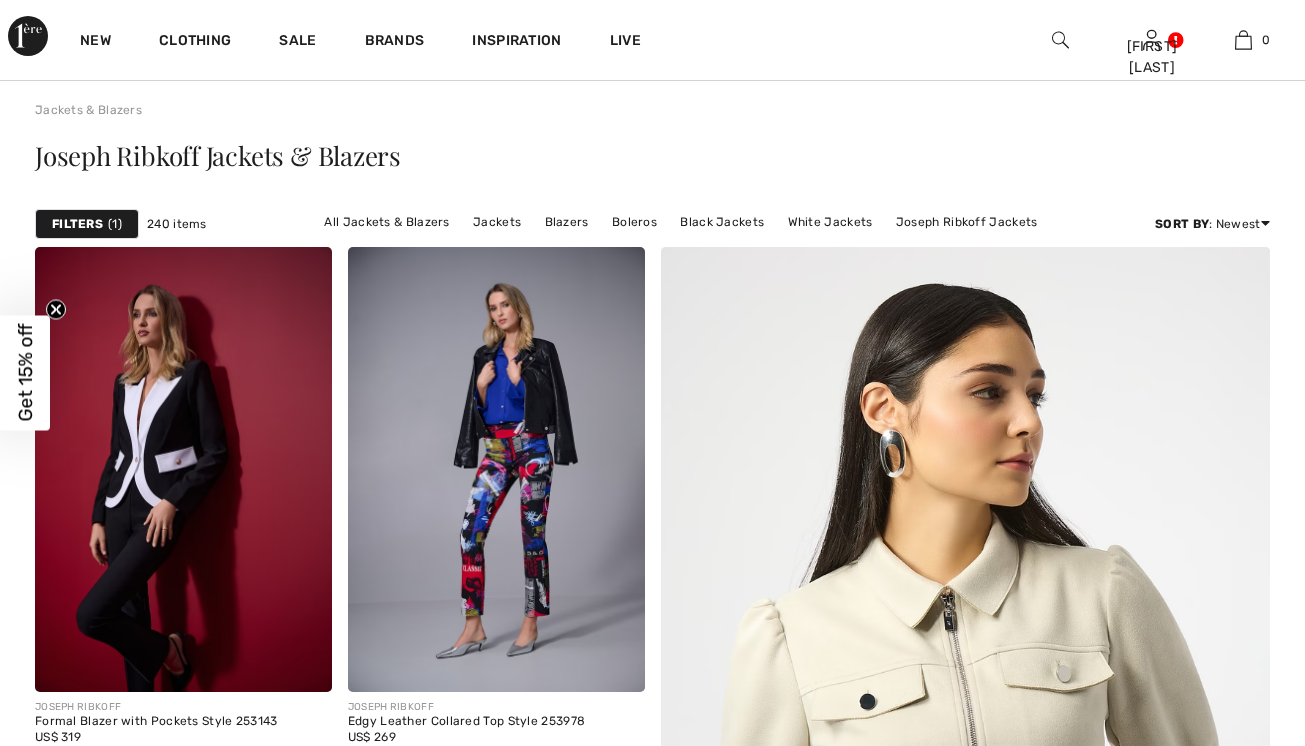scroll, scrollTop: 264, scrollLeft: 0, axis: vertical 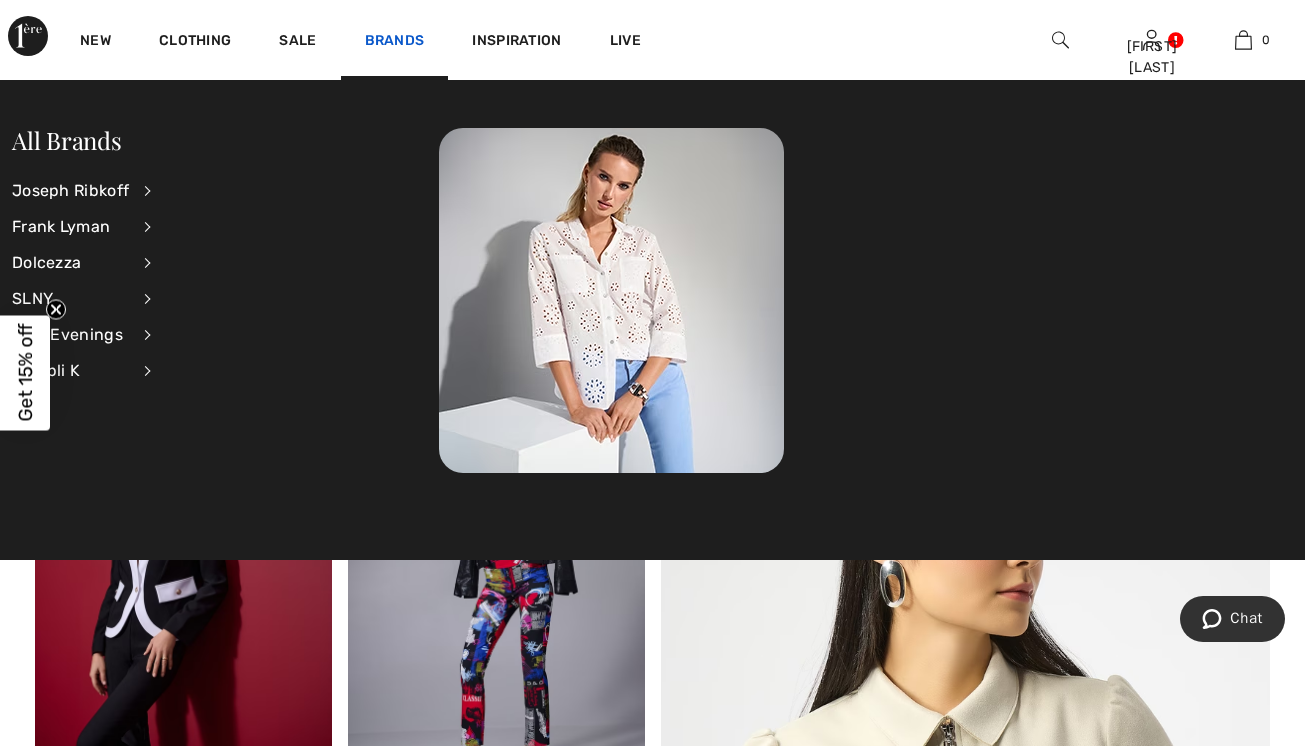 click on "Brands" at bounding box center (395, 42) 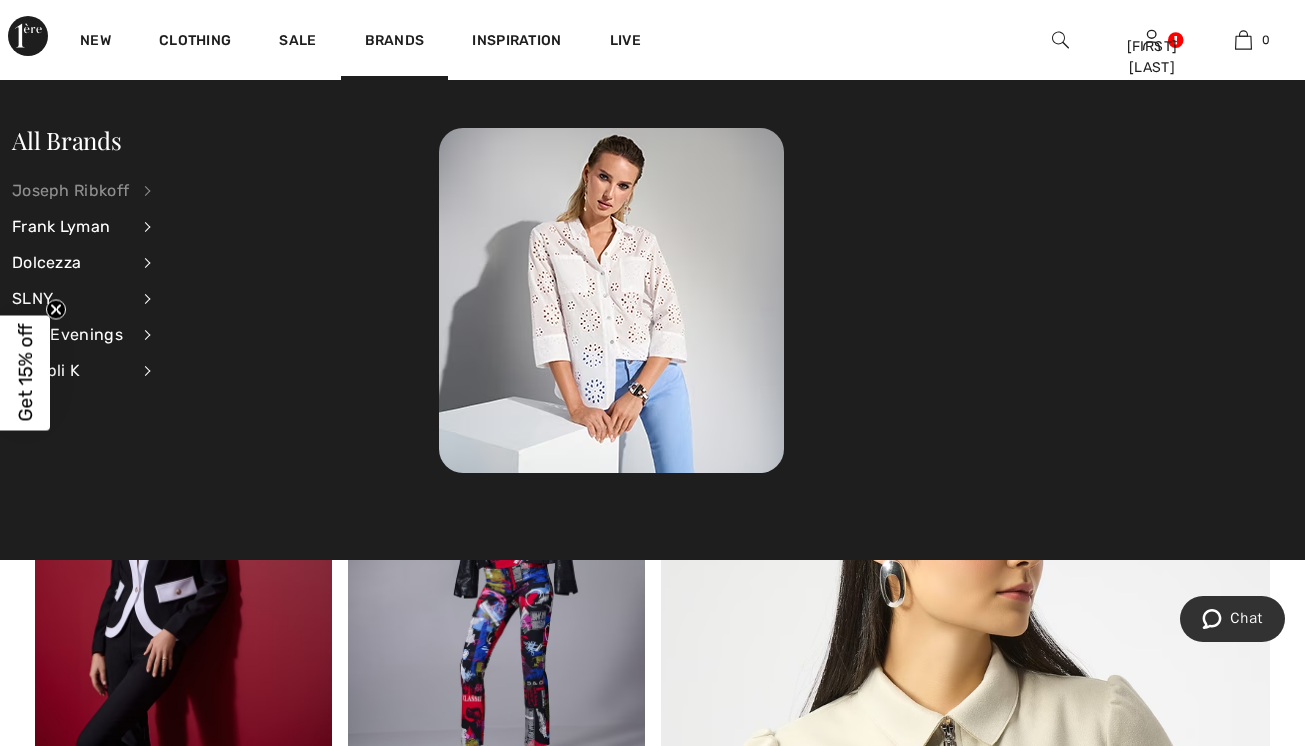 click on "Joseph Ribkoff" at bounding box center [70, 191] 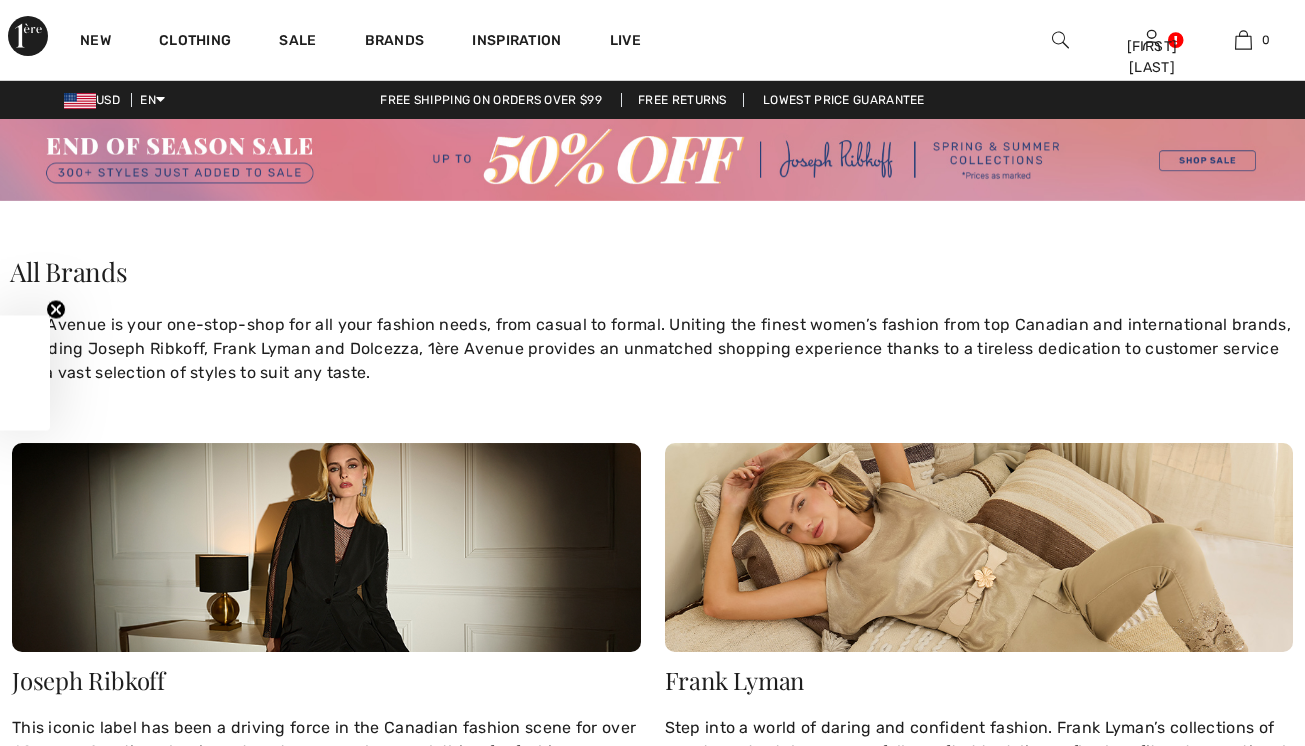 scroll, scrollTop: 0, scrollLeft: 0, axis: both 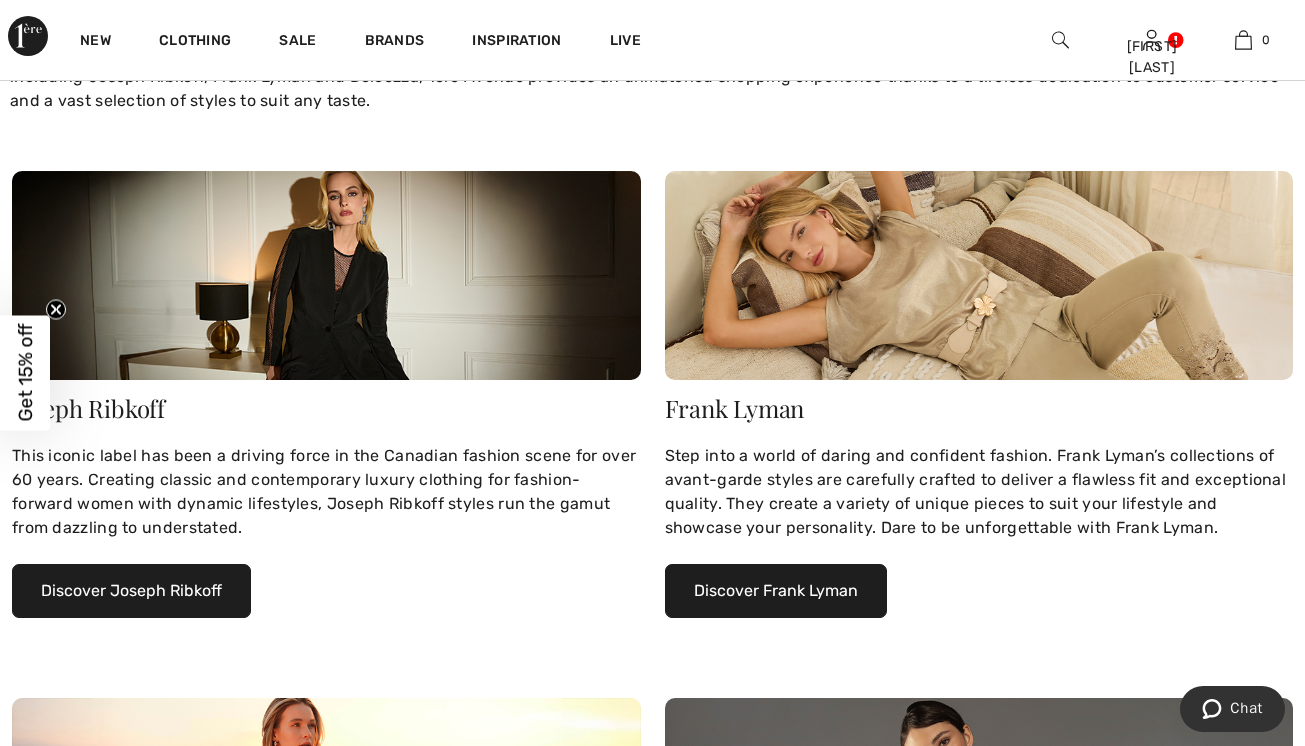 click on "Discover Joseph Ribkoff" at bounding box center (131, 591) 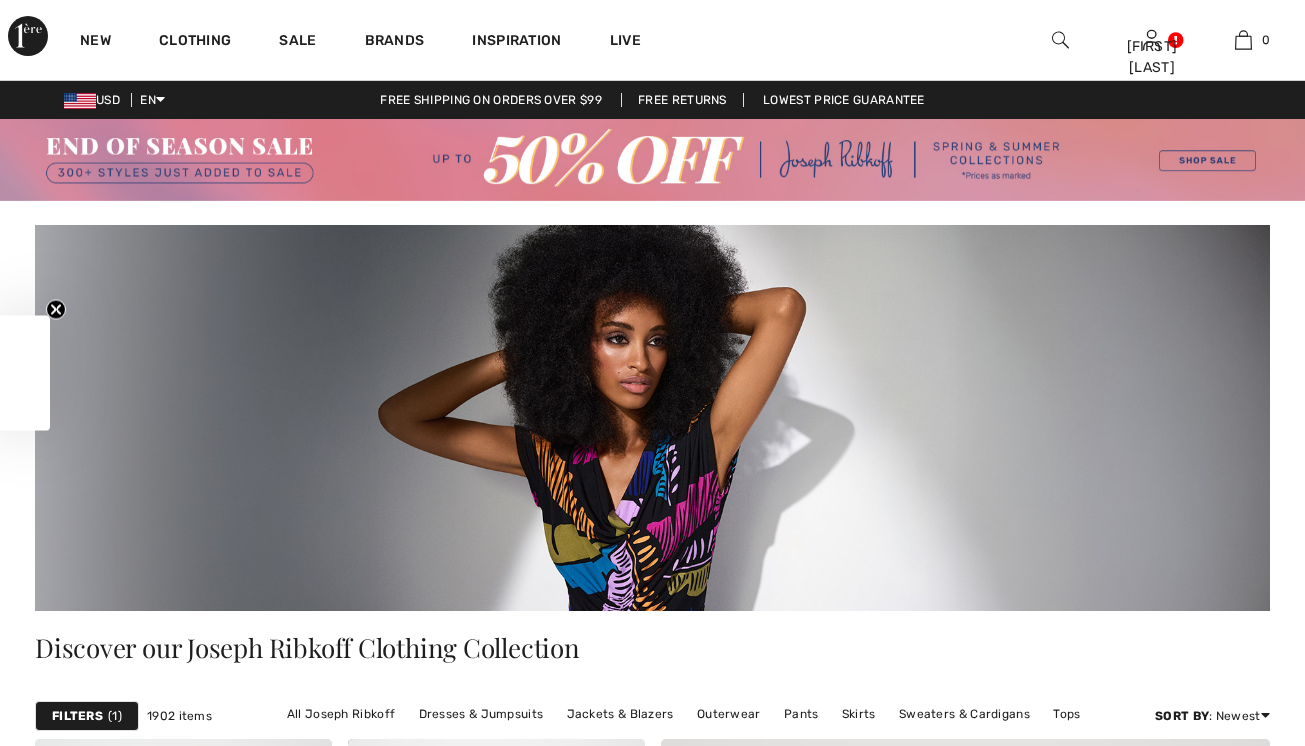 checkbox on "true" 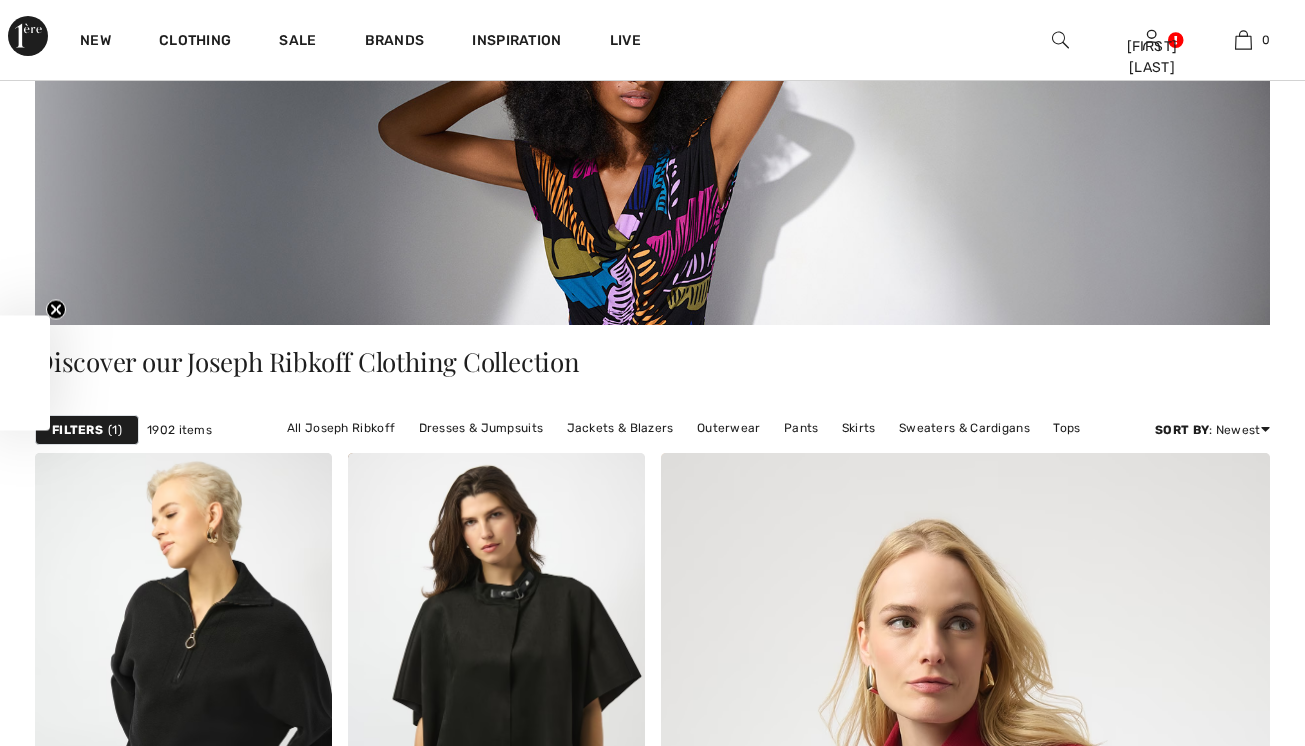 scroll, scrollTop: 0, scrollLeft: 0, axis: both 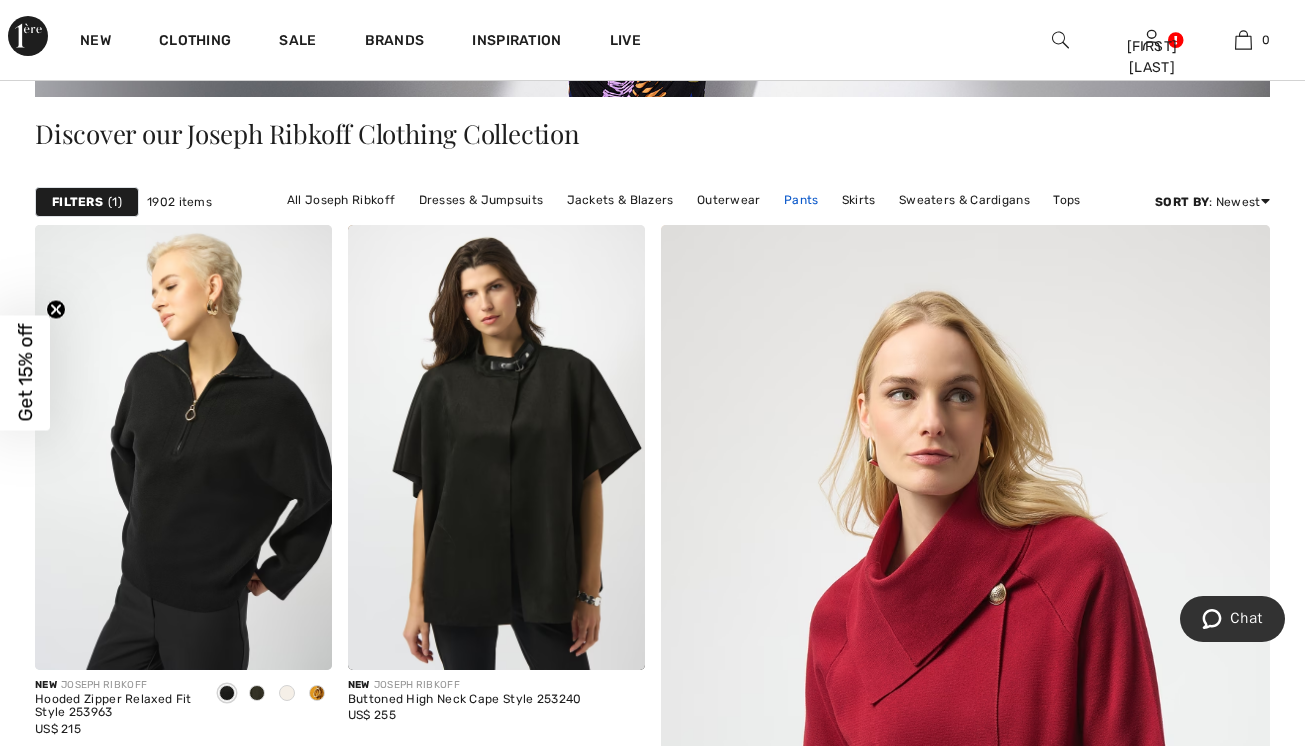 click on "Pants" at bounding box center (801, 200) 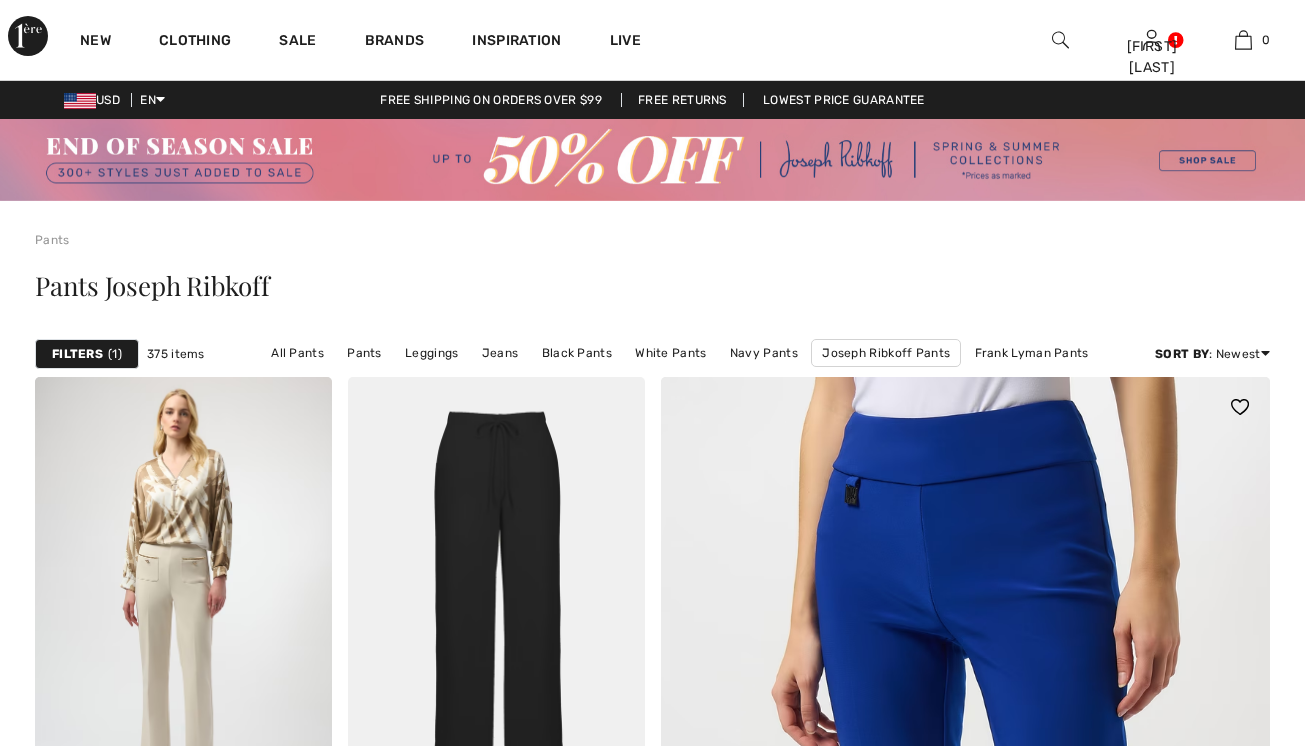 checkbox on "true" 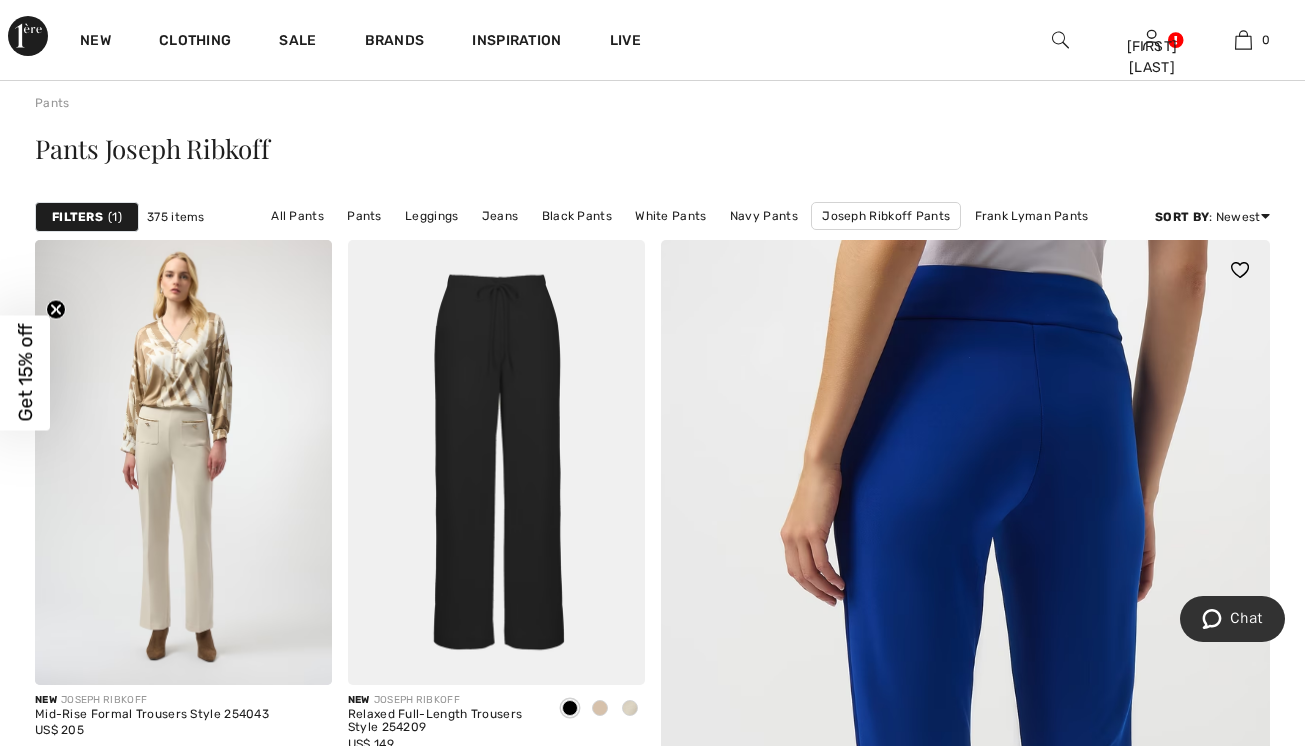 scroll, scrollTop: 275, scrollLeft: 0, axis: vertical 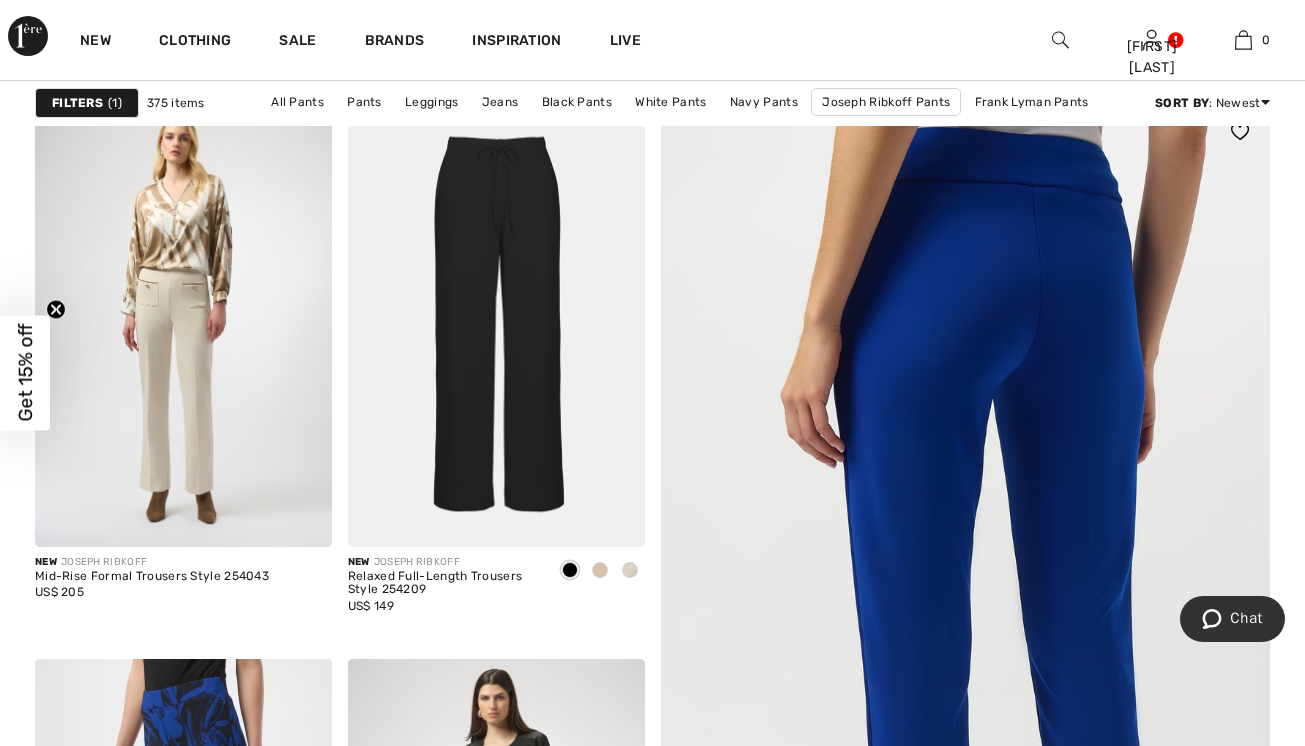 click at bounding box center [965, 650] 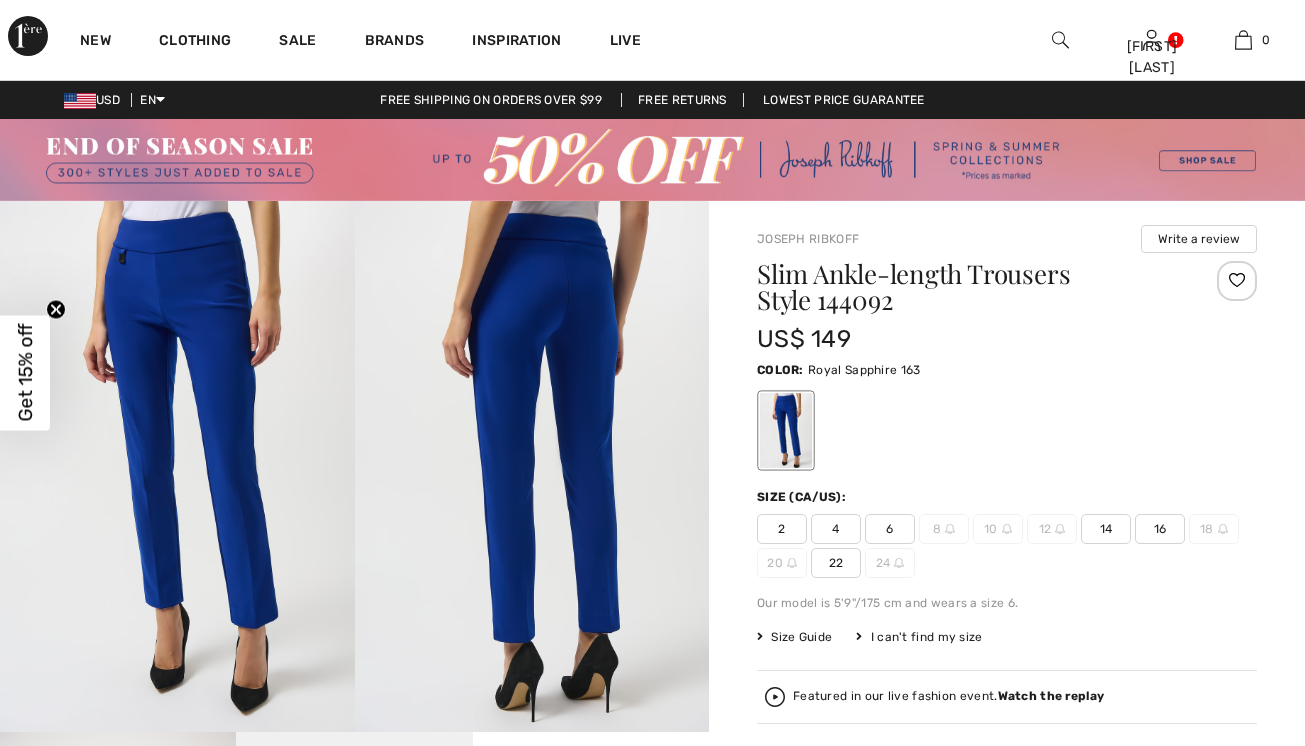 scroll, scrollTop: 0, scrollLeft: 0, axis: both 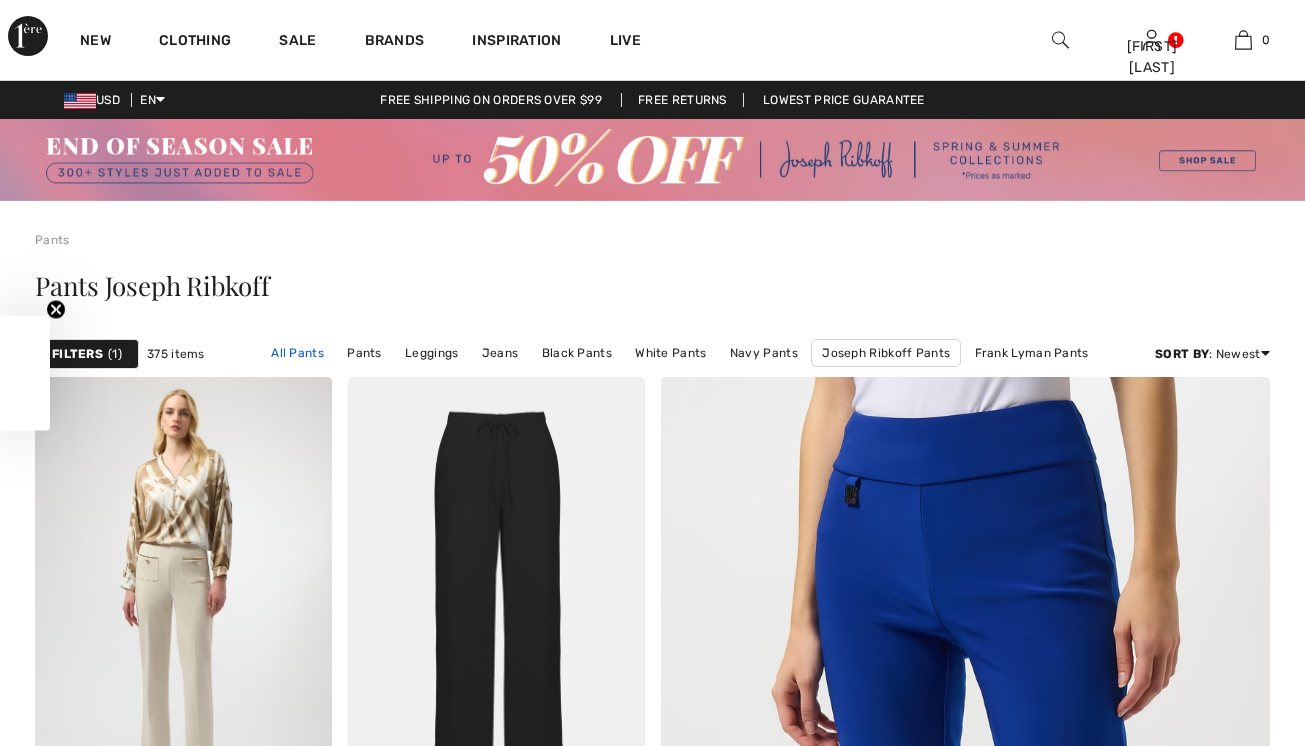 checkbox on "true" 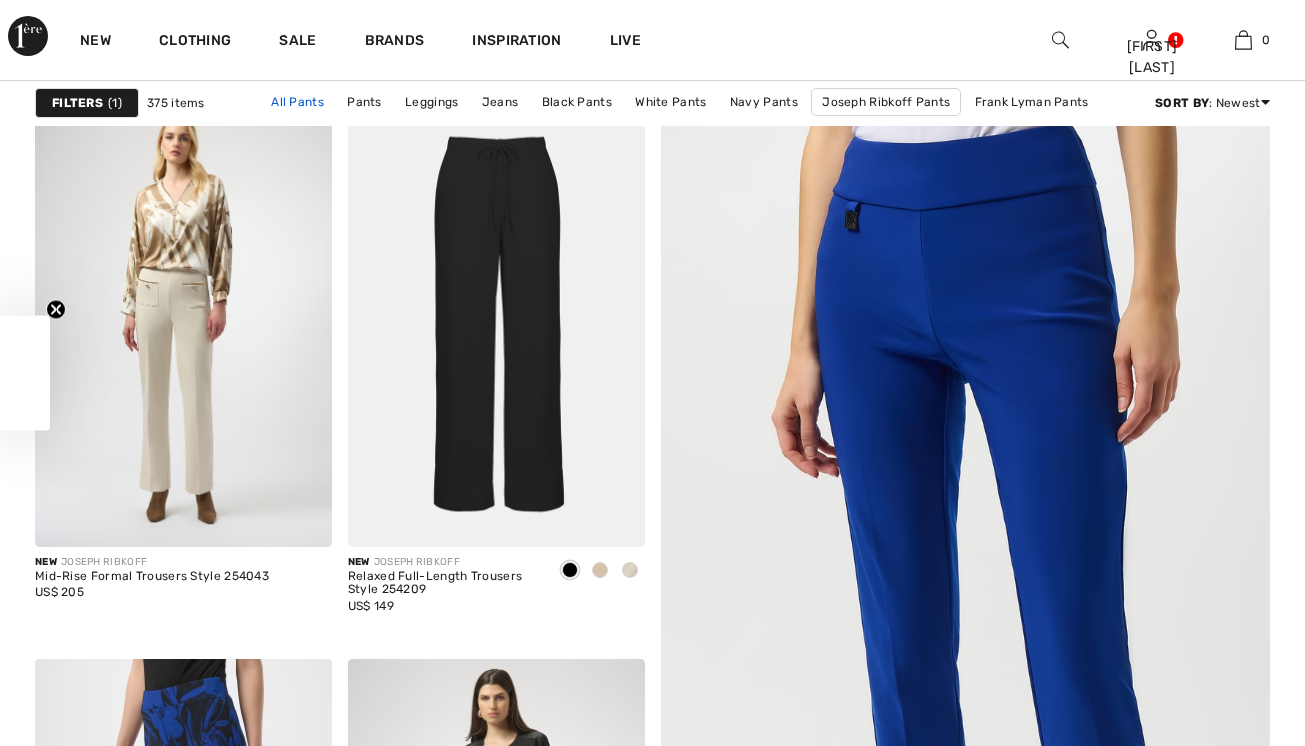 scroll, scrollTop: 0, scrollLeft: 0, axis: both 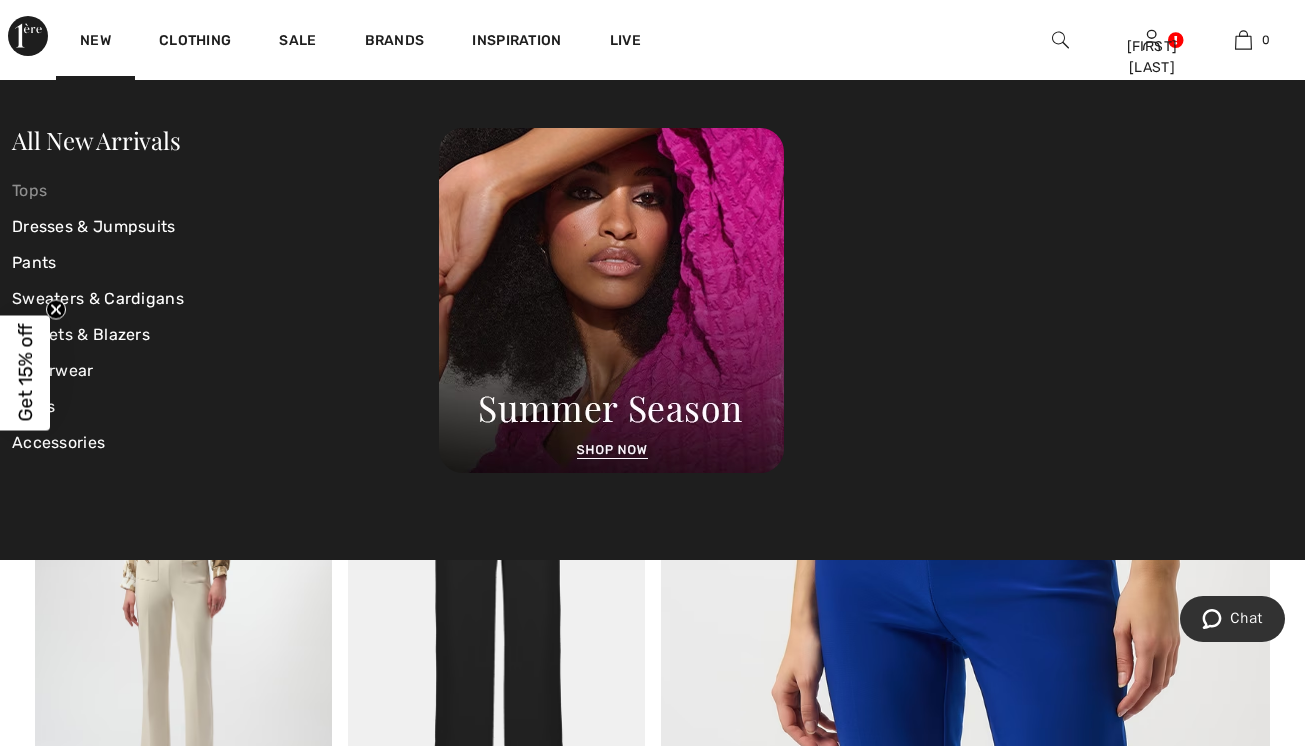 click on "Tops" at bounding box center (225, 191) 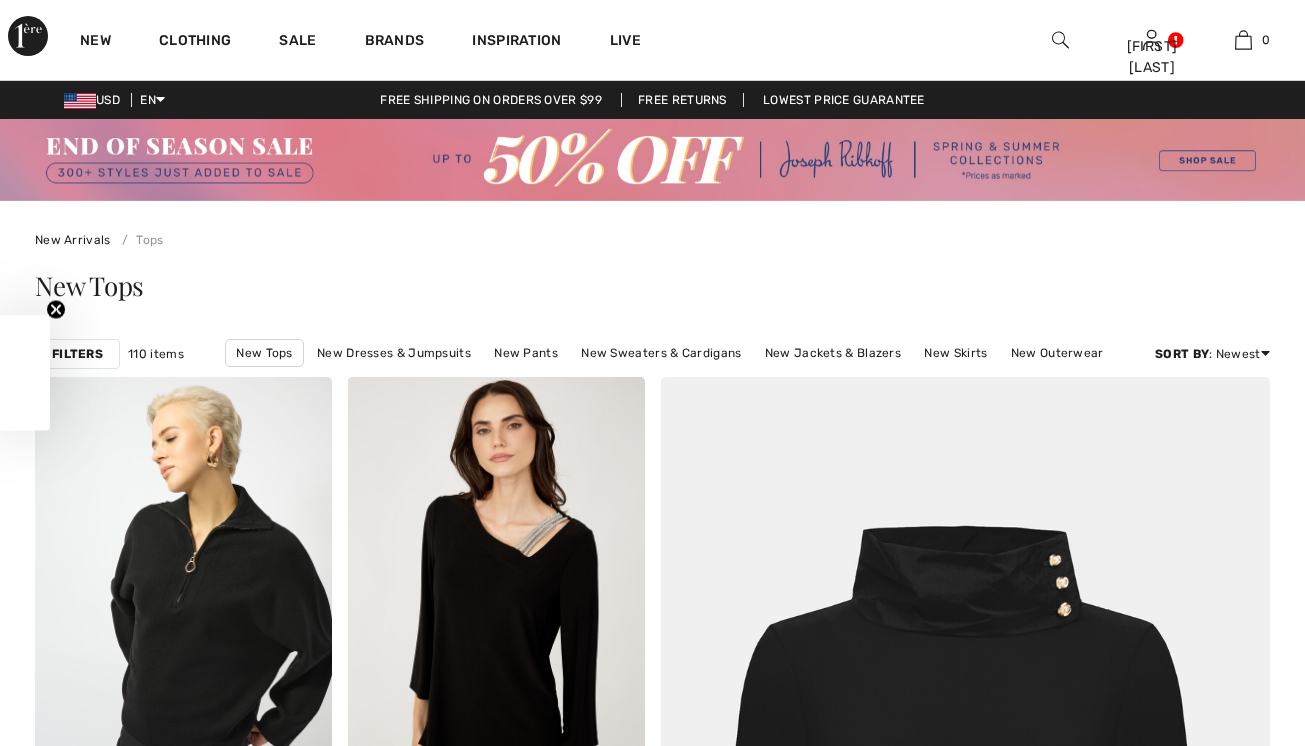 checkbox on "true" 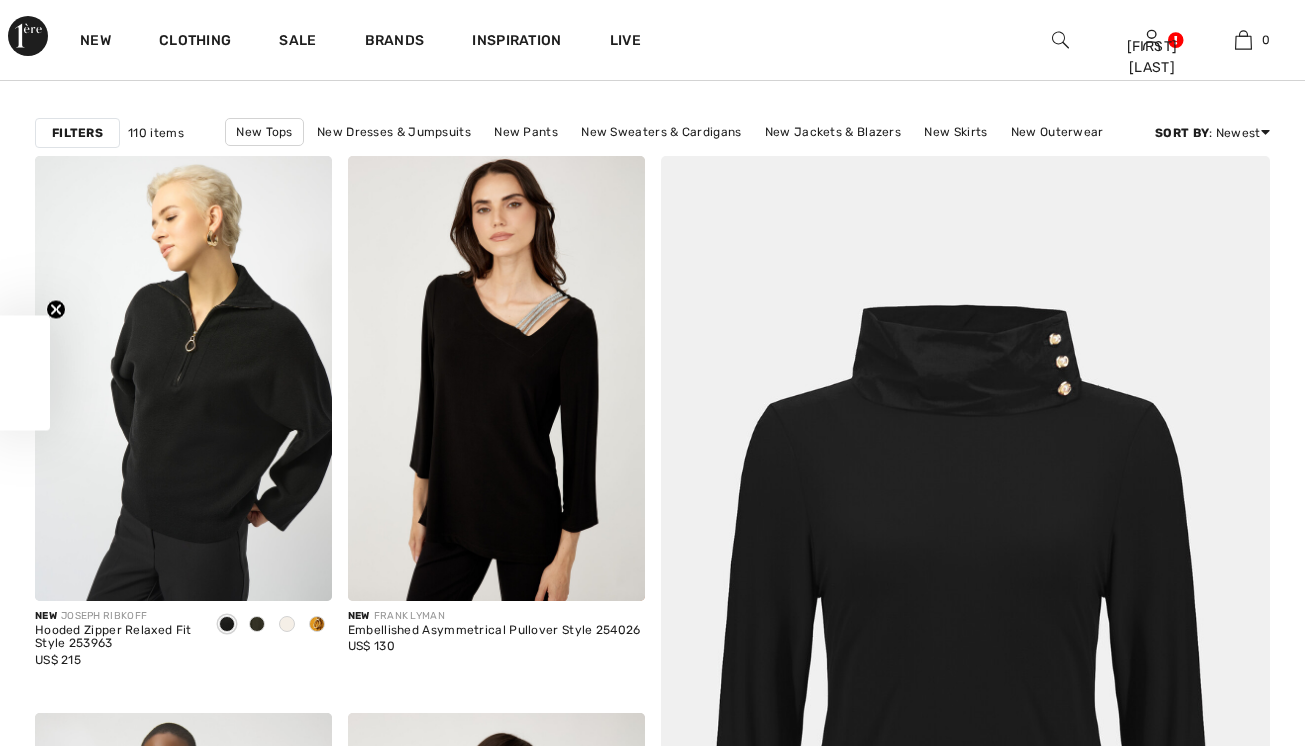 scroll, scrollTop: 0, scrollLeft: 0, axis: both 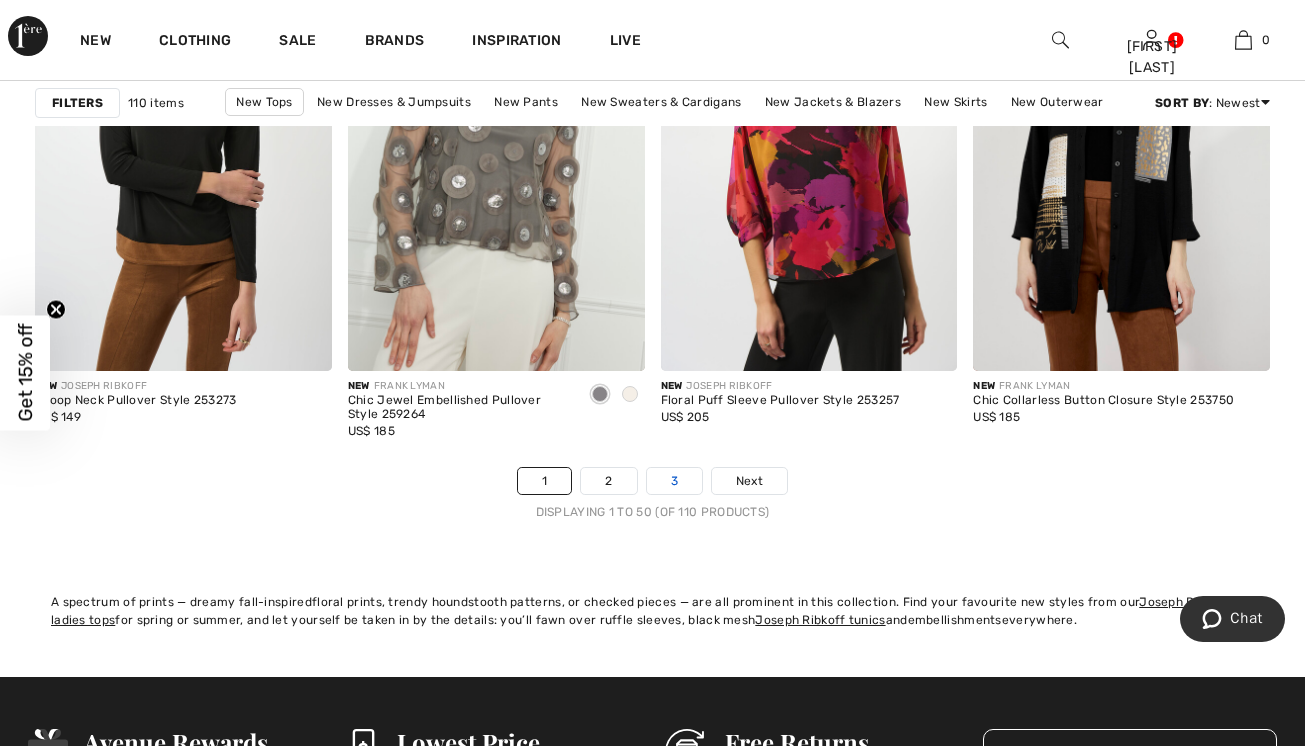 click on "3" at bounding box center [674, 481] 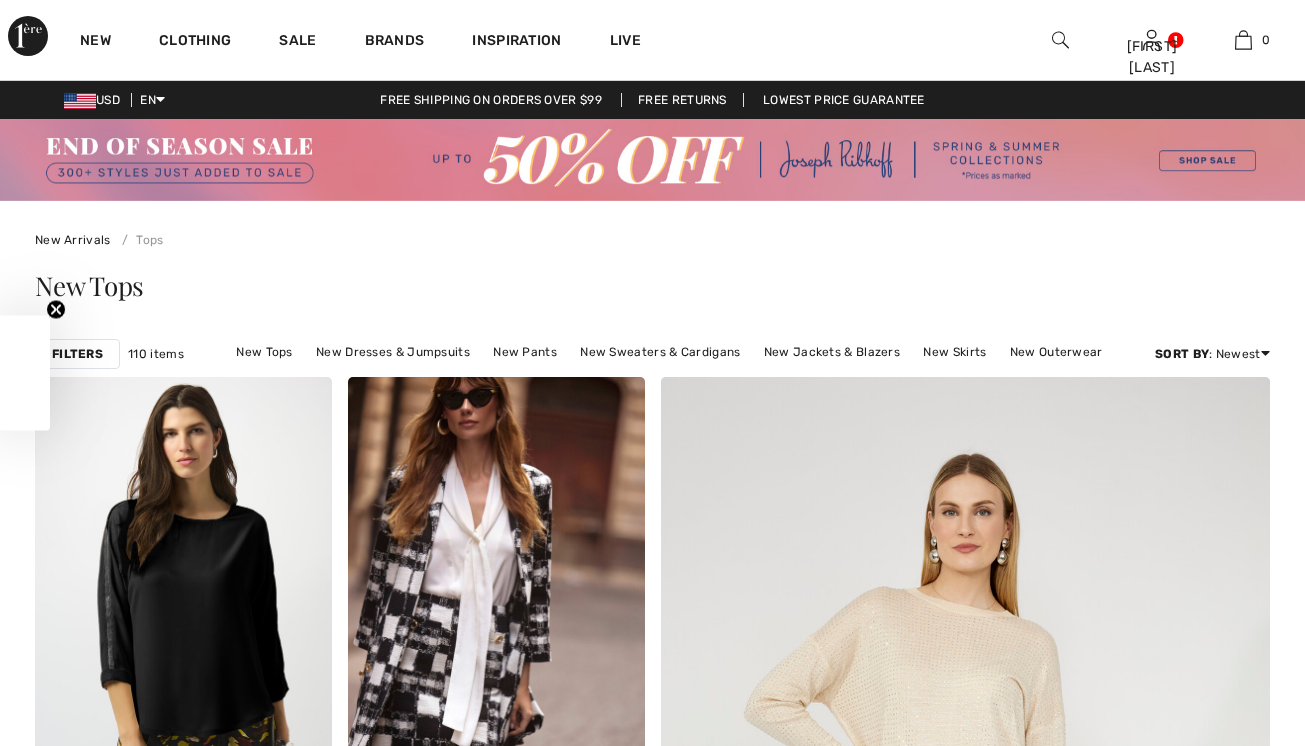 scroll, scrollTop: 0, scrollLeft: 0, axis: both 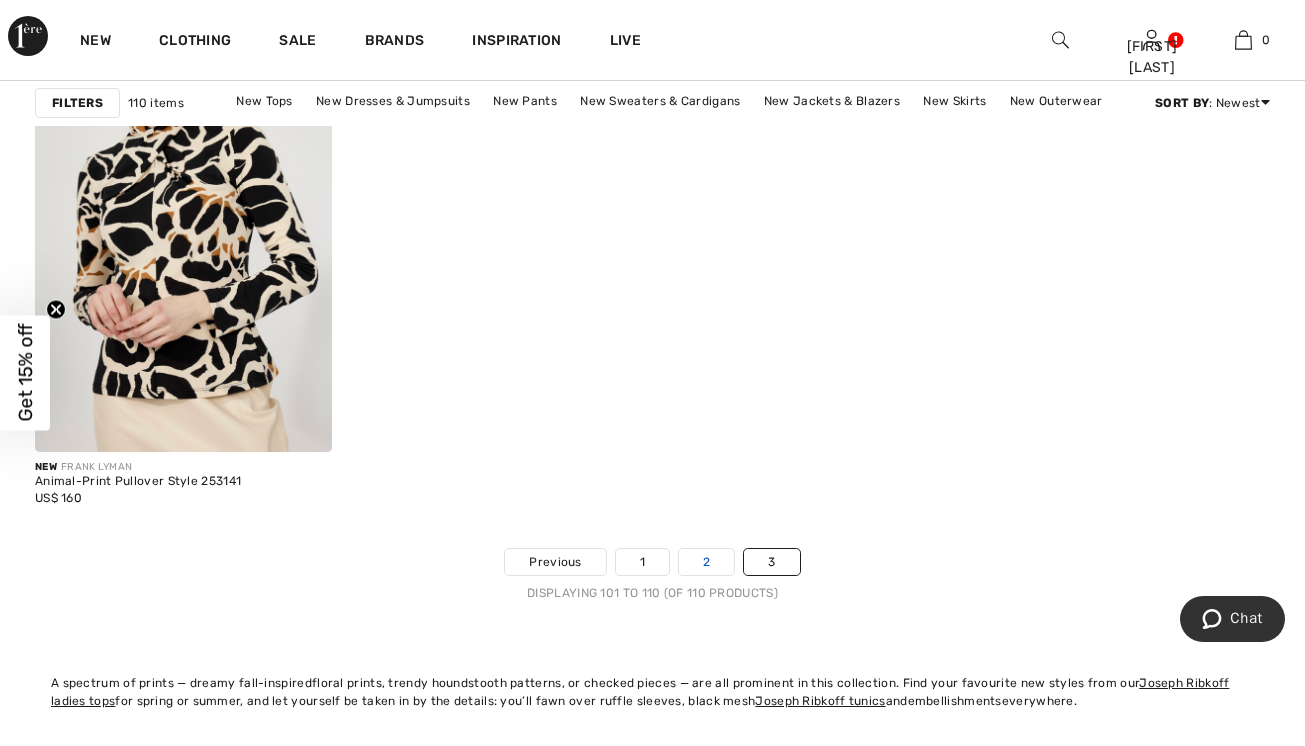 click on "2" at bounding box center (706, 562) 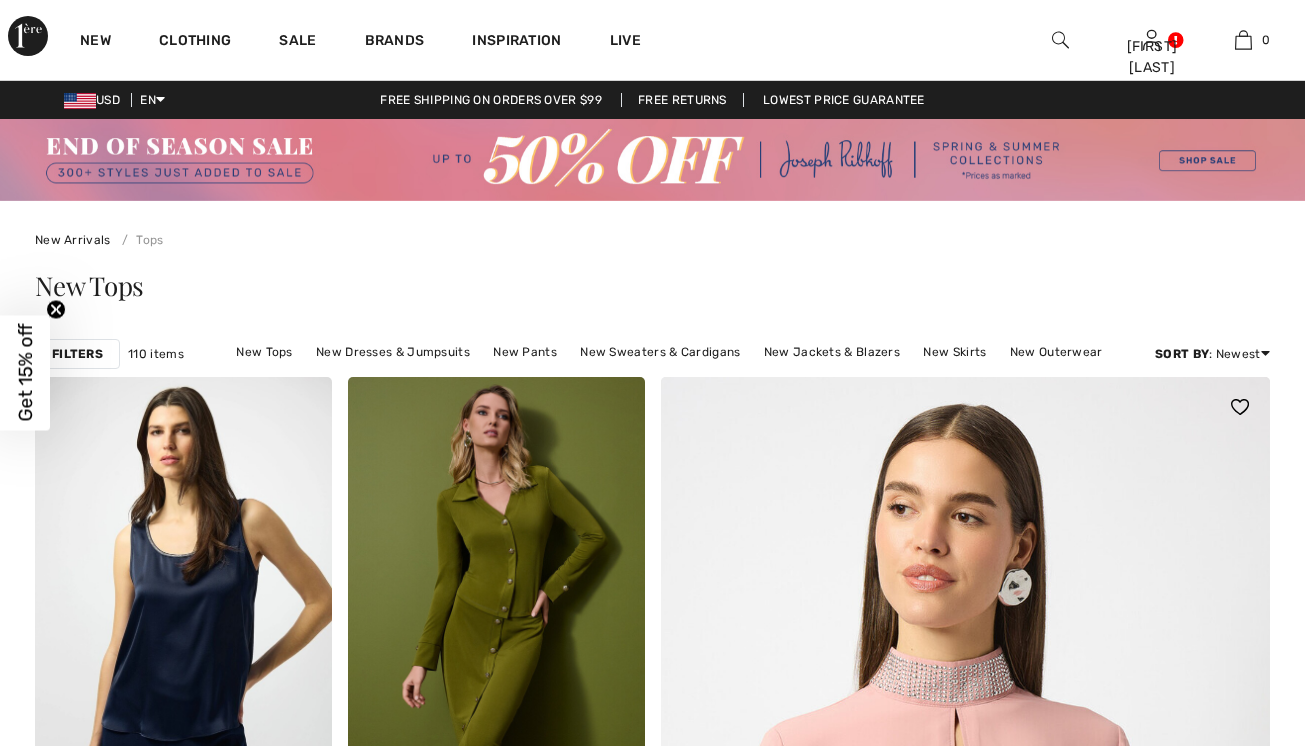scroll, scrollTop: 102, scrollLeft: 0, axis: vertical 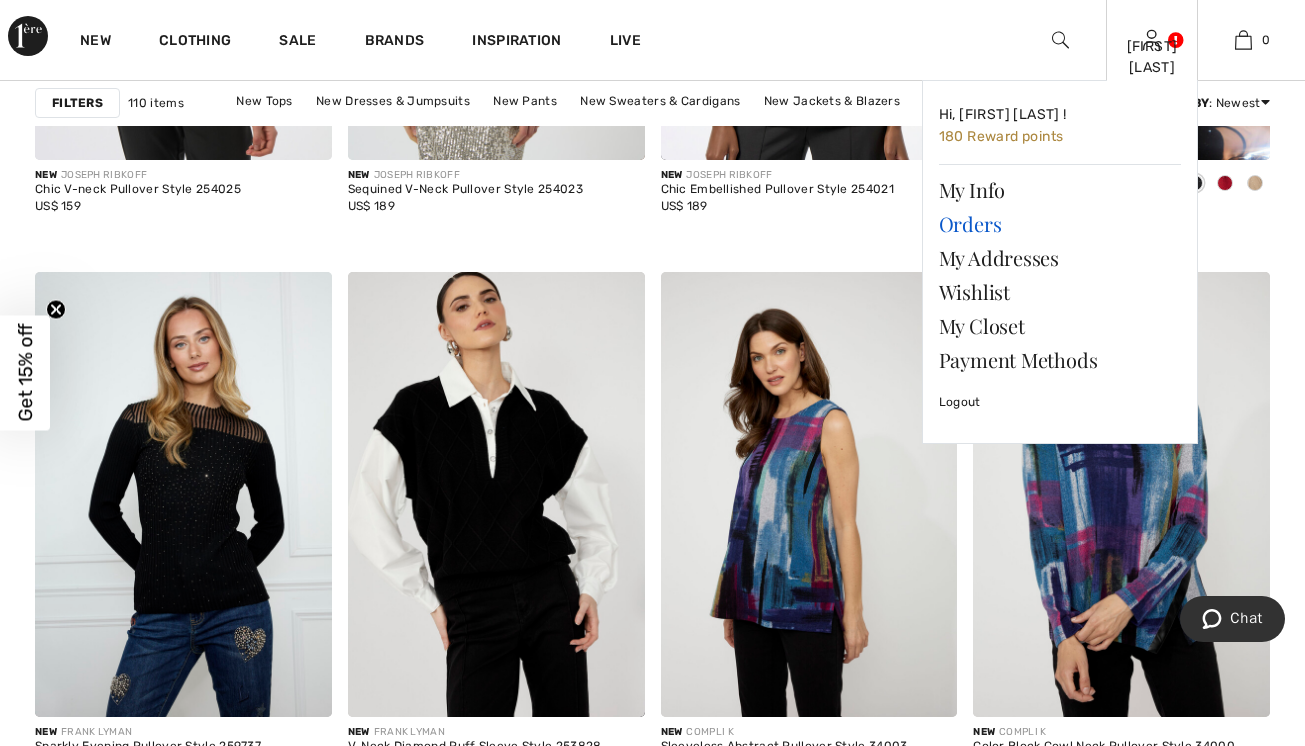 click on "Orders" at bounding box center [1060, 224] 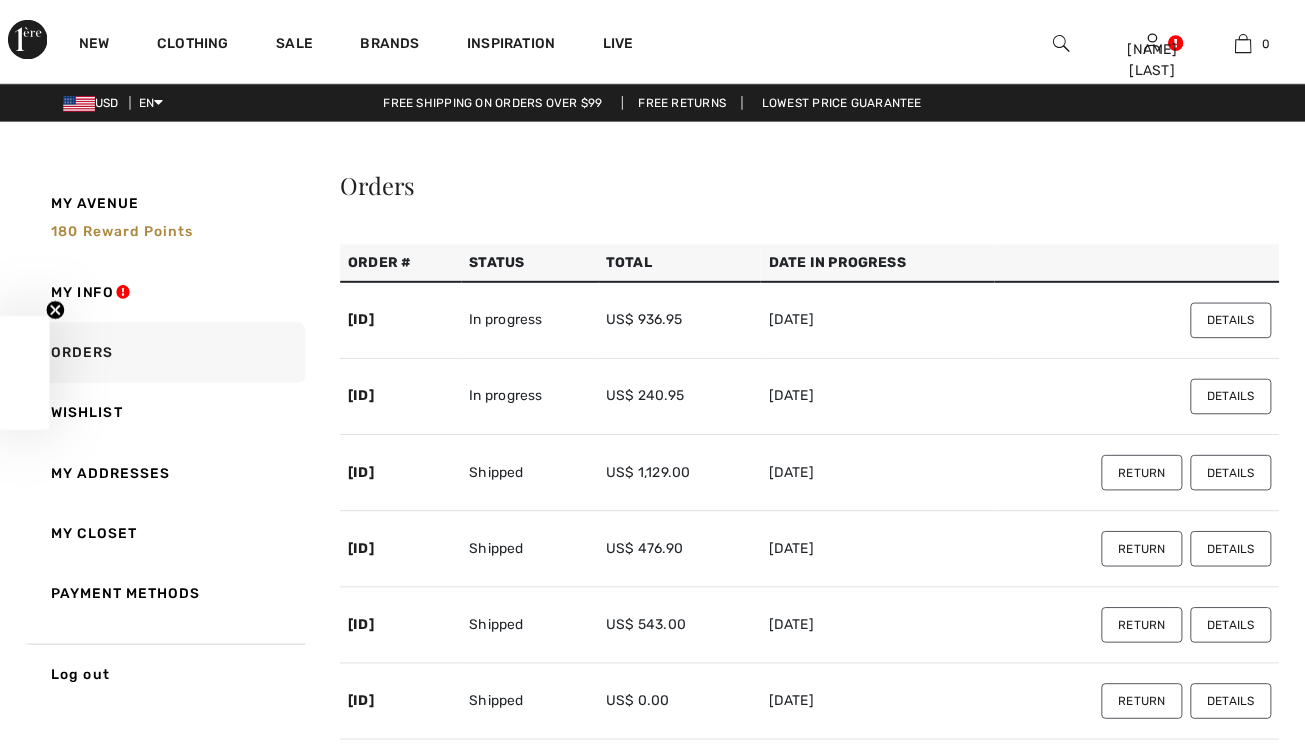scroll, scrollTop: 0, scrollLeft: 0, axis: both 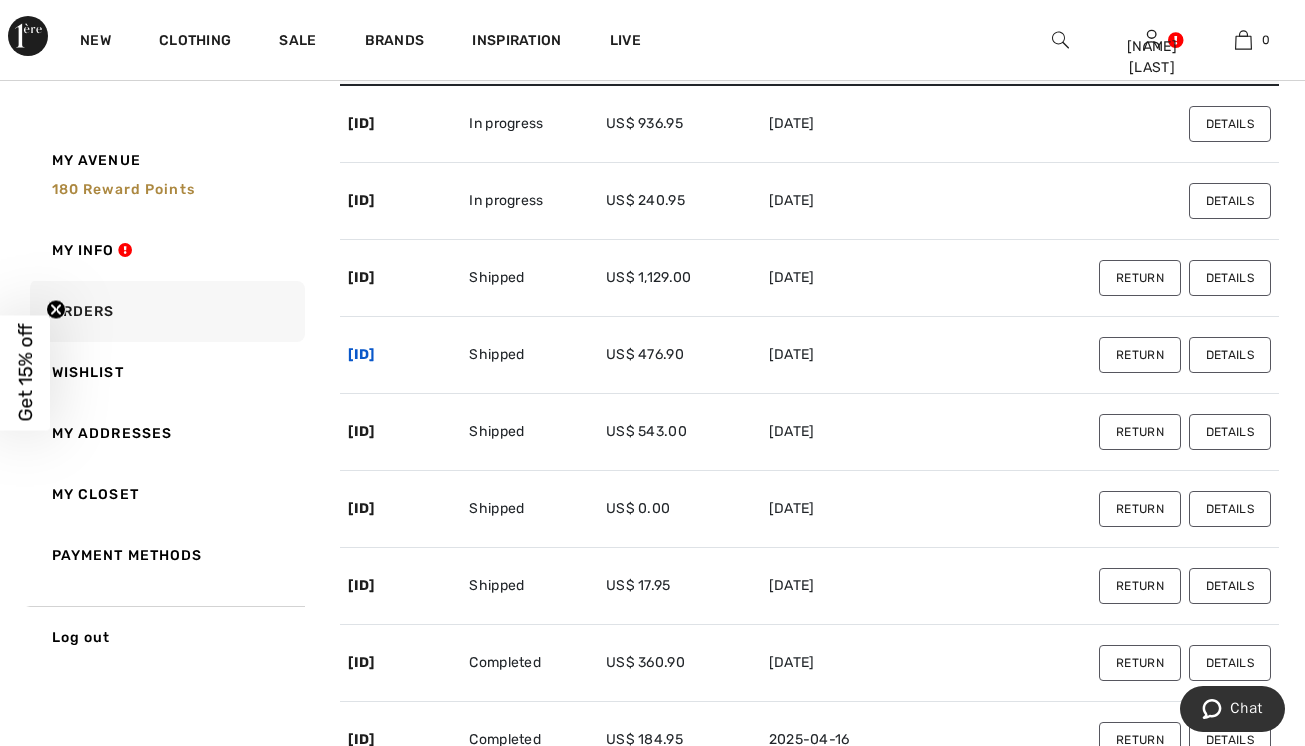 click on "[ID]" at bounding box center [361, 354] 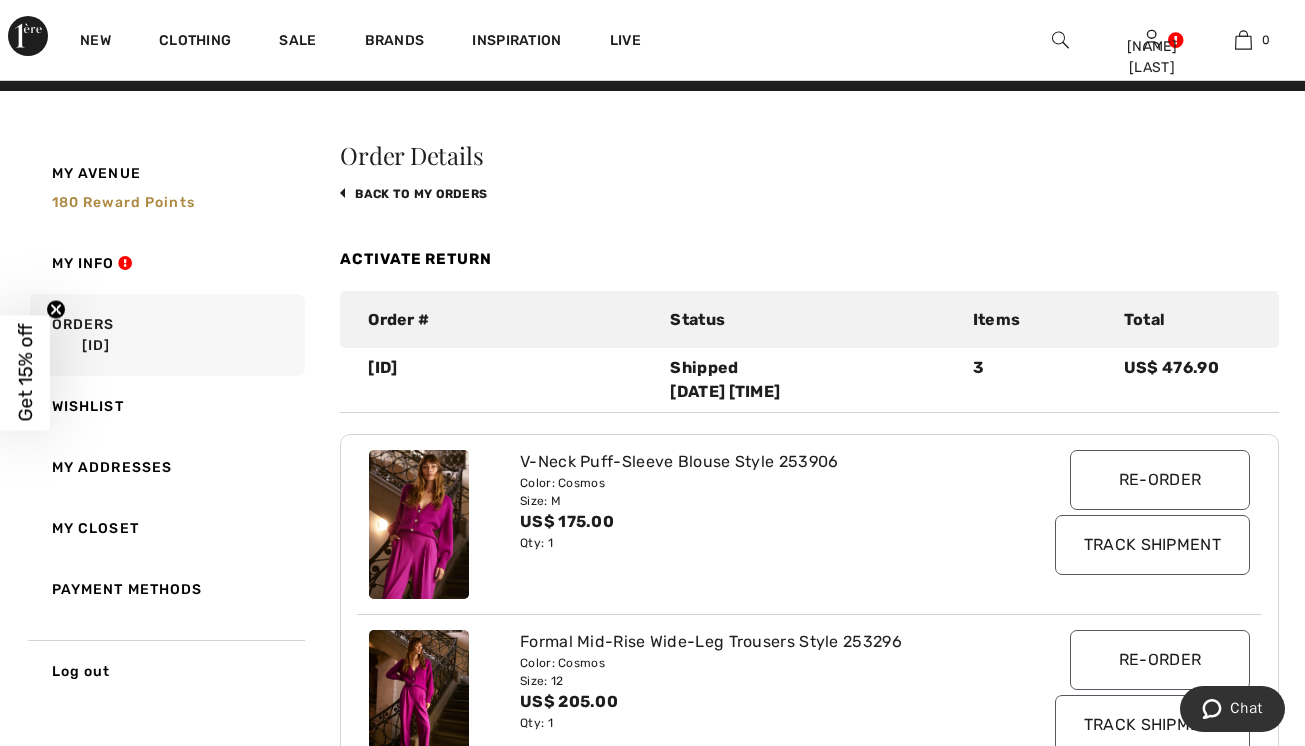 scroll, scrollTop: 0, scrollLeft: 0, axis: both 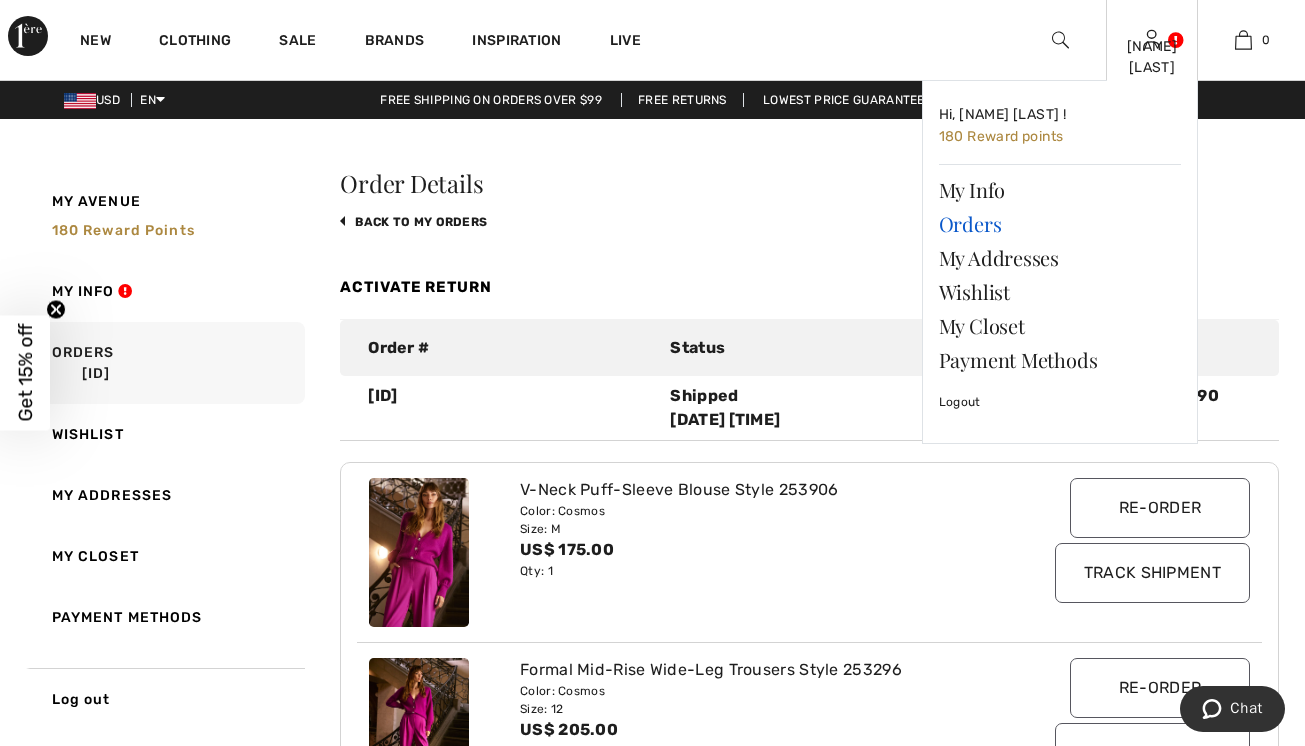 click on "Orders" at bounding box center [1060, 224] 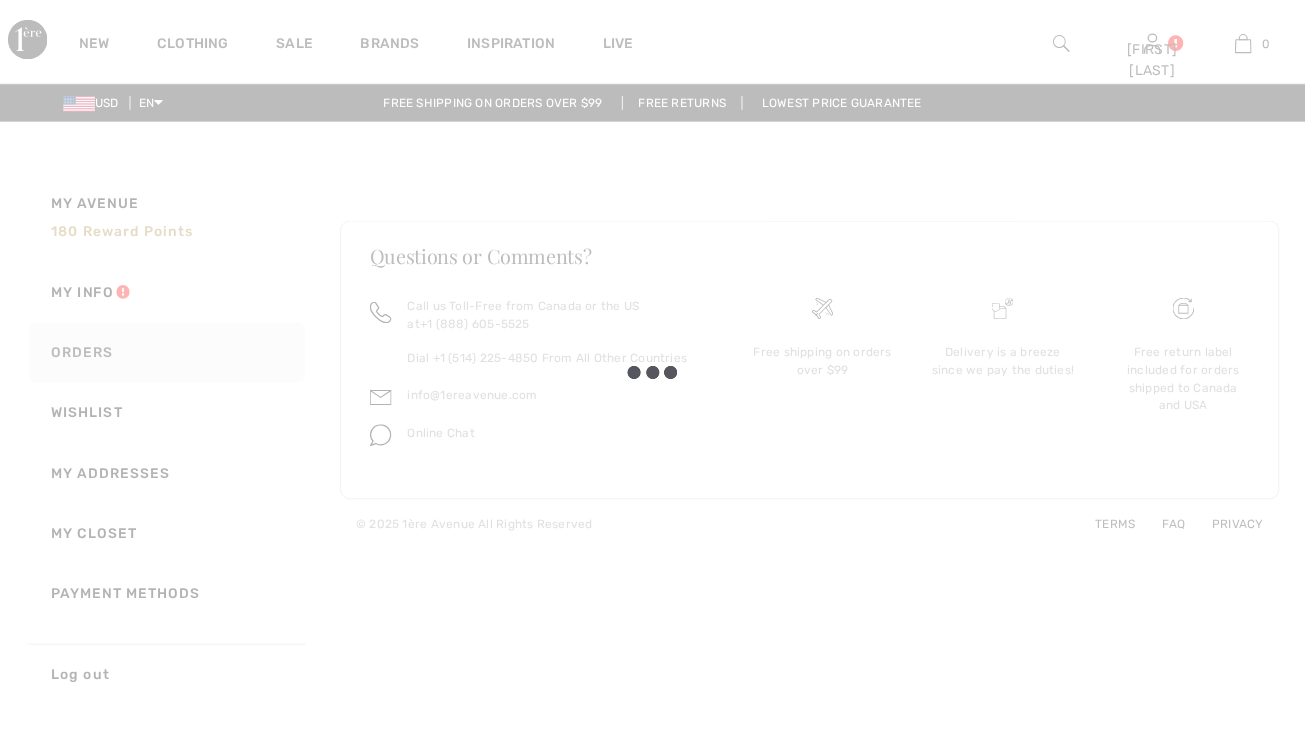 scroll, scrollTop: 0, scrollLeft: 0, axis: both 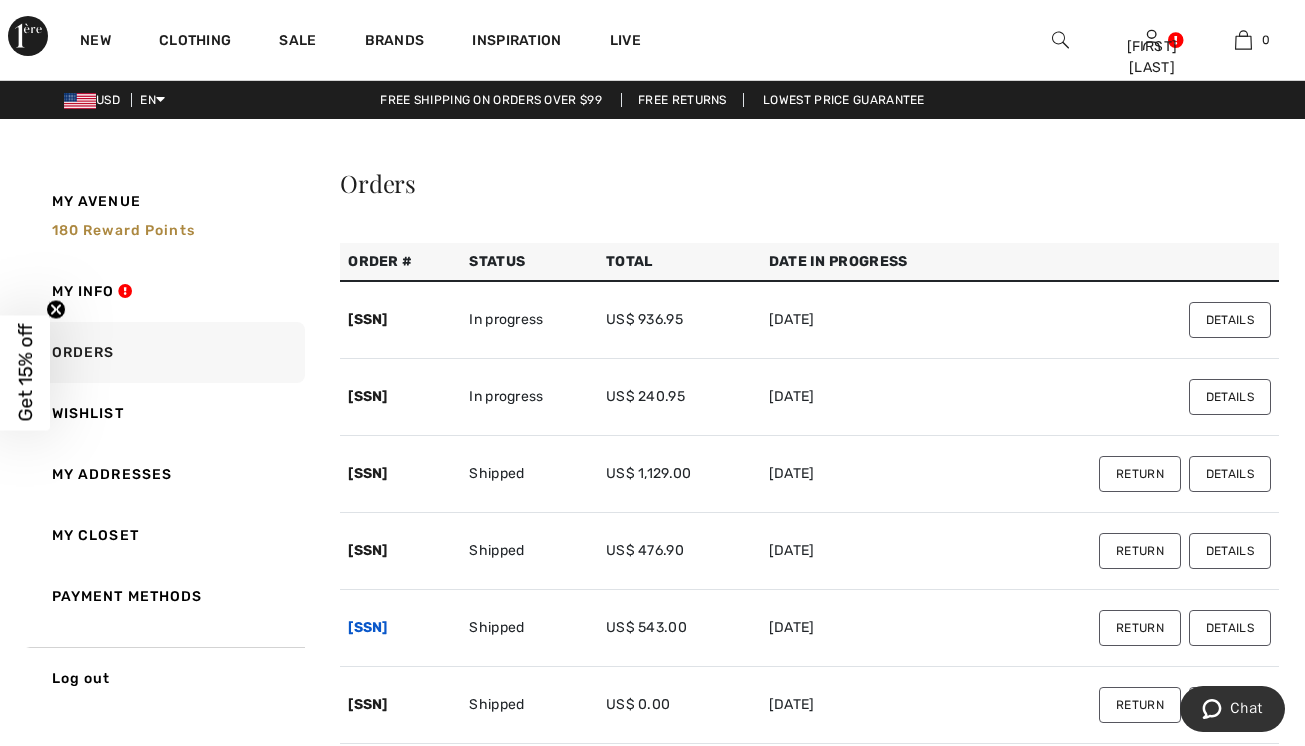click on "[DATE]" at bounding box center (368, 627) 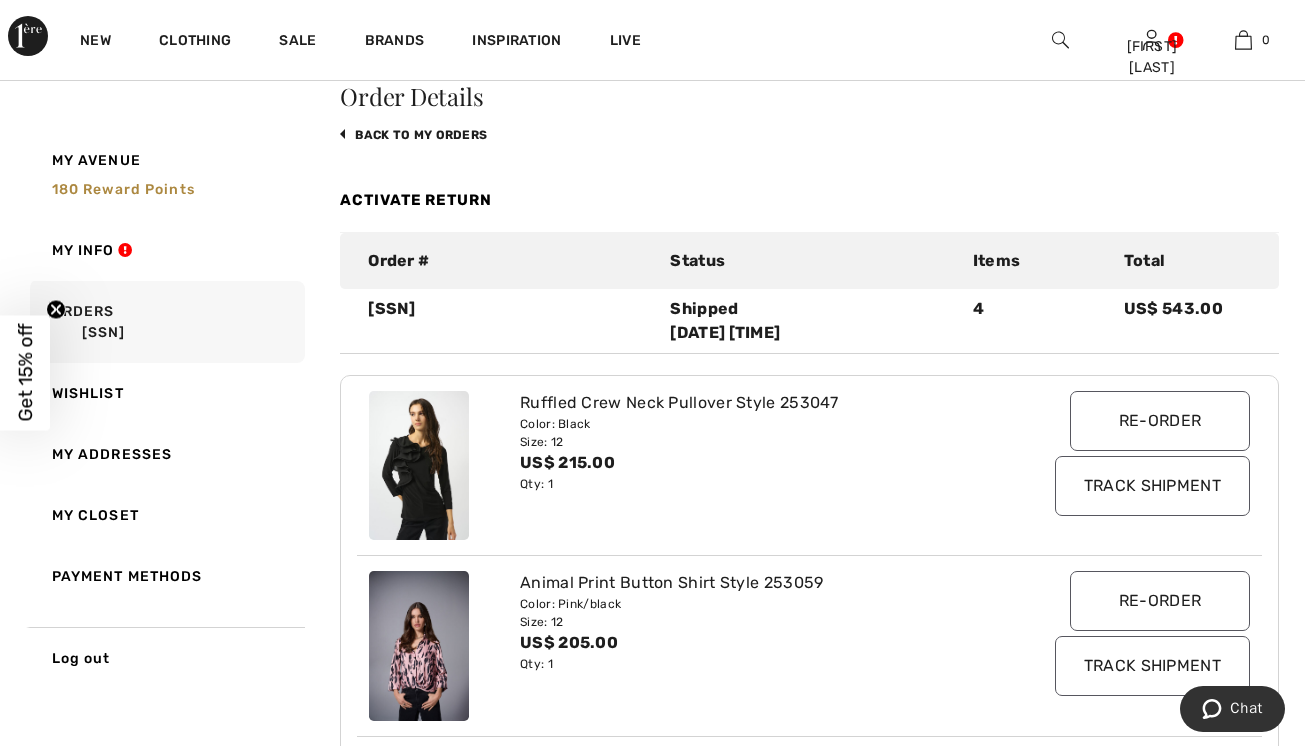 scroll, scrollTop: 119, scrollLeft: 0, axis: vertical 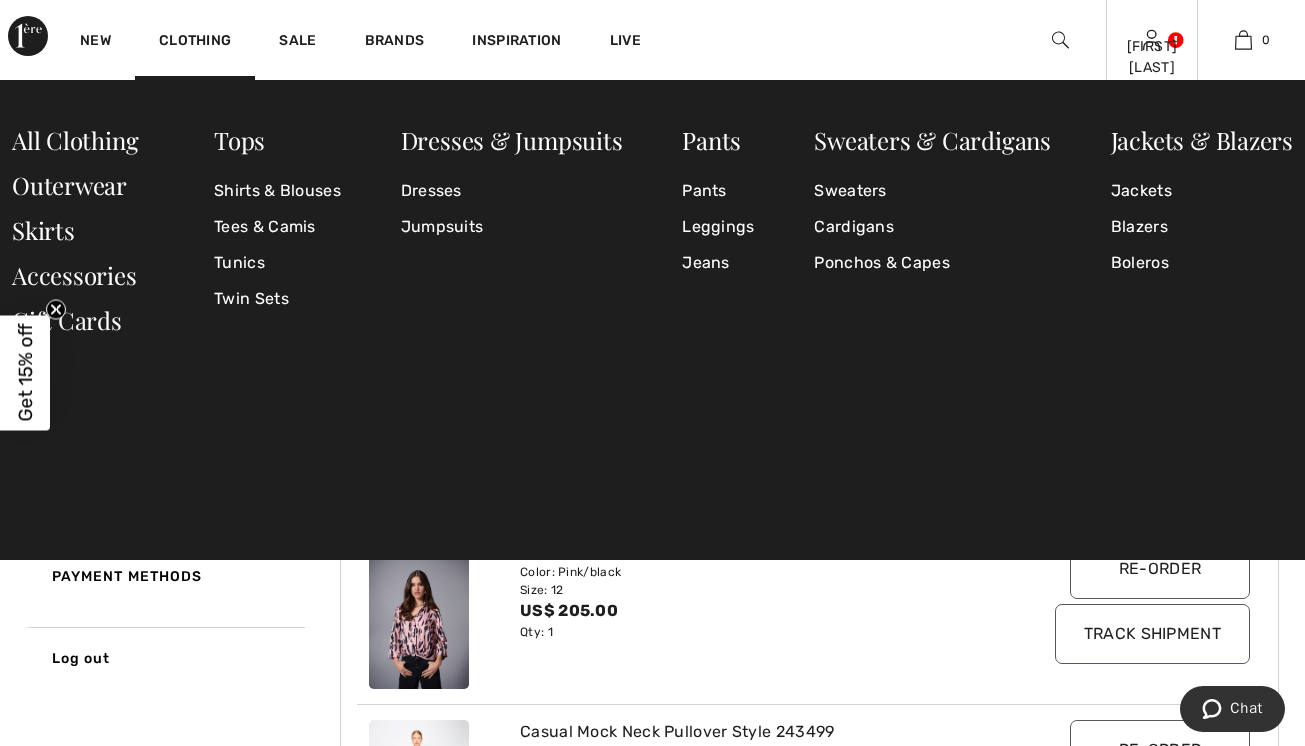 click on "[FIRST] [LAST]" at bounding box center (1151, 57) 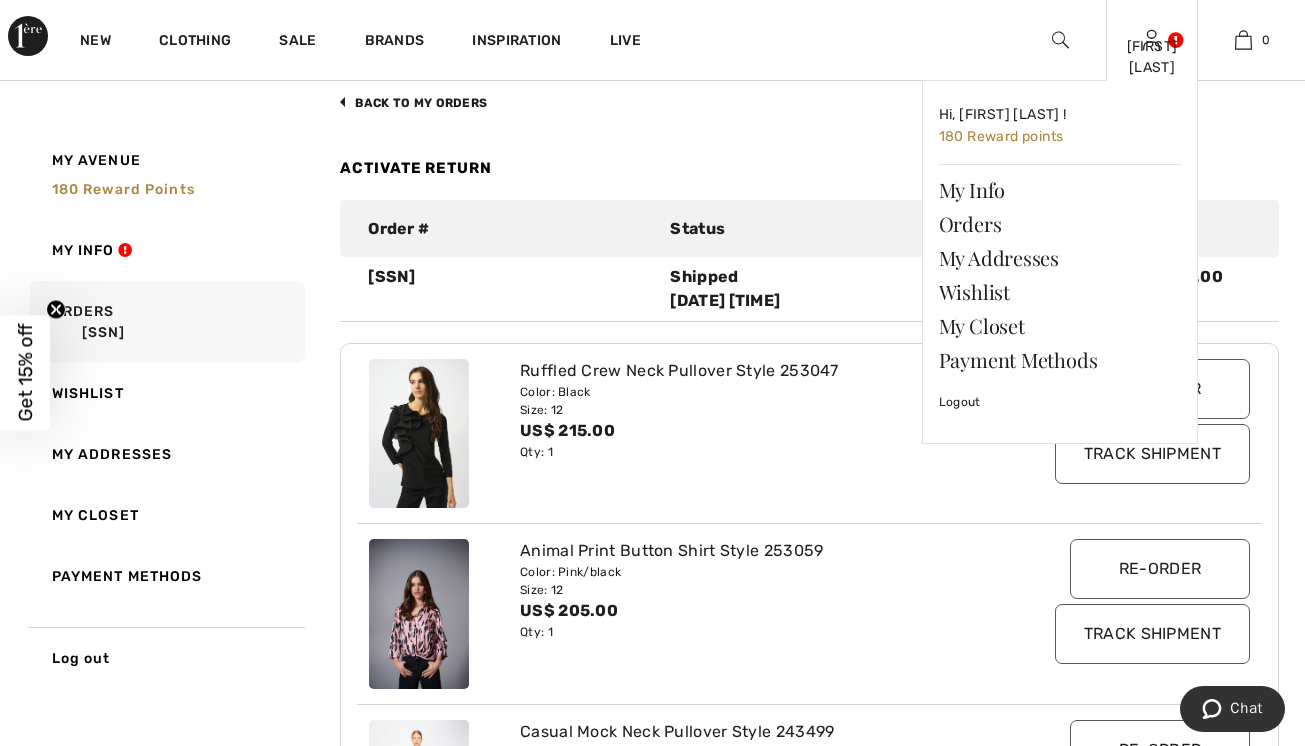 click on "Ruth Ellen
Hi, Ruth Ellen !   180 Reward points
My Info
Orders
My Addresses
Wishlist
My Closet
Payment Methods
Logout" at bounding box center (1151, 40) 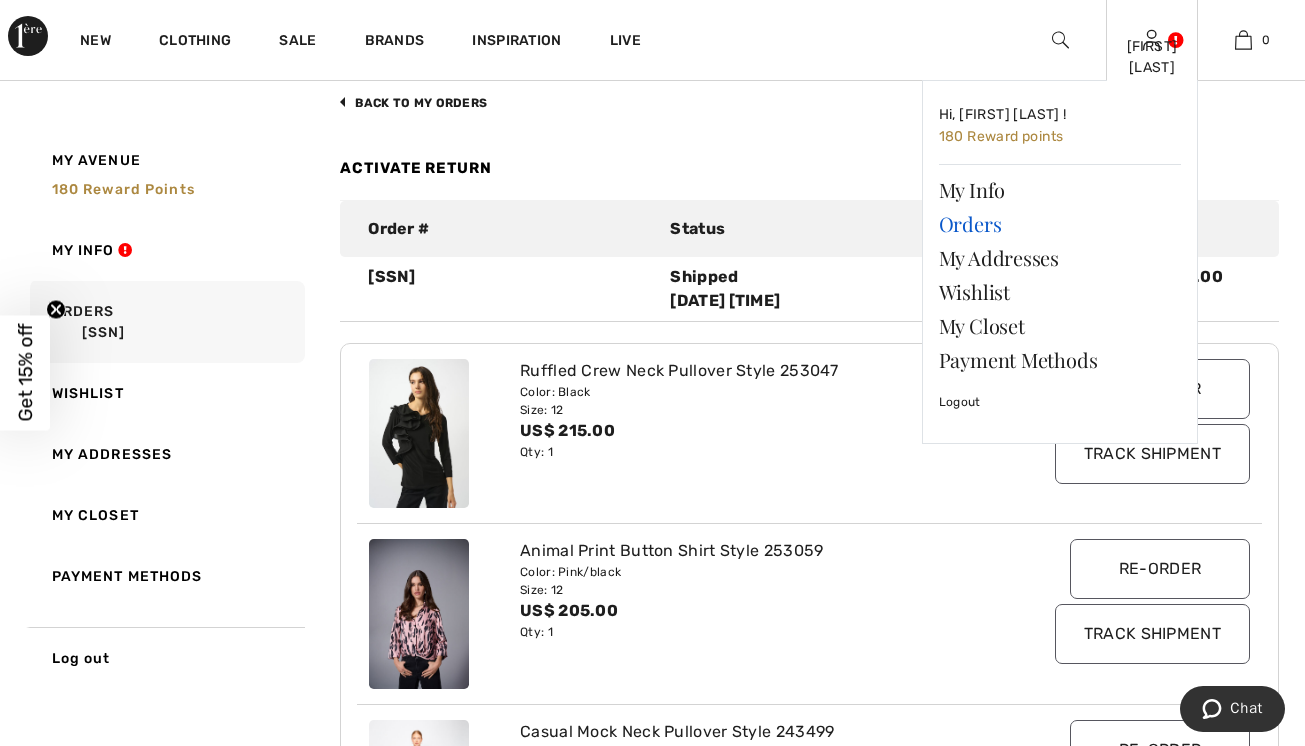 click on "Orders" at bounding box center [1060, 224] 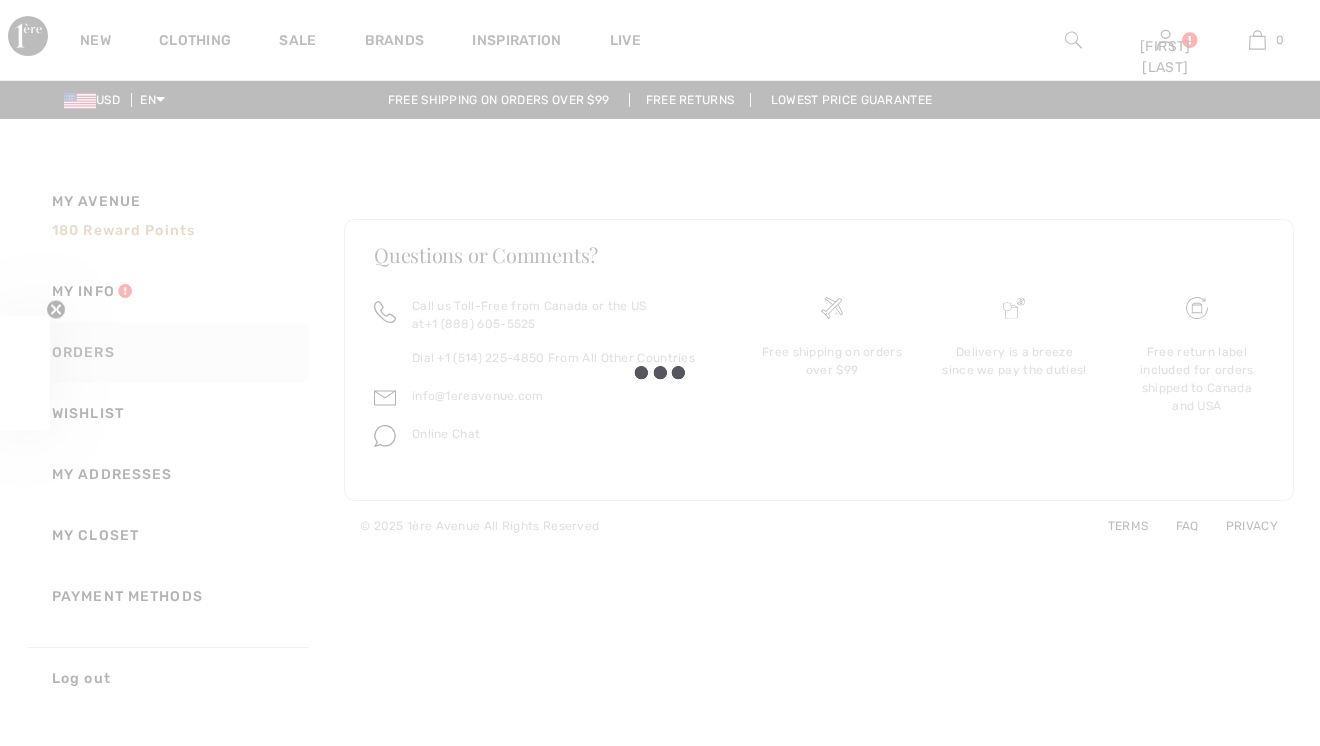 checkbox on "true" 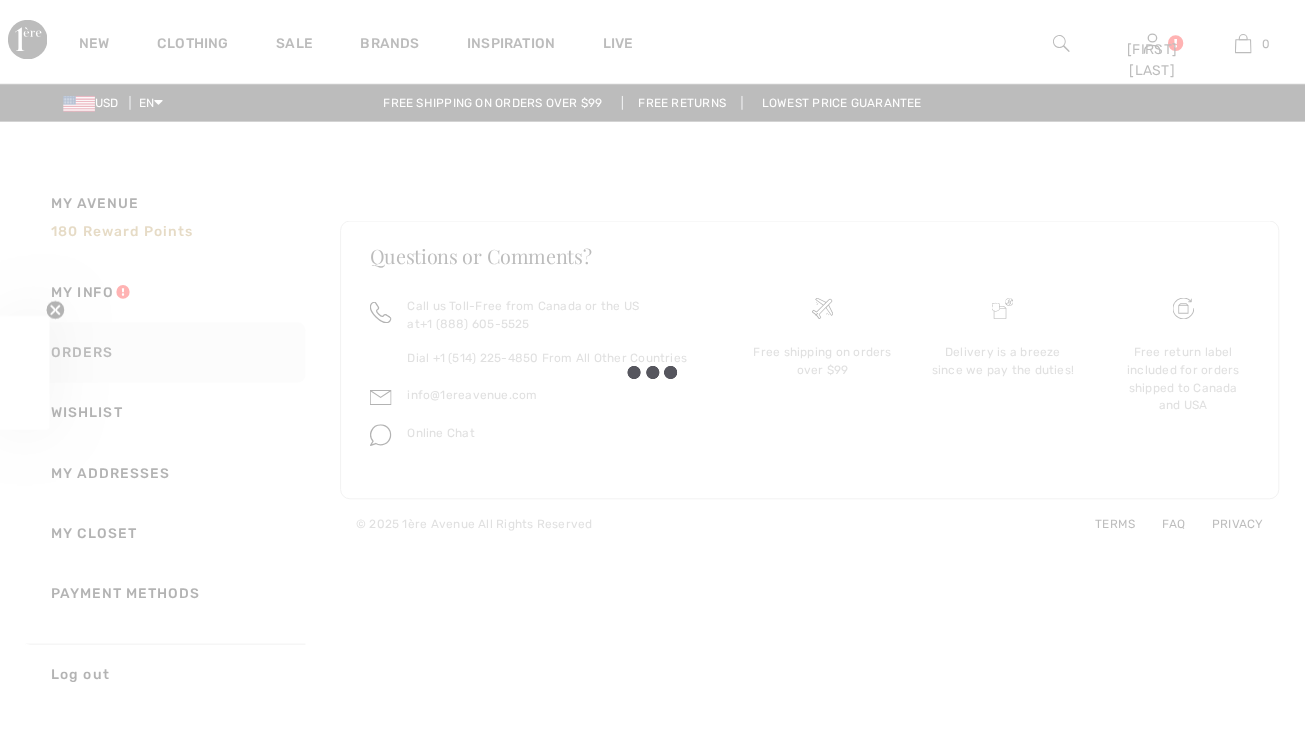scroll, scrollTop: 0, scrollLeft: 0, axis: both 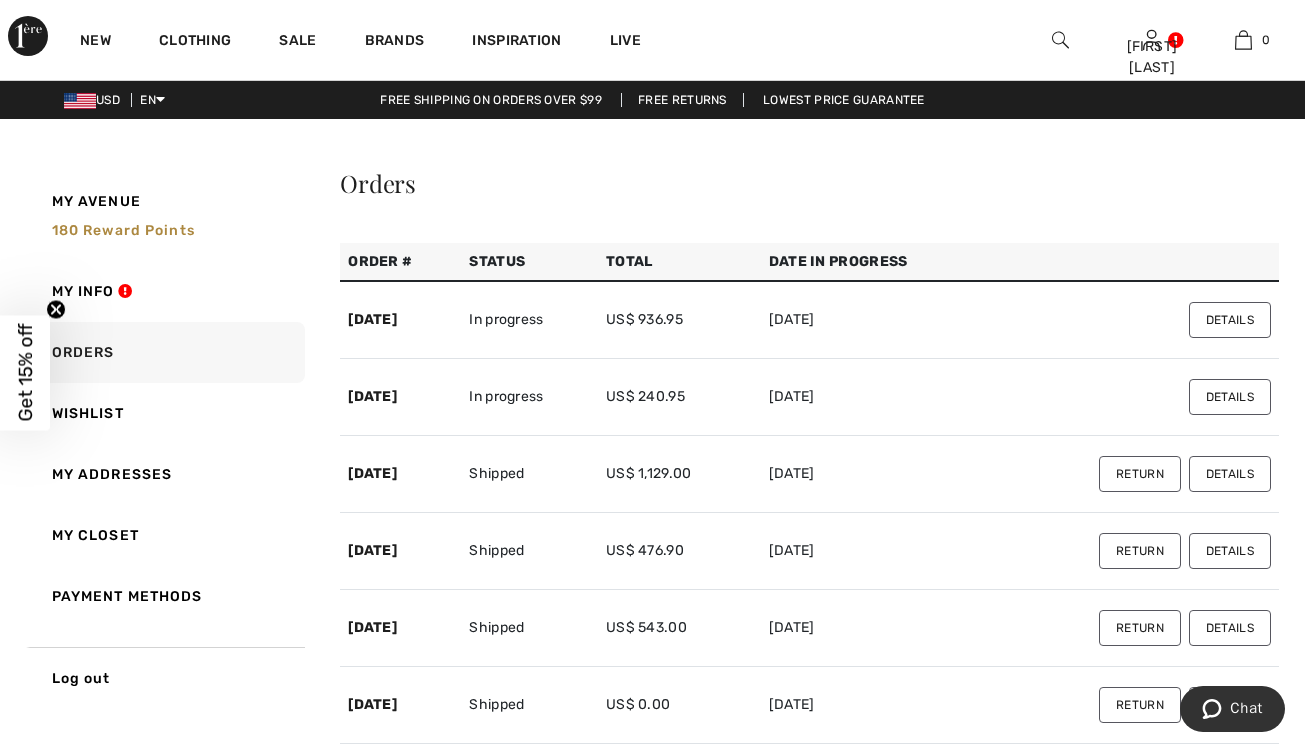 click on "250606-1354447" at bounding box center (372, 704) 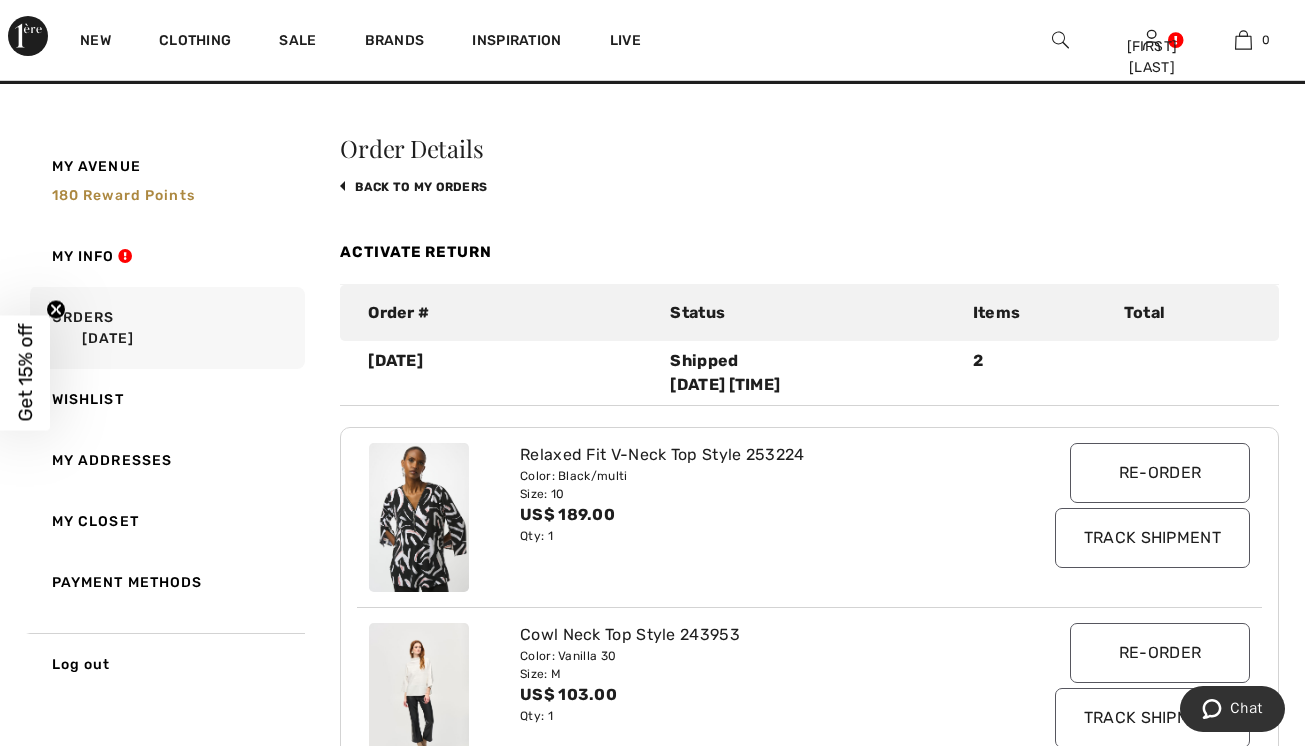 scroll, scrollTop: 263, scrollLeft: 0, axis: vertical 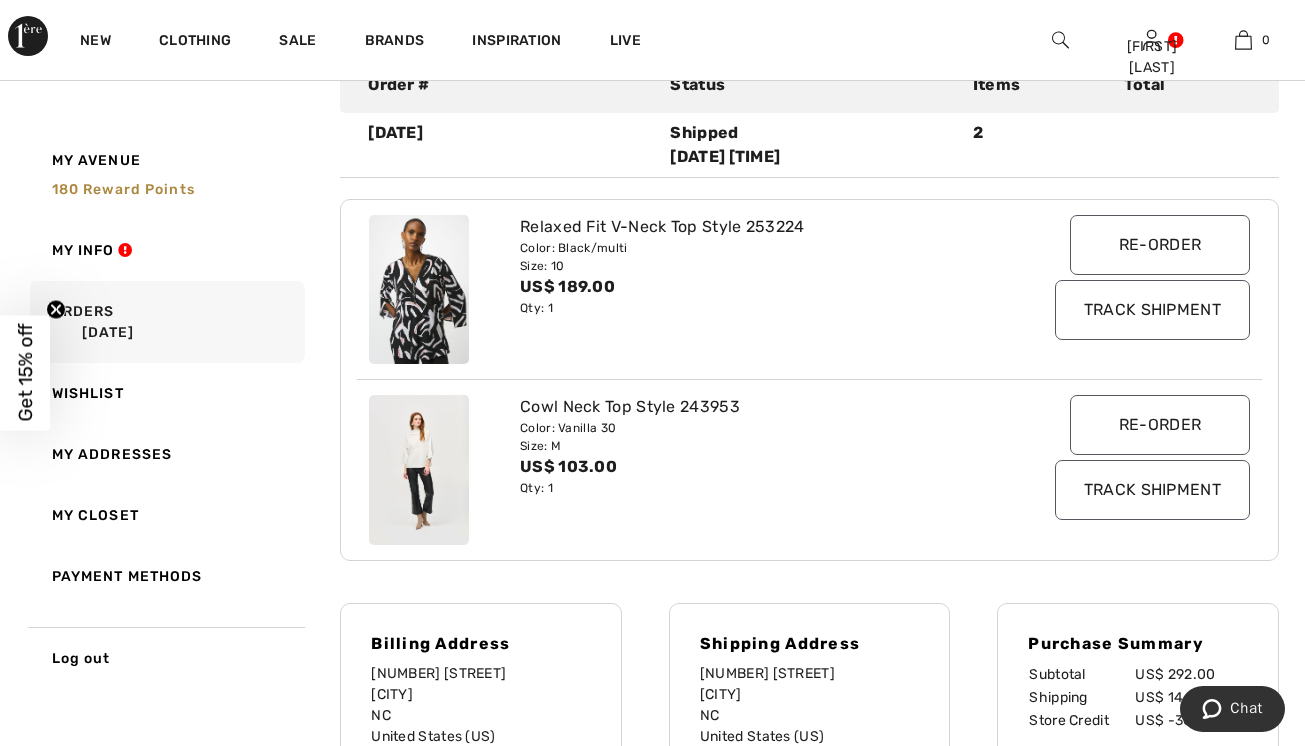 click at bounding box center [419, 470] 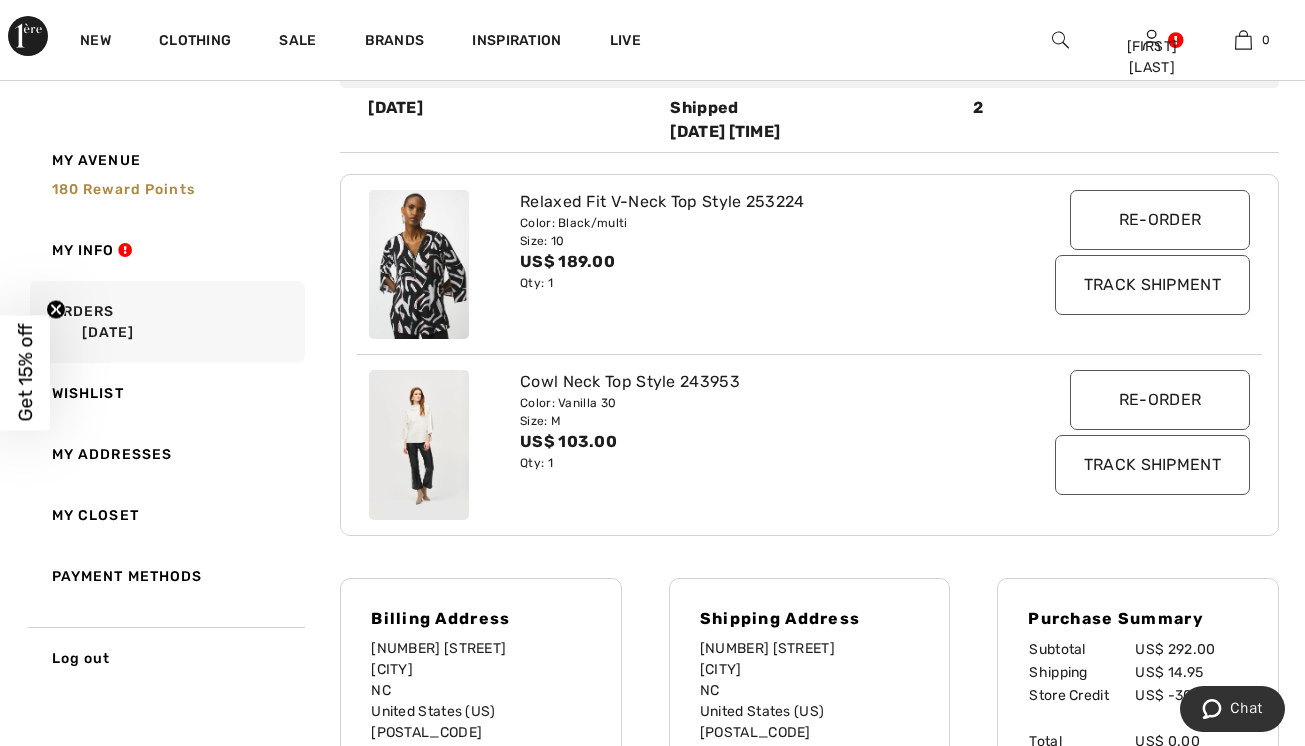 scroll, scrollTop: 322, scrollLeft: 0, axis: vertical 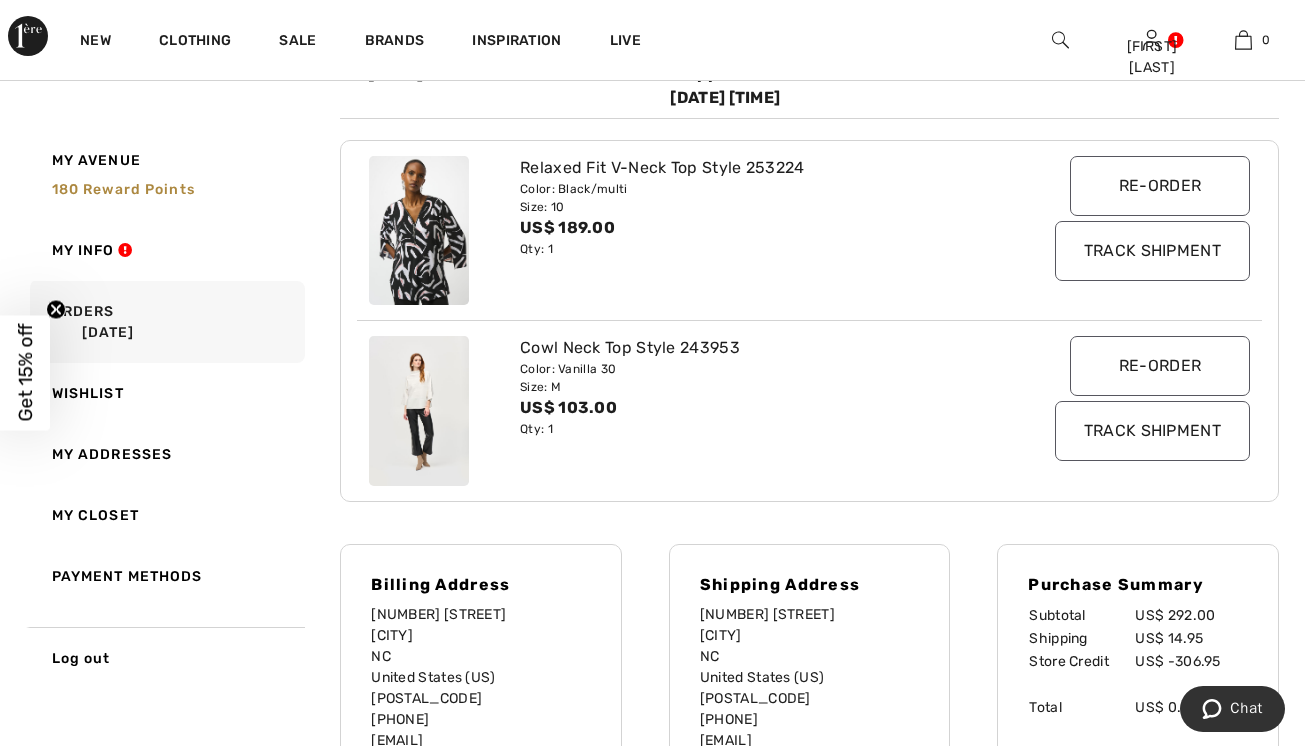 click on "Re-order" at bounding box center (1160, 366) 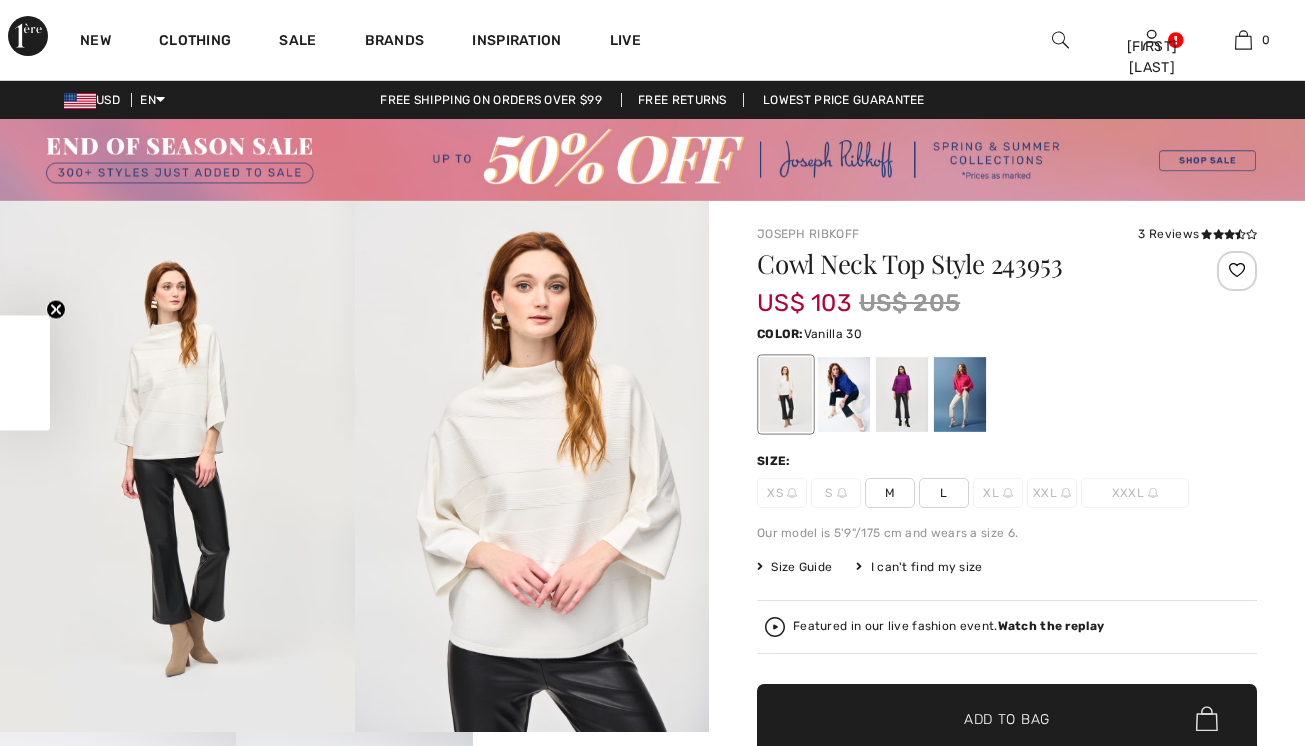 checkbox on "true" 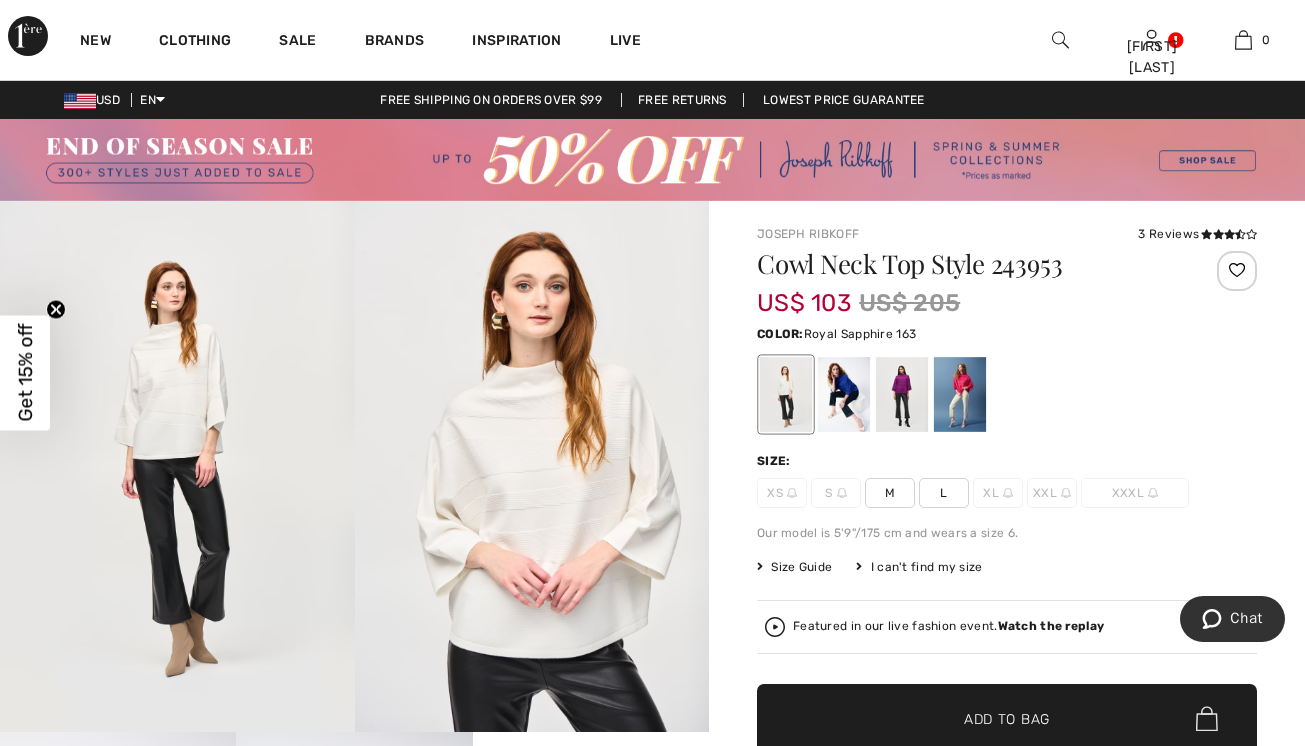click at bounding box center [844, 394] 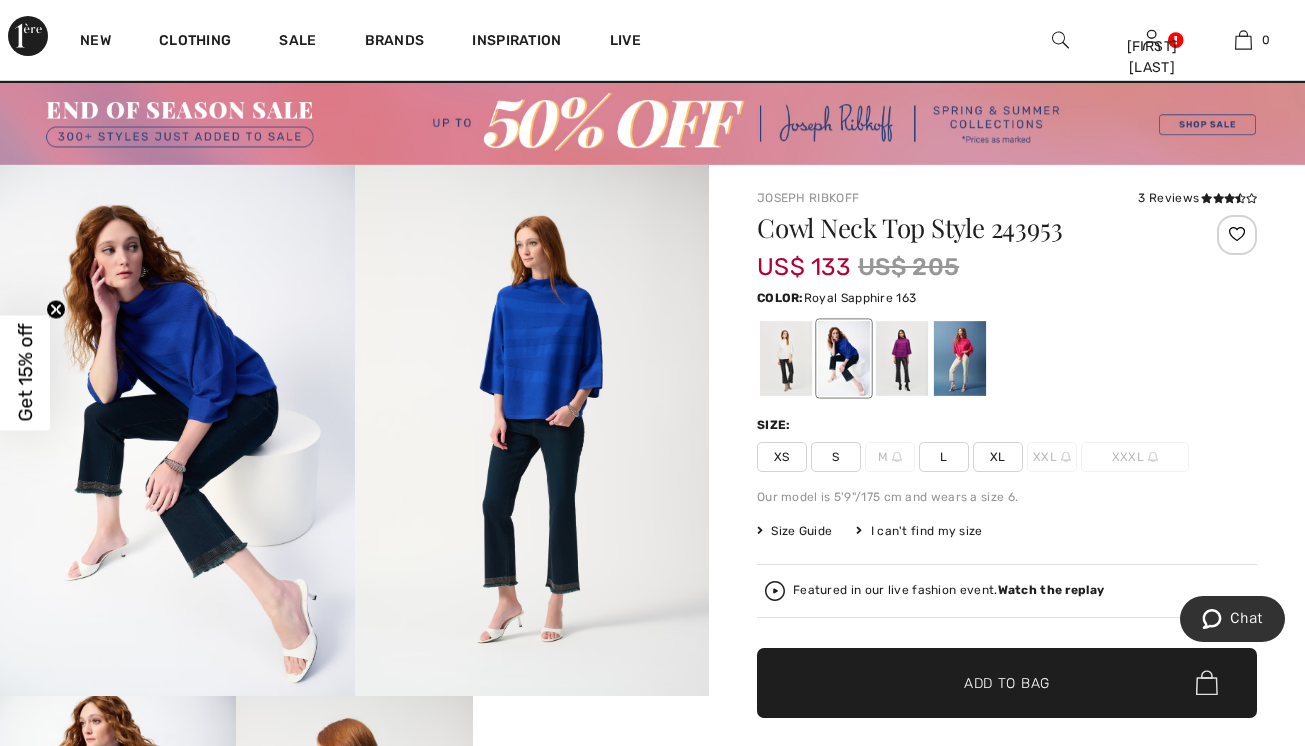 scroll, scrollTop: 10, scrollLeft: 0, axis: vertical 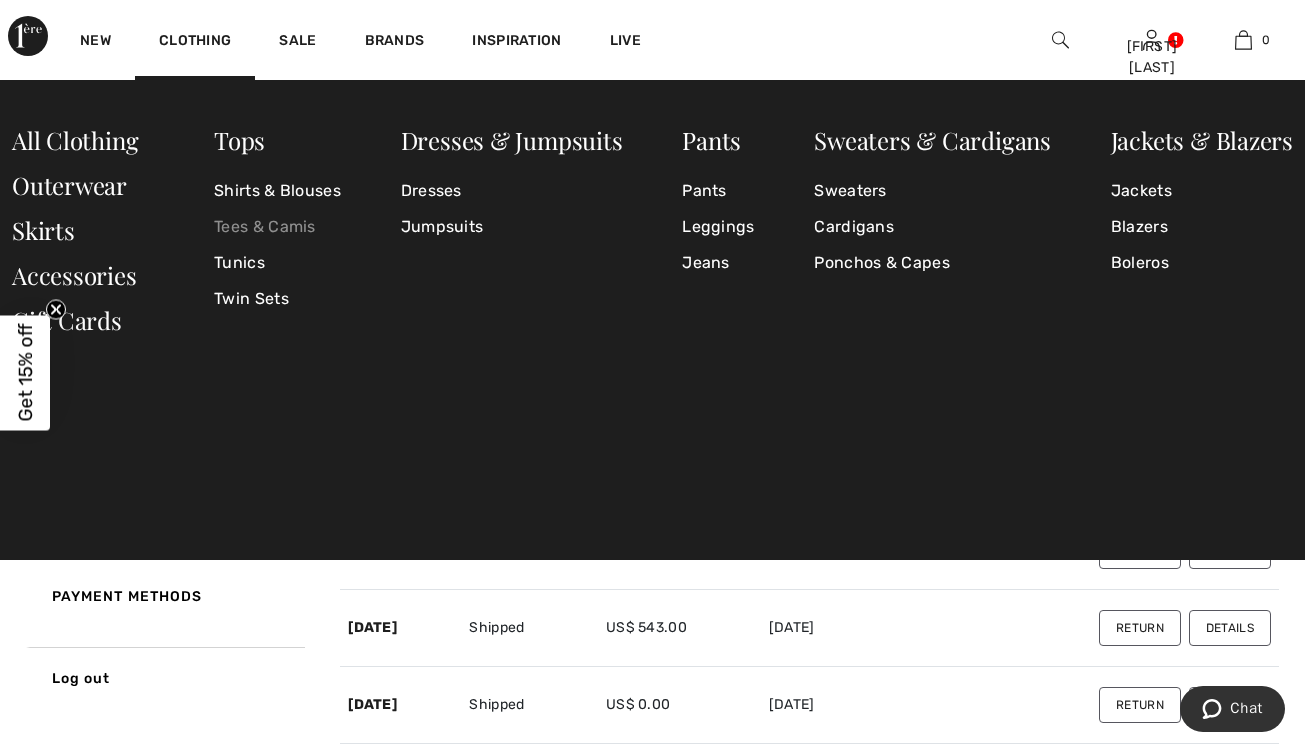 click on "Tees & Camis" at bounding box center [277, 227] 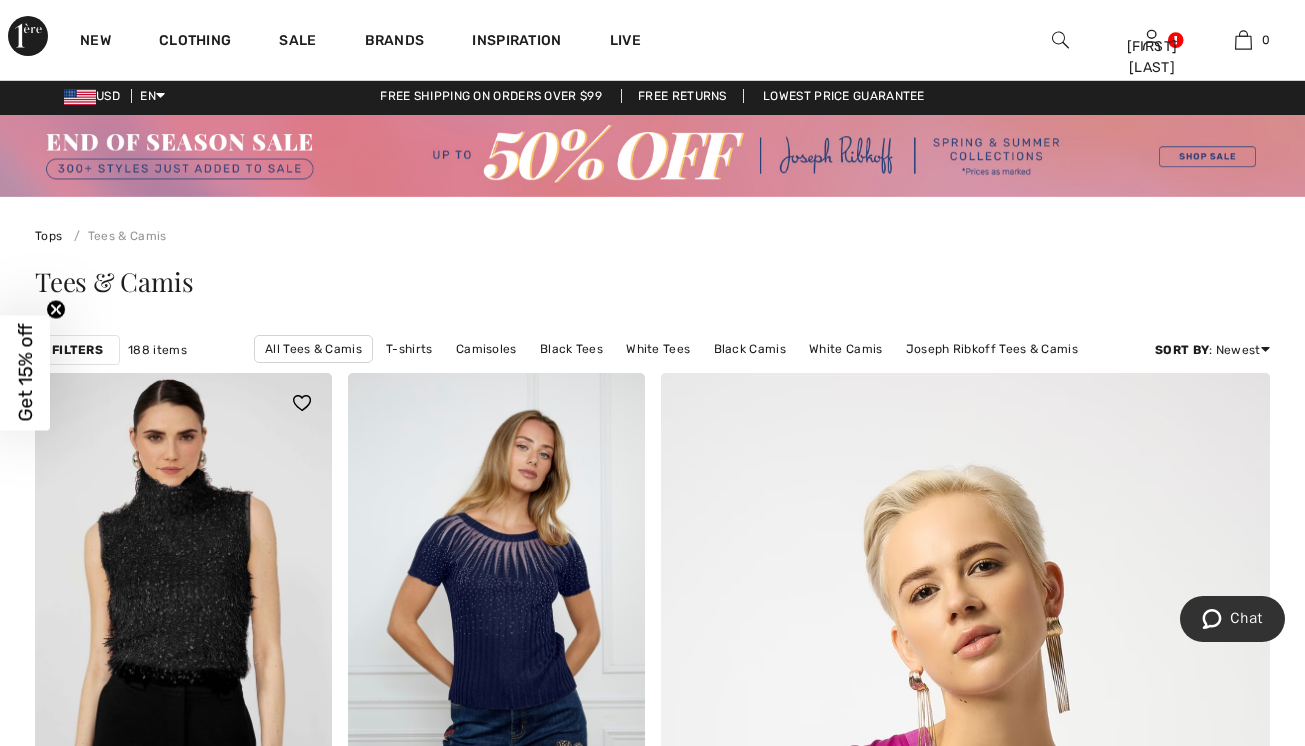 scroll, scrollTop: 348, scrollLeft: 0, axis: vertical 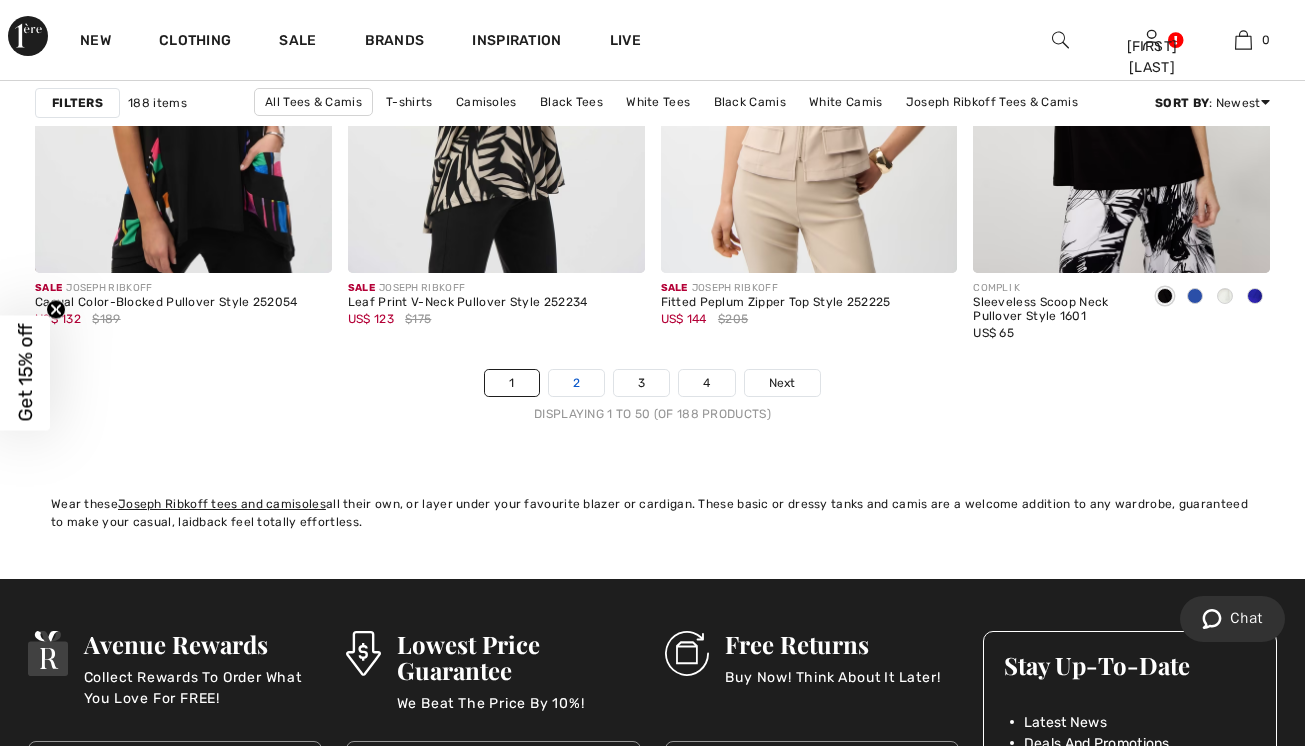 click on "2" at bounding box center [576, 383] 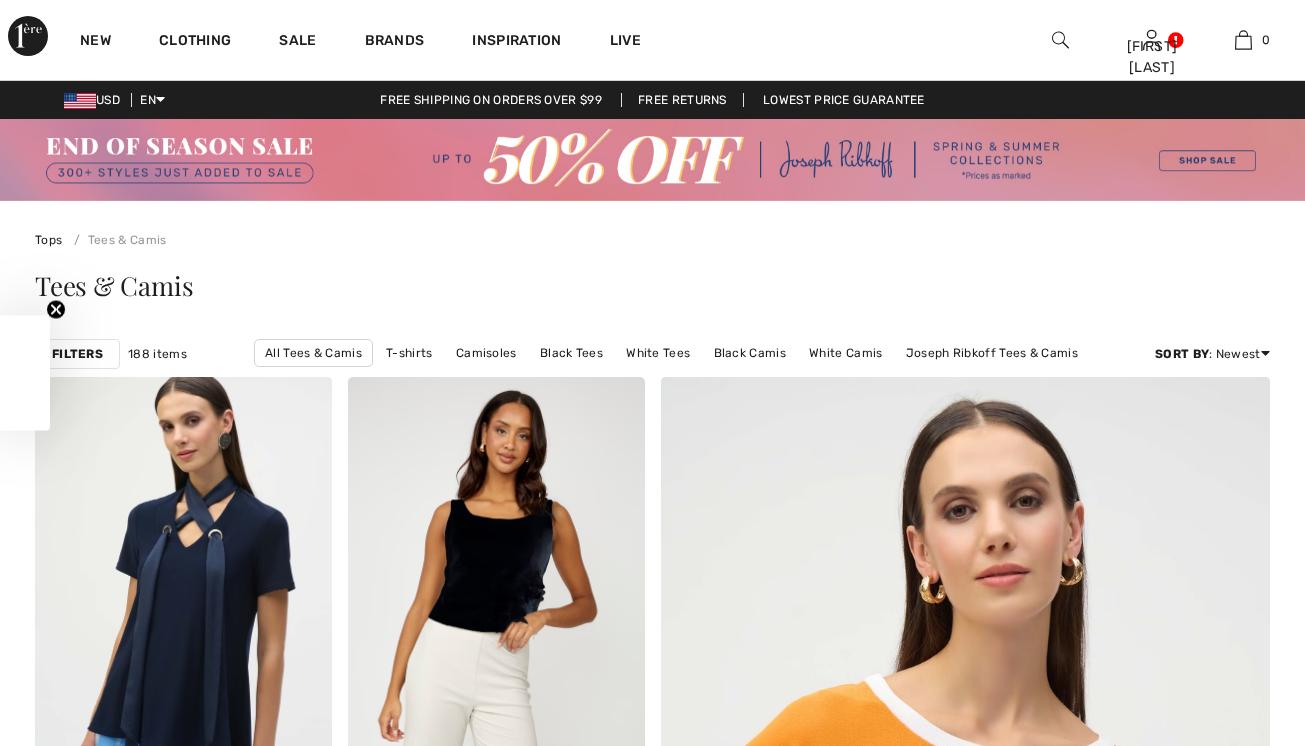 scroll, scrollTop: 0, scrollLeft: 0, axis: both 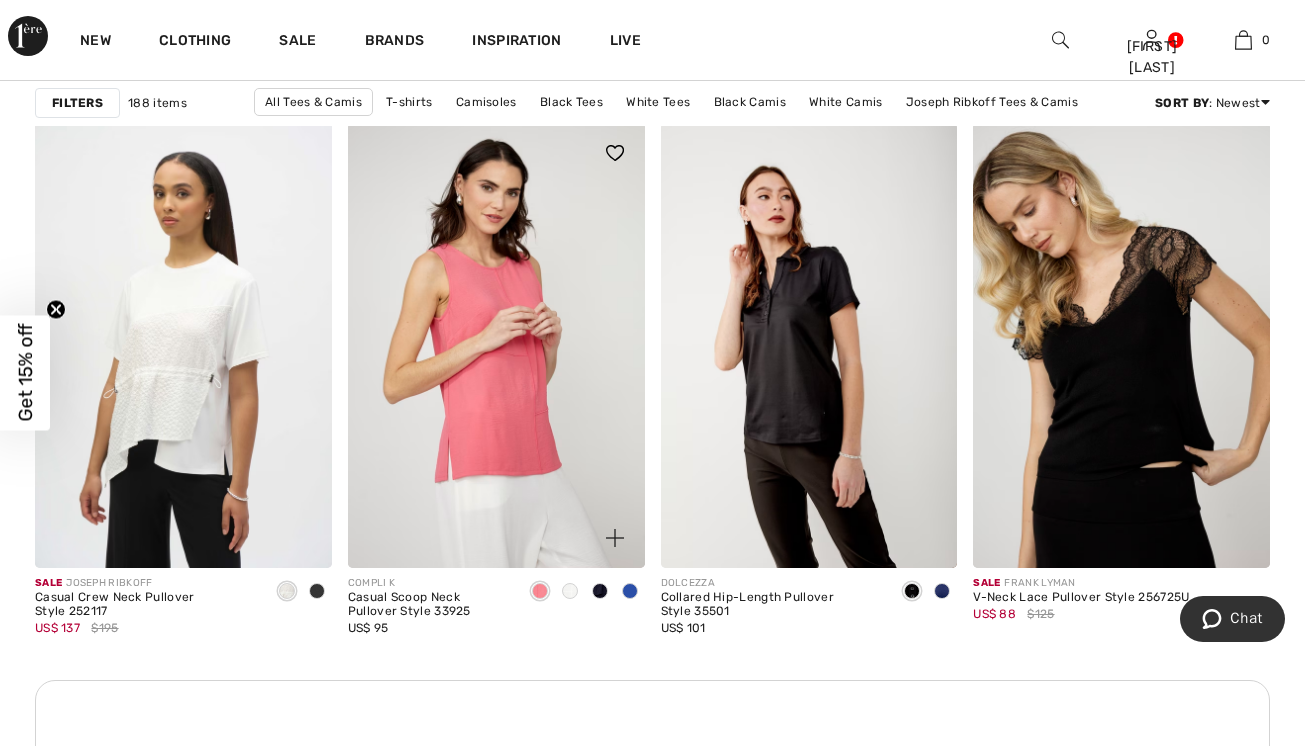 click at bounding box center (630, 591) 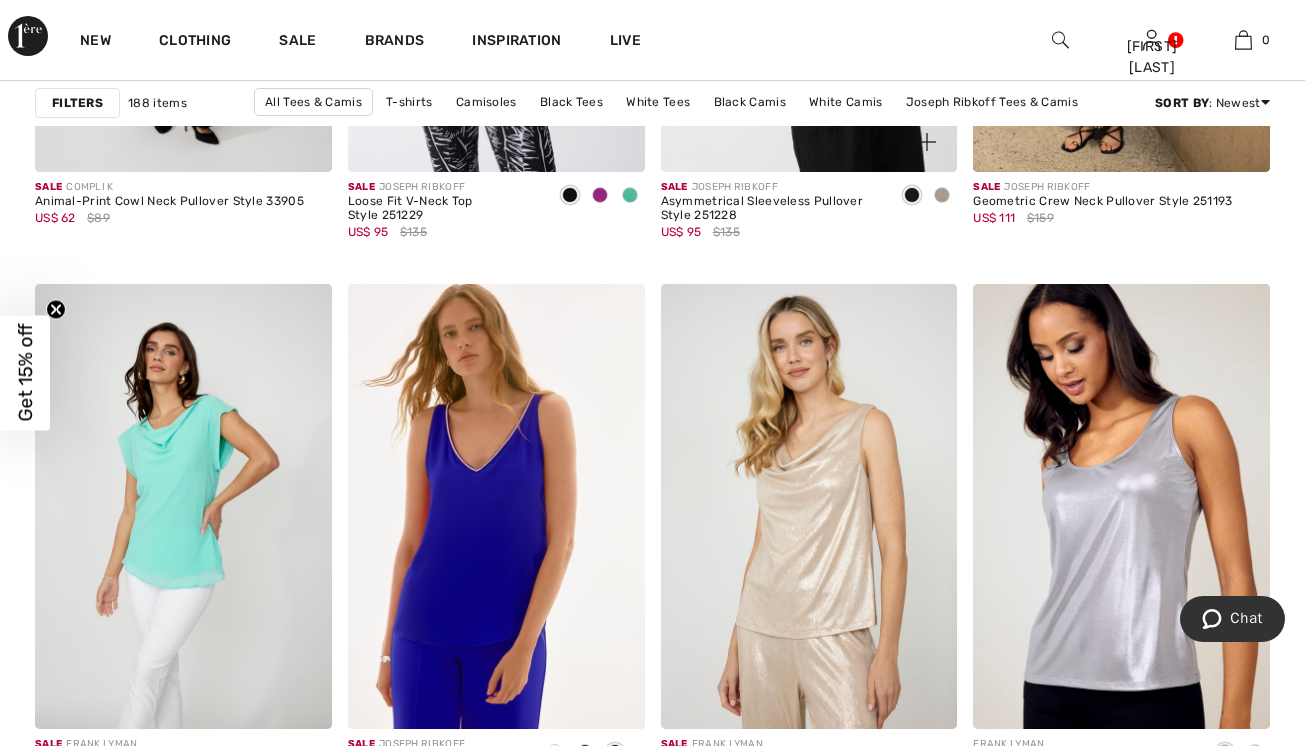 scroll, scrollTop: 8180, scrollLeft: 0, axis: vertical 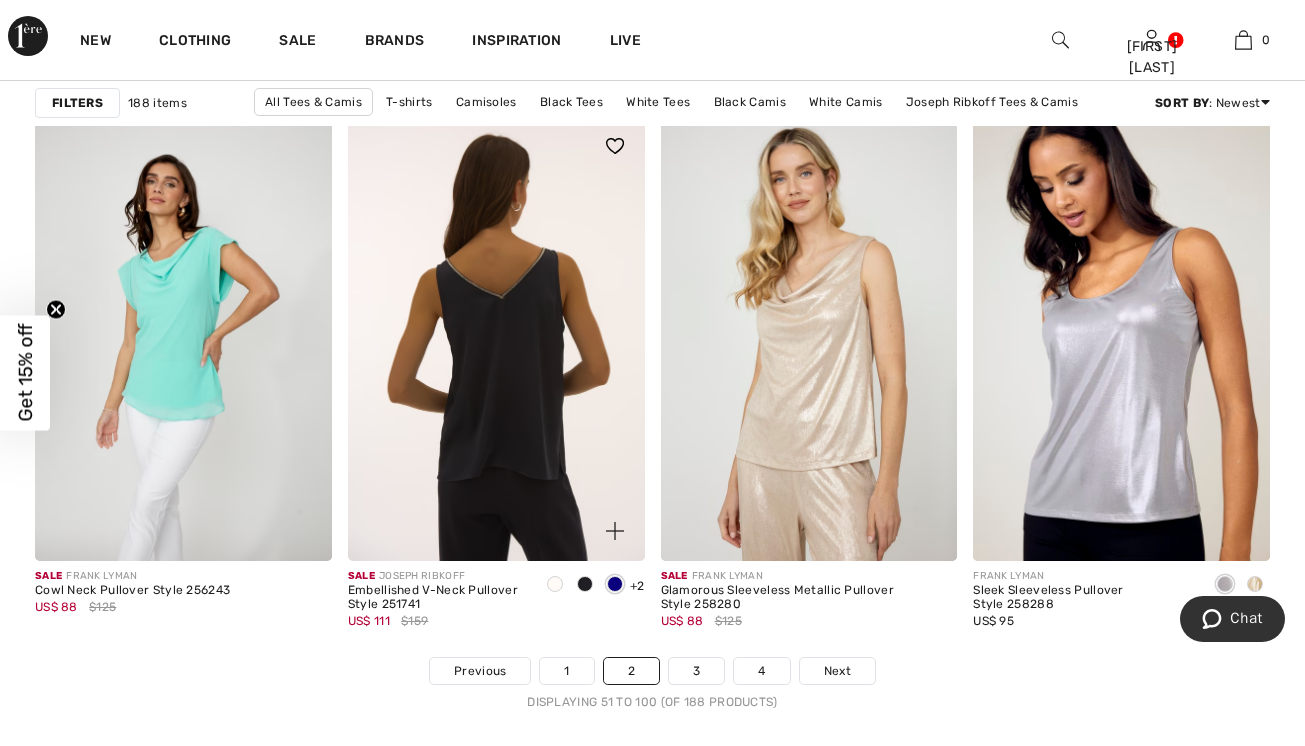 click at bounding box center (496, 338) 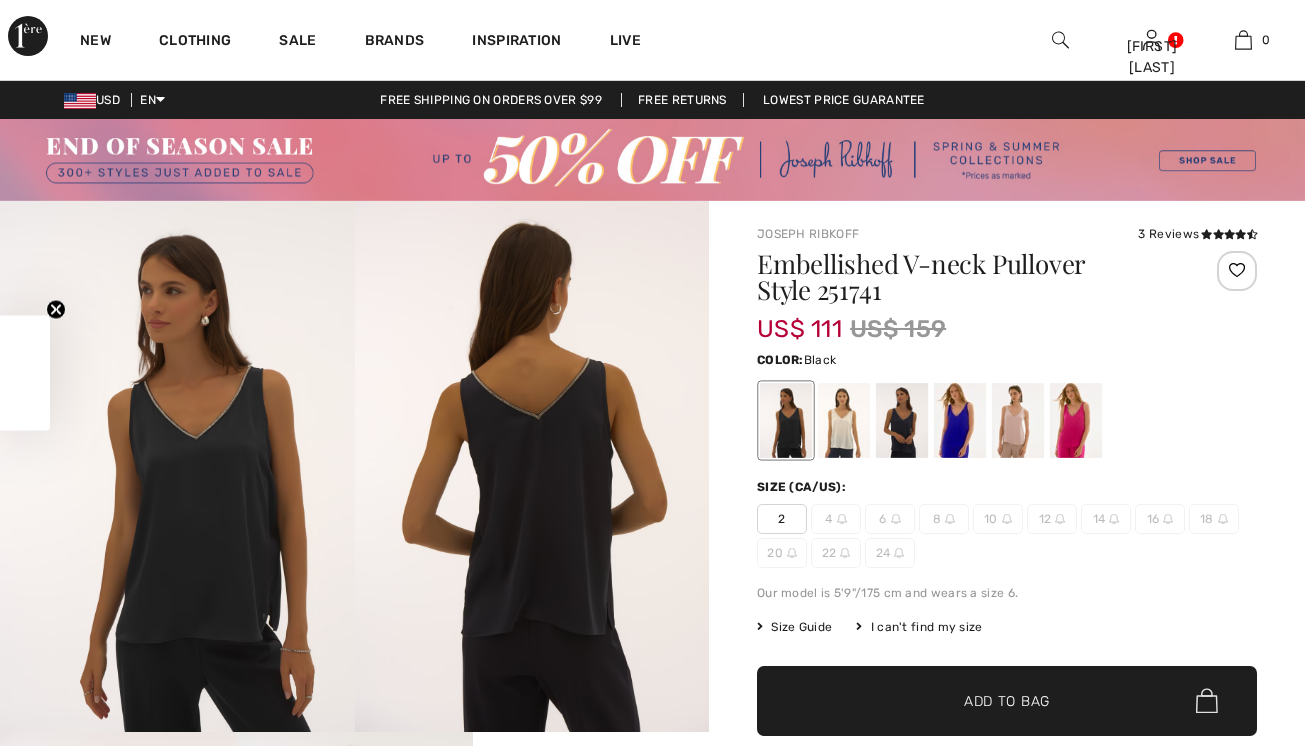 scroll, scrollTop: 0, scrollLeft: 0, axis: both 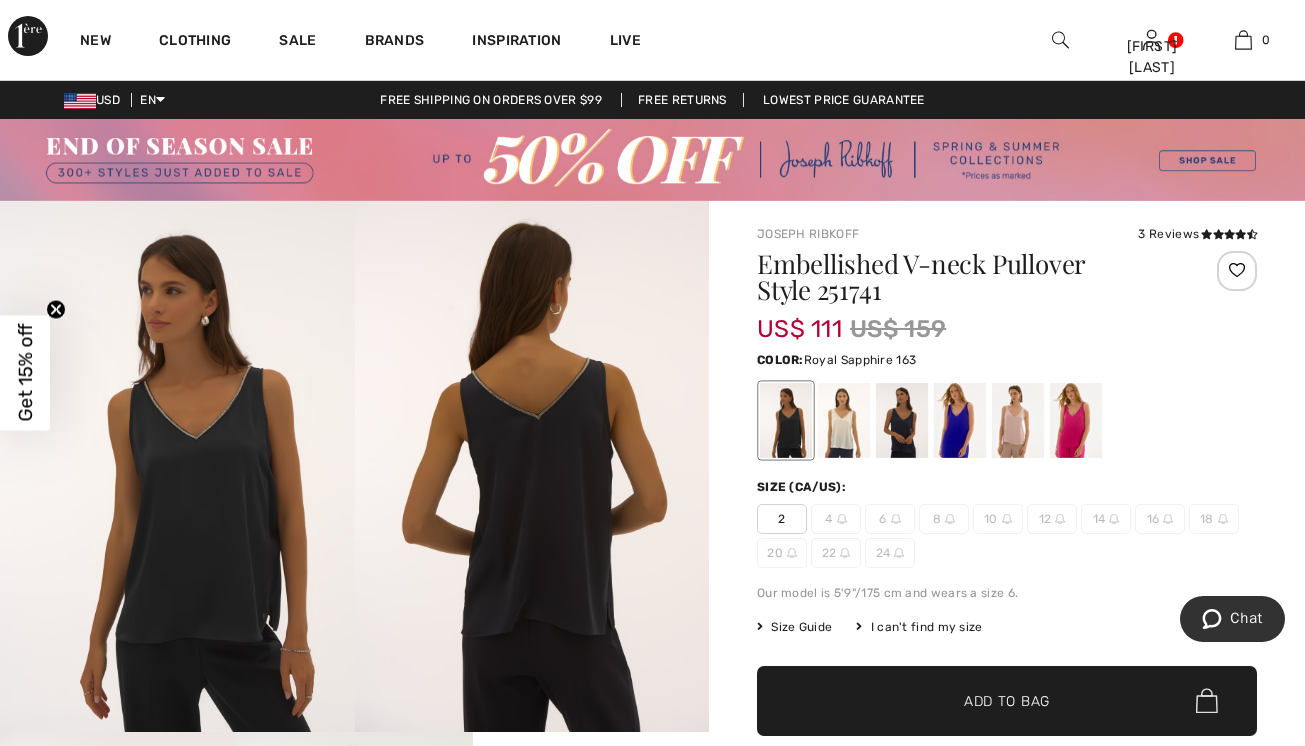 click at bounding box center (960, 420) 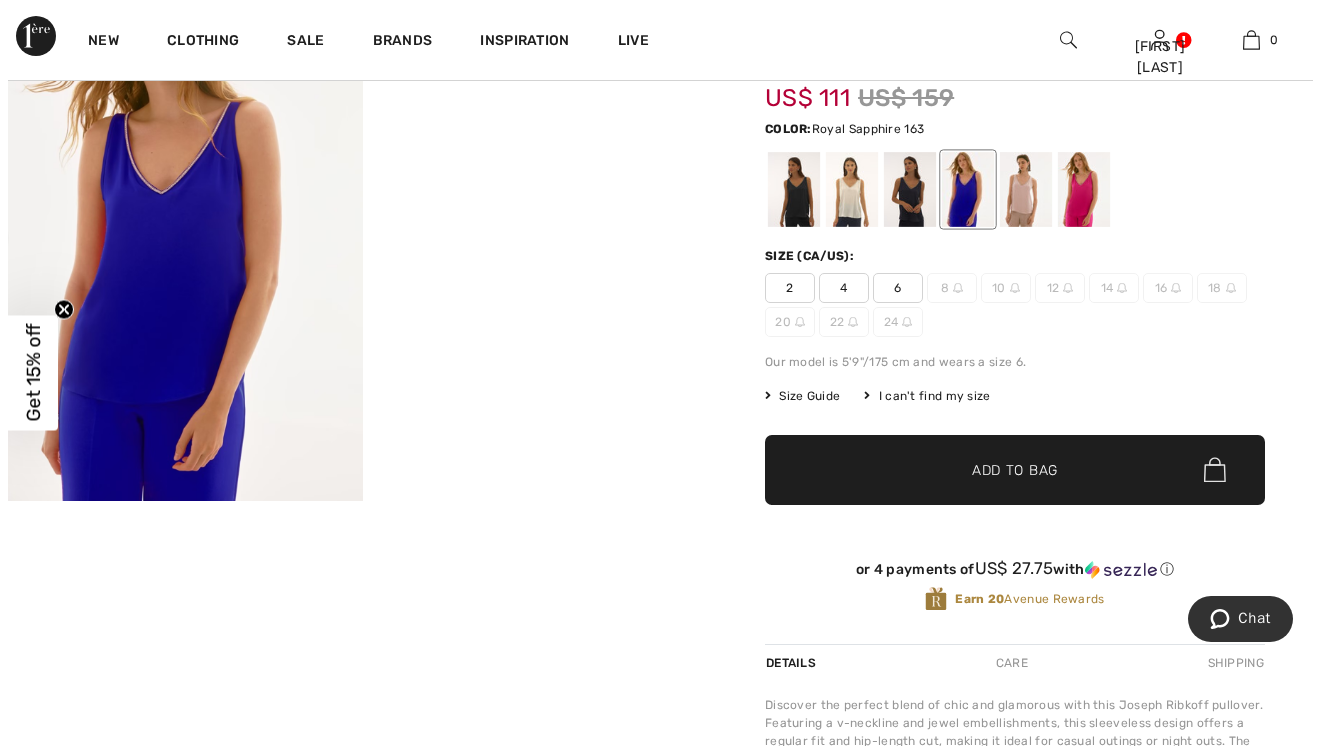 scroll, scrollTop: 196, scrollLeft: 0, axis: vertical 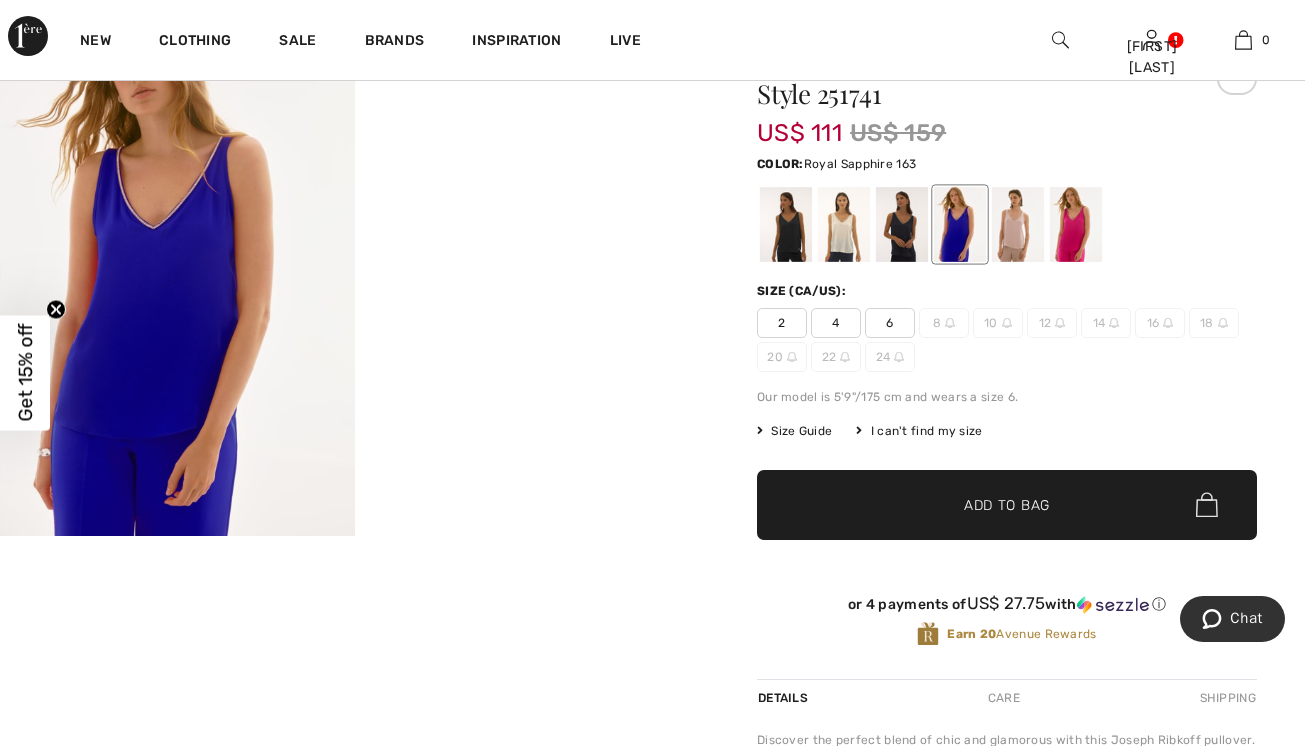 click at bounding box center (1060, 40) 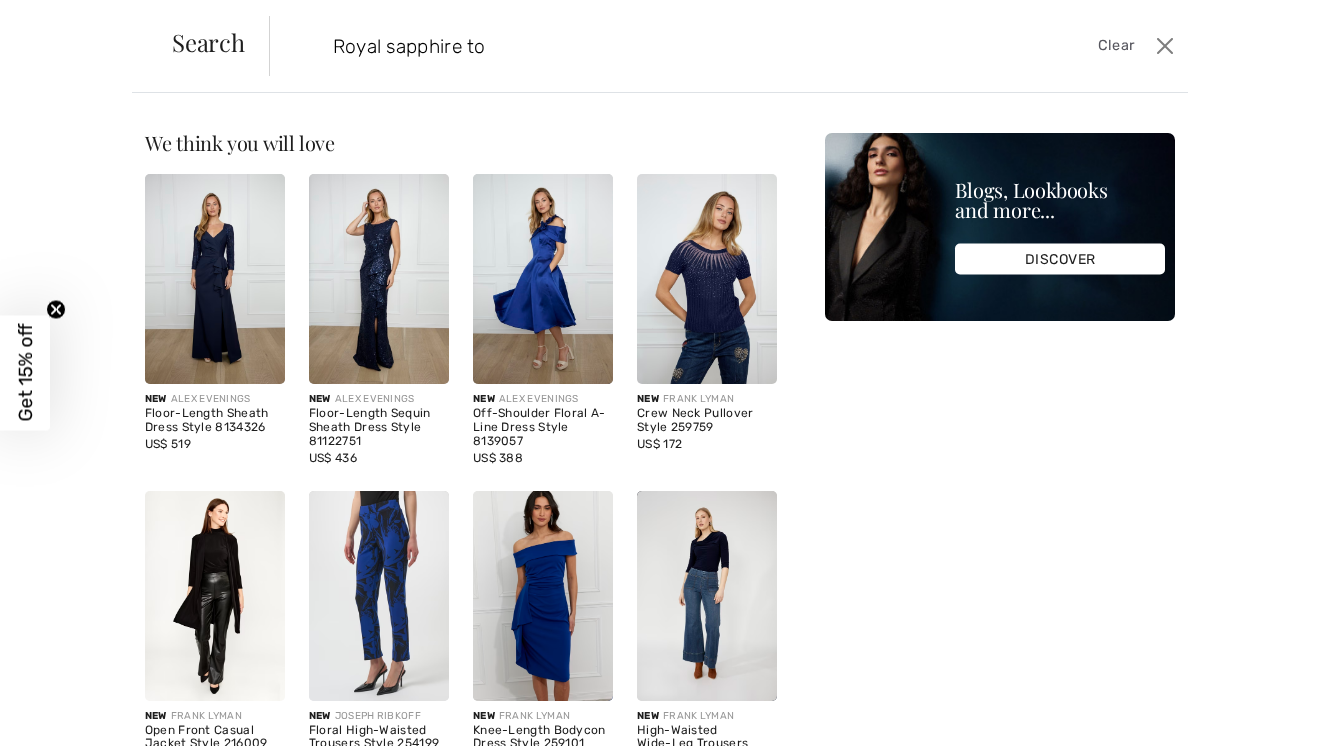 type on "Royal sapphire top" 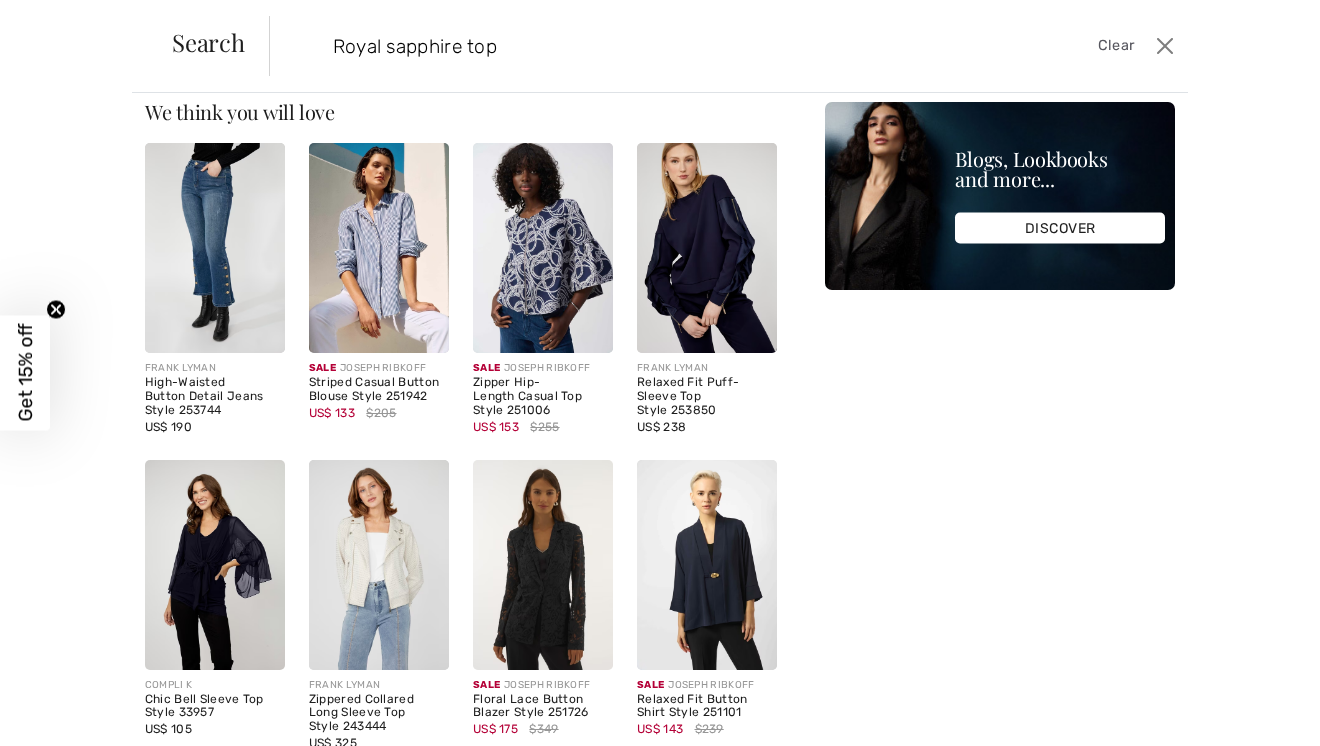 scroll, scrollTop: 0, scrollLeft: 0, axis: both 